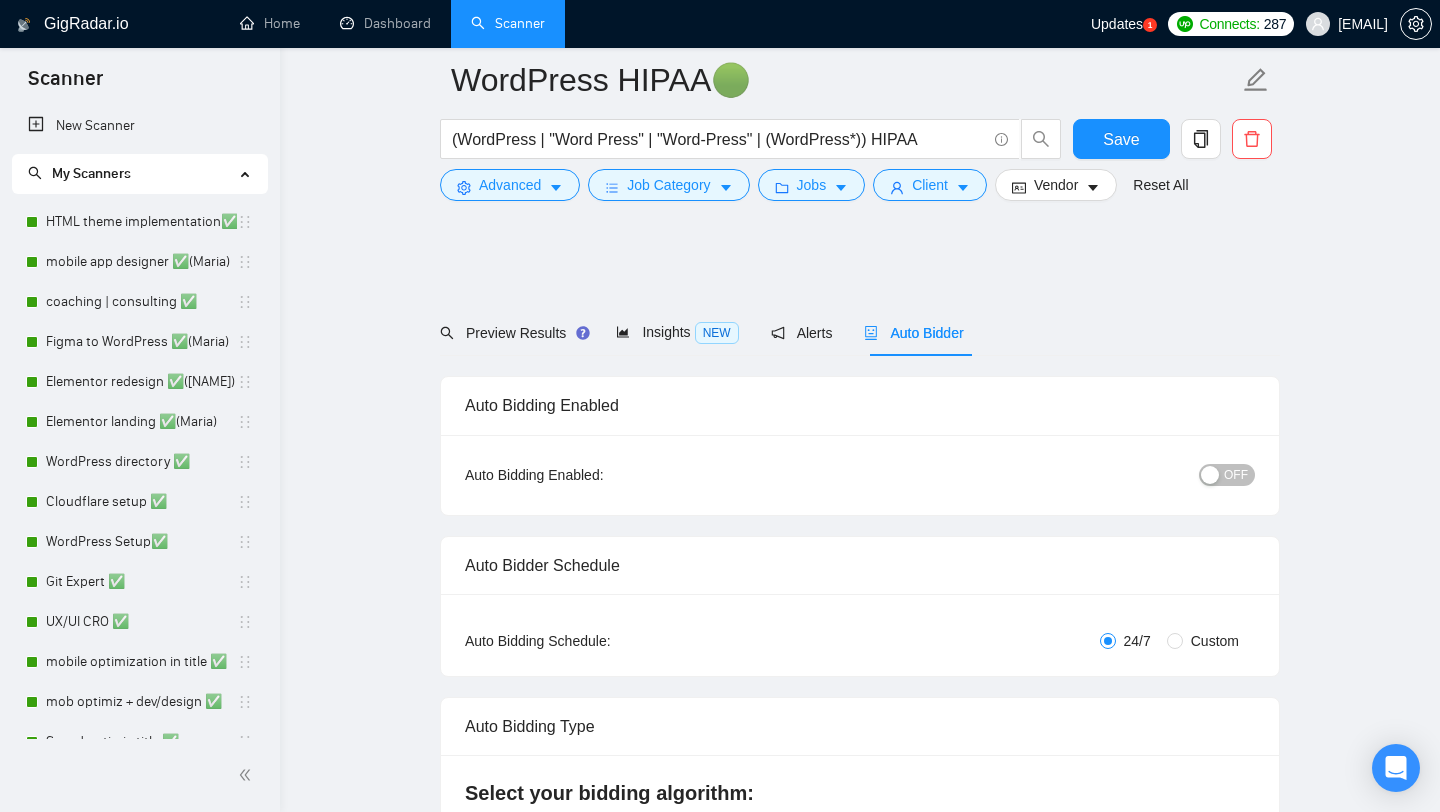 scroll, scrollTop: 1319, scrollLeft: 0, axis: vertical 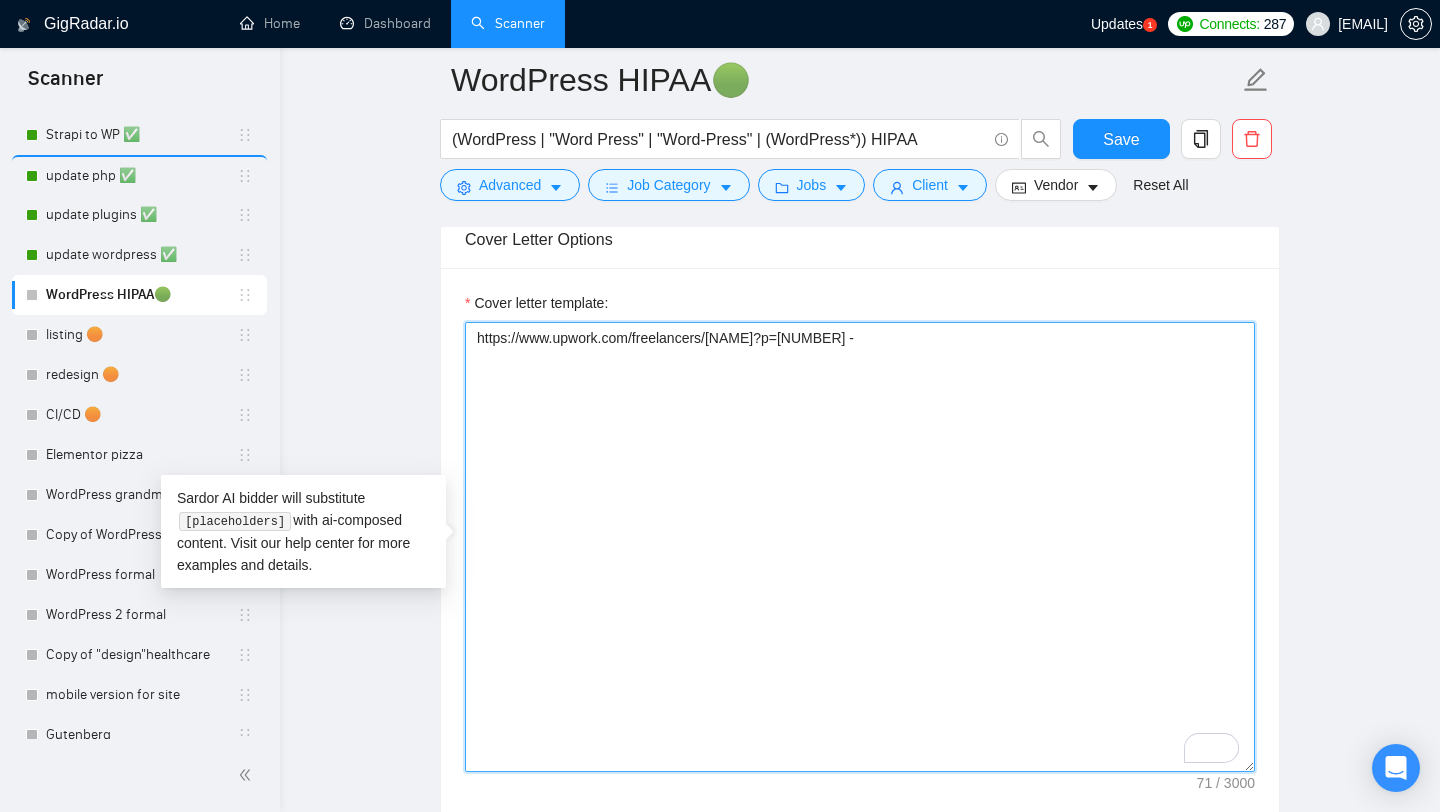 paste on "I developed a HIPAA-compliant WordPress site for eAssist Dental Solutions Inc.500 company, focusing on data protection and performance. The platform is responsive, easy to manage, and tailored for dental professionals." 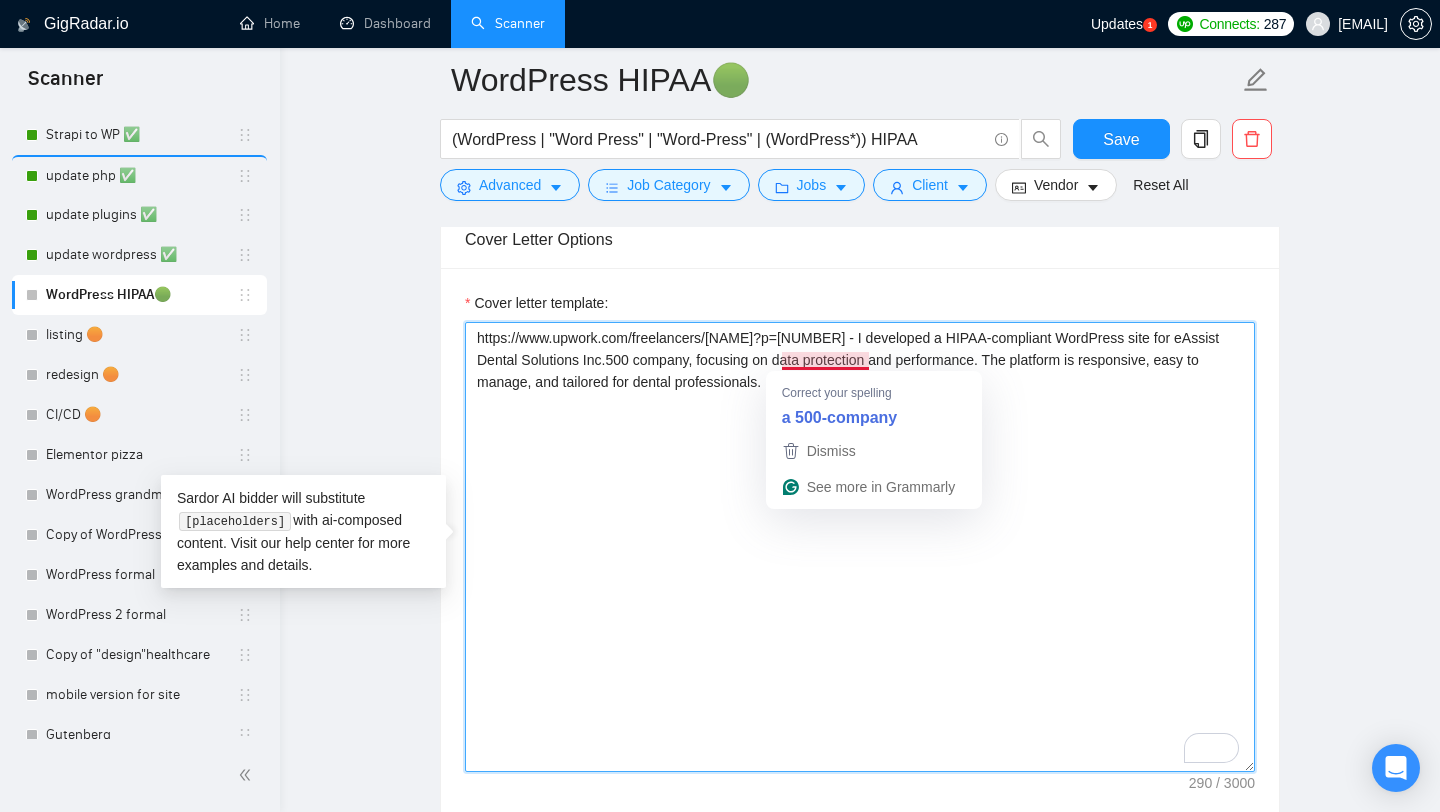 click on "https://www.upwork.com/freelancers/[NAME]?p=[NUMBER] - I developed a HIPAA-compliant WordPress site for eAssist Dental Solutions Inc.500 company, focusing on data protection and performance. The platform is responsive, easy to manage, and tailored for dental professionals." at bounding box center [860, 547] 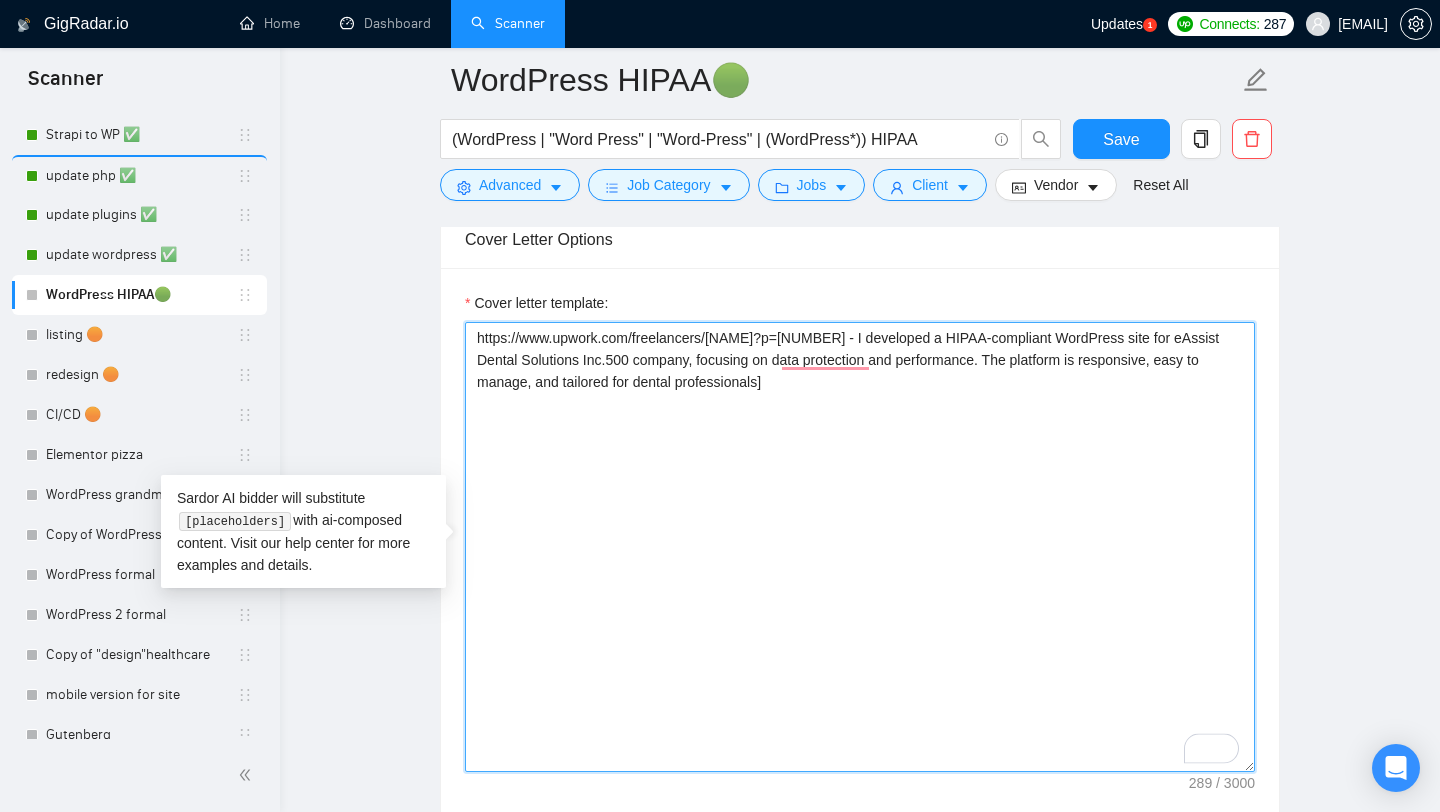 click on "https://www.upwork.com/freelancers/[NAME]?p=[NUMBER] - I developed a HIPAA-compliant WordPress site for eAssist Dental Solutions Inc.500 company, focusing on data protection and performance. The platform is responsive, easy to manage, and tailored for dental professionals]" at bounding box center [860, 547] 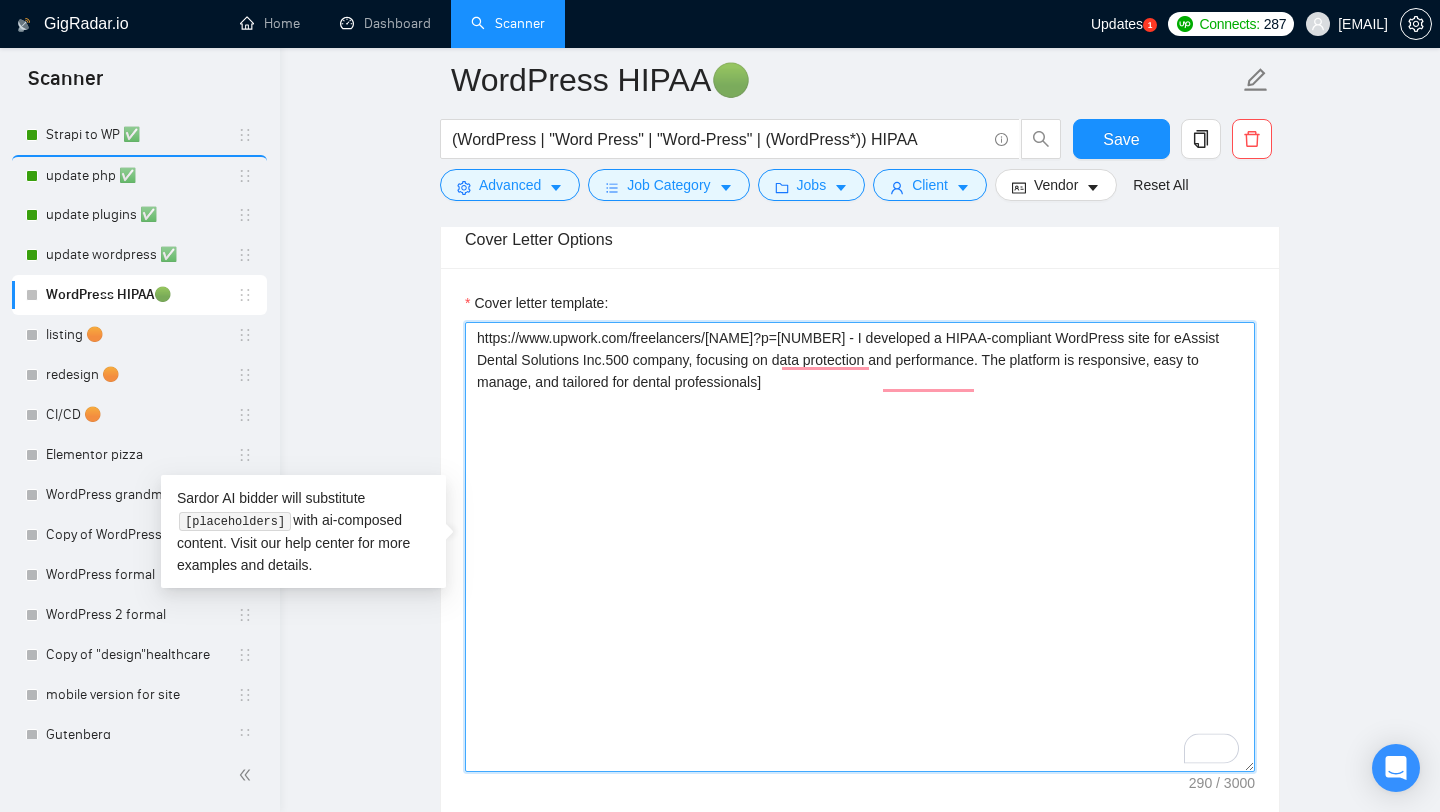 click on "https://www.upwork.com/freelancers/[NAME]?p=[NUMBER] - I developed a HIPAA-compliant WordPress site for eAssist Dental Solutions Inc.500 company, focusing on data protection and performance. The platform is responsive, easy to manage, and tailored for dental professionals]" at bounding box center (860, 547) 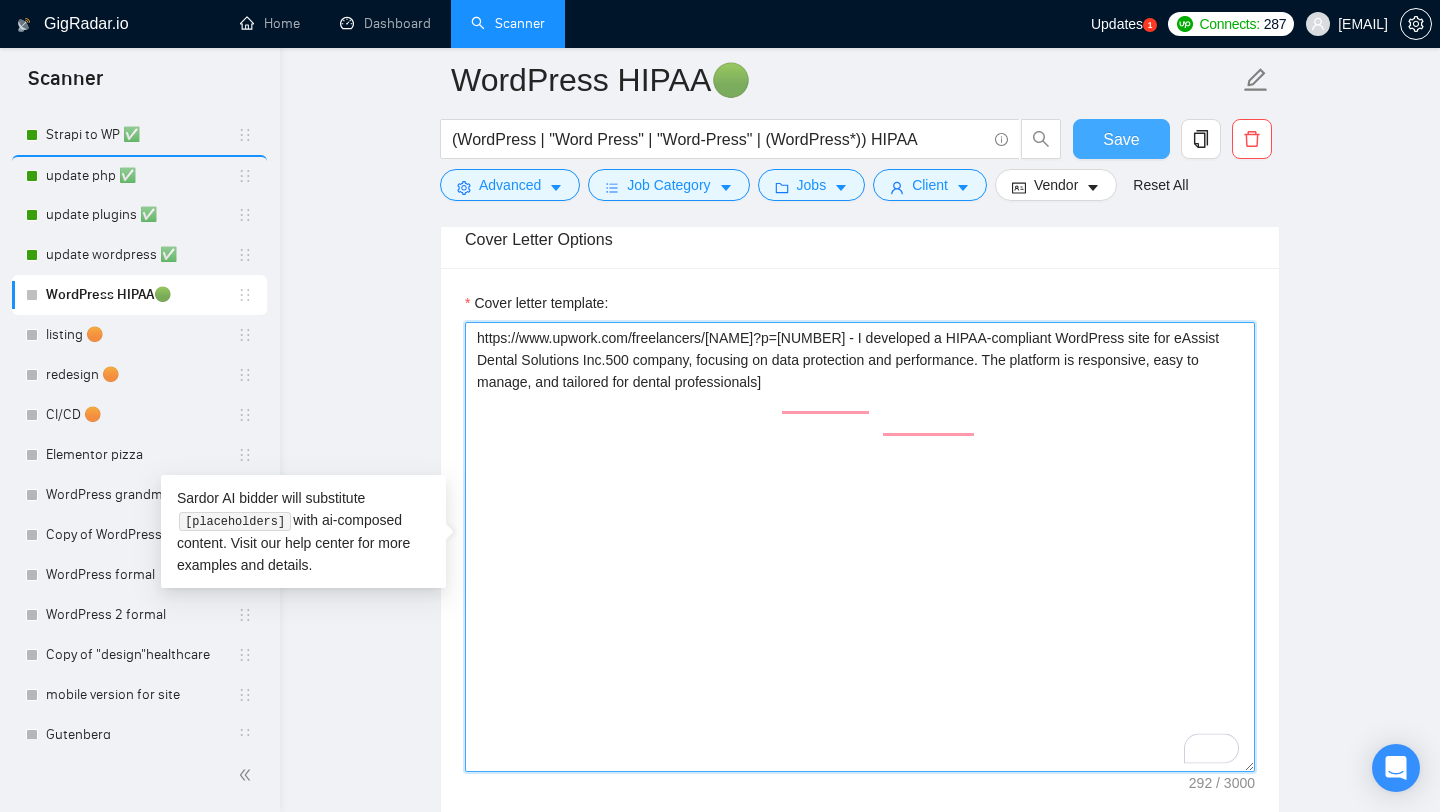 type on "https://www.upwork.com/freelancers/[NAME]?p=[NUMBER] - I developed a HIPAA-compliant WordPress site for eAssist Dental Solutions Inc.500 company, focusing on data protection and performance. The platform is responsive, easy to manage, and tailored for dental professionals]" 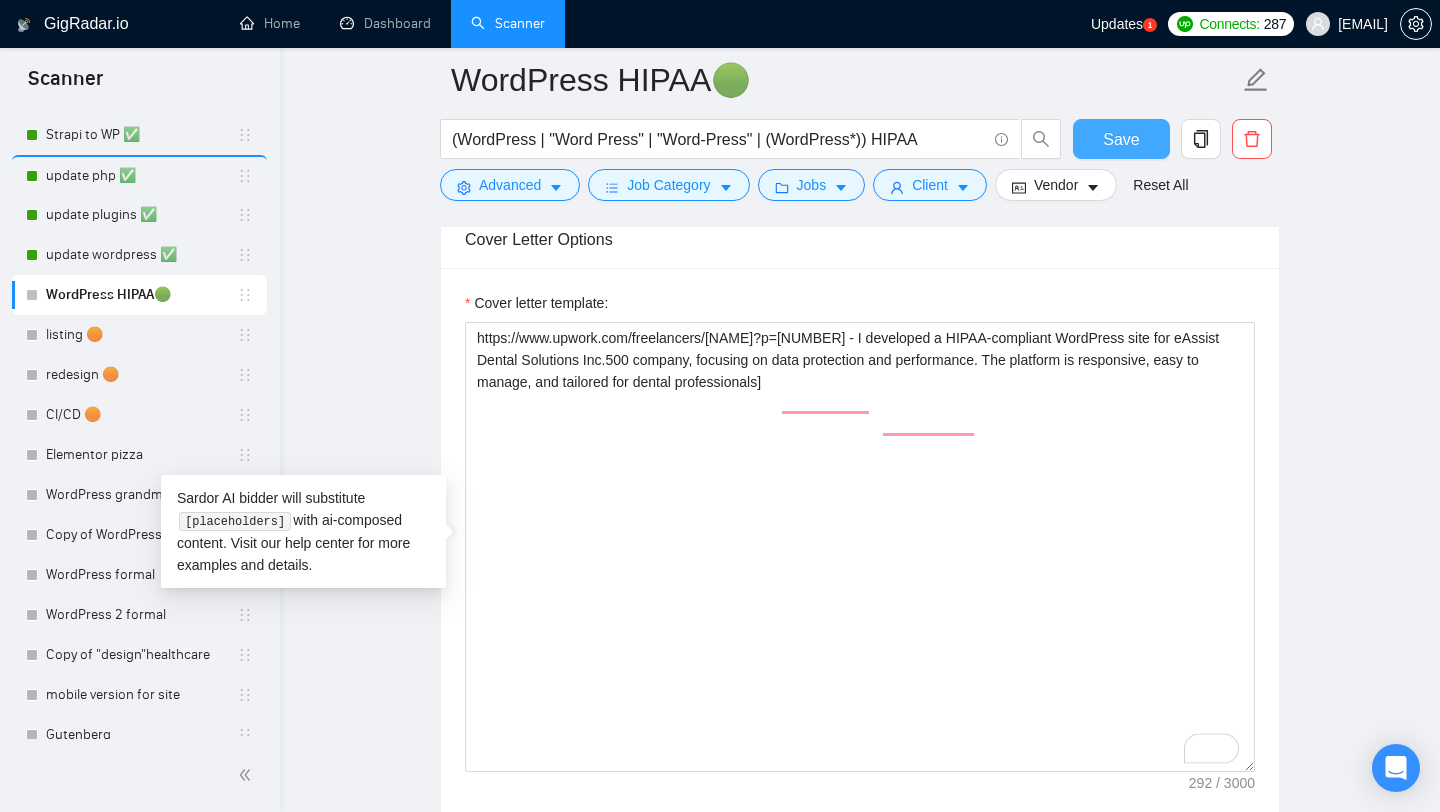 click on "Save" at bounding box center (1121, 139) 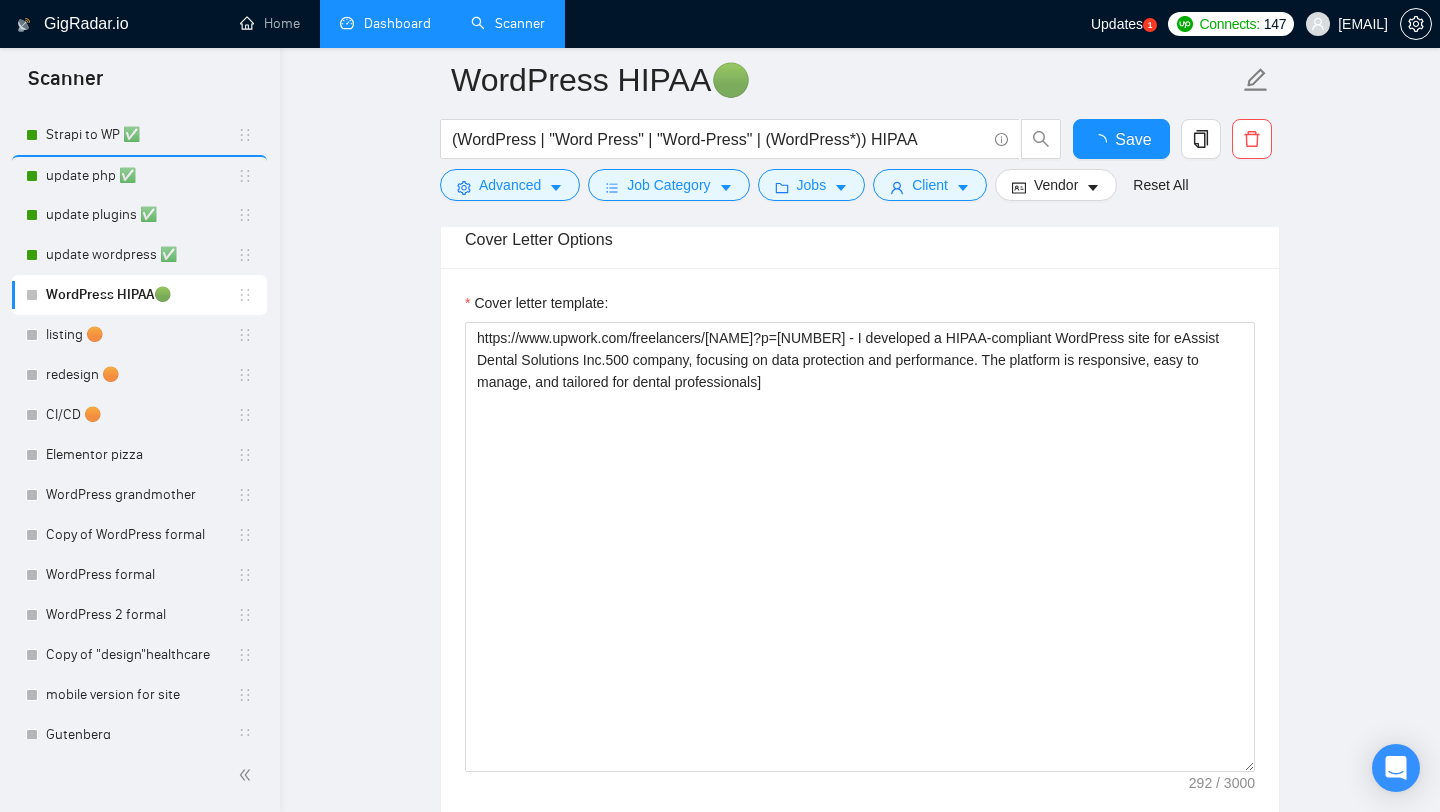 type 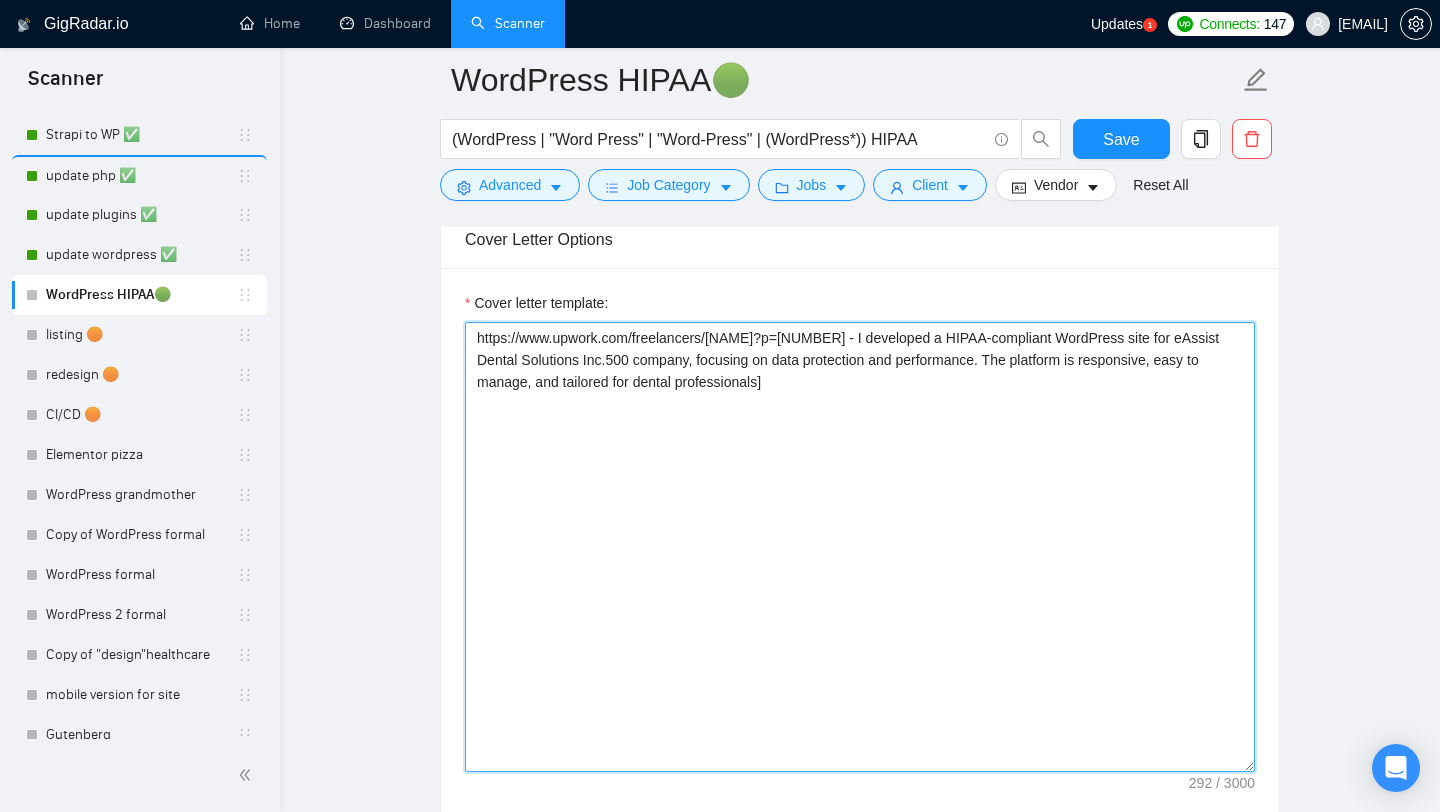 click on "https://www.upwork.com/freelancers/[NAME]?p=[NUMBER] - I developed a HIPAA-compliant WordPress site for eAssist Dental Solutions Inc.500 company, focusing on data protection and performance. The platform is responsive, easy to manage, and tailored for dental professionals]" at bounding box center (860, 547) 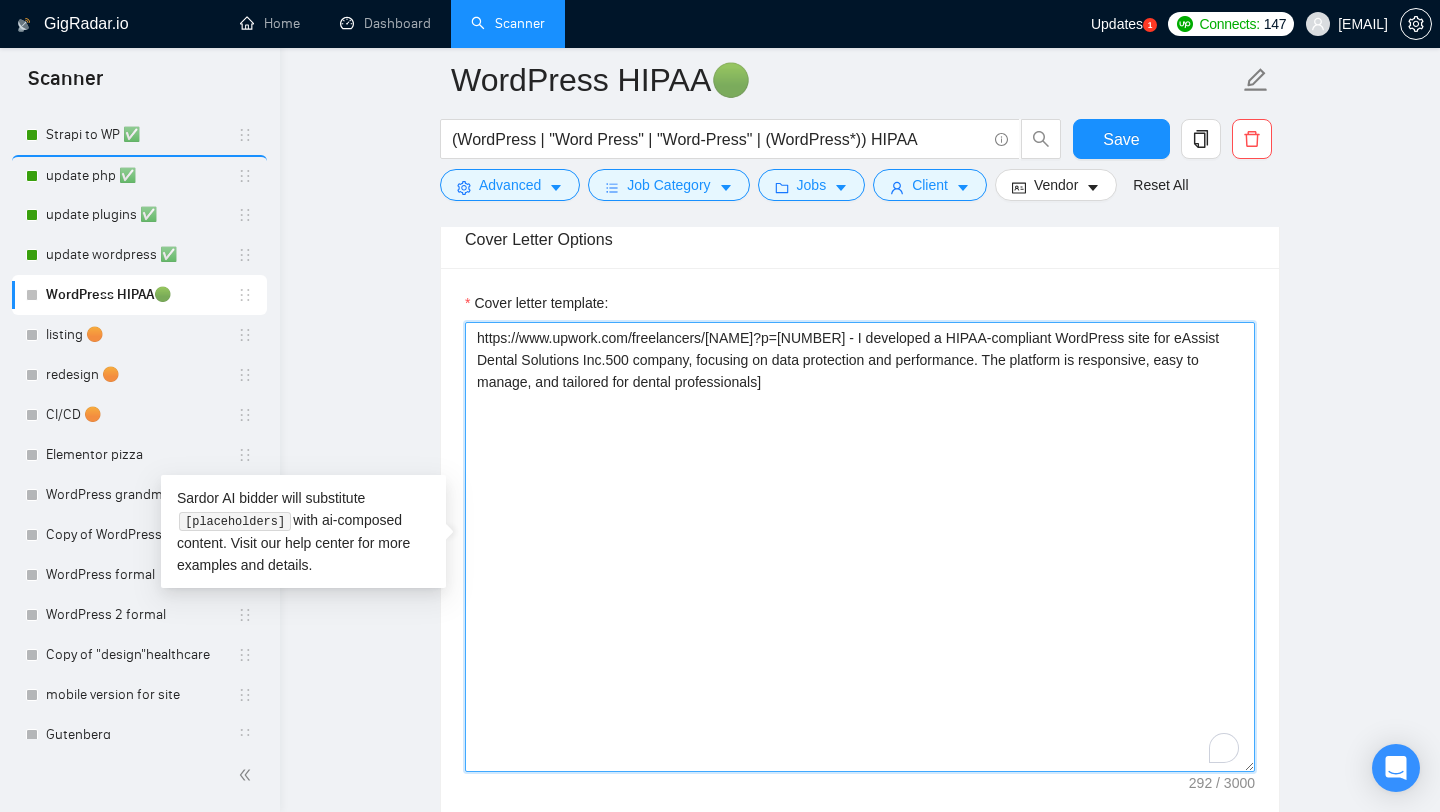 click on "https://www.upwork.com/freelancers/[NAME]?p=[NUMBER] - I developed a HIPAA-compliant WordPress site for eAssist Dental Solutions Inc.500 company, focusing on data protection and performance. The platform is responsive, easy to manage, and tailored for dental professionals]" at bounding box center (860, 547) 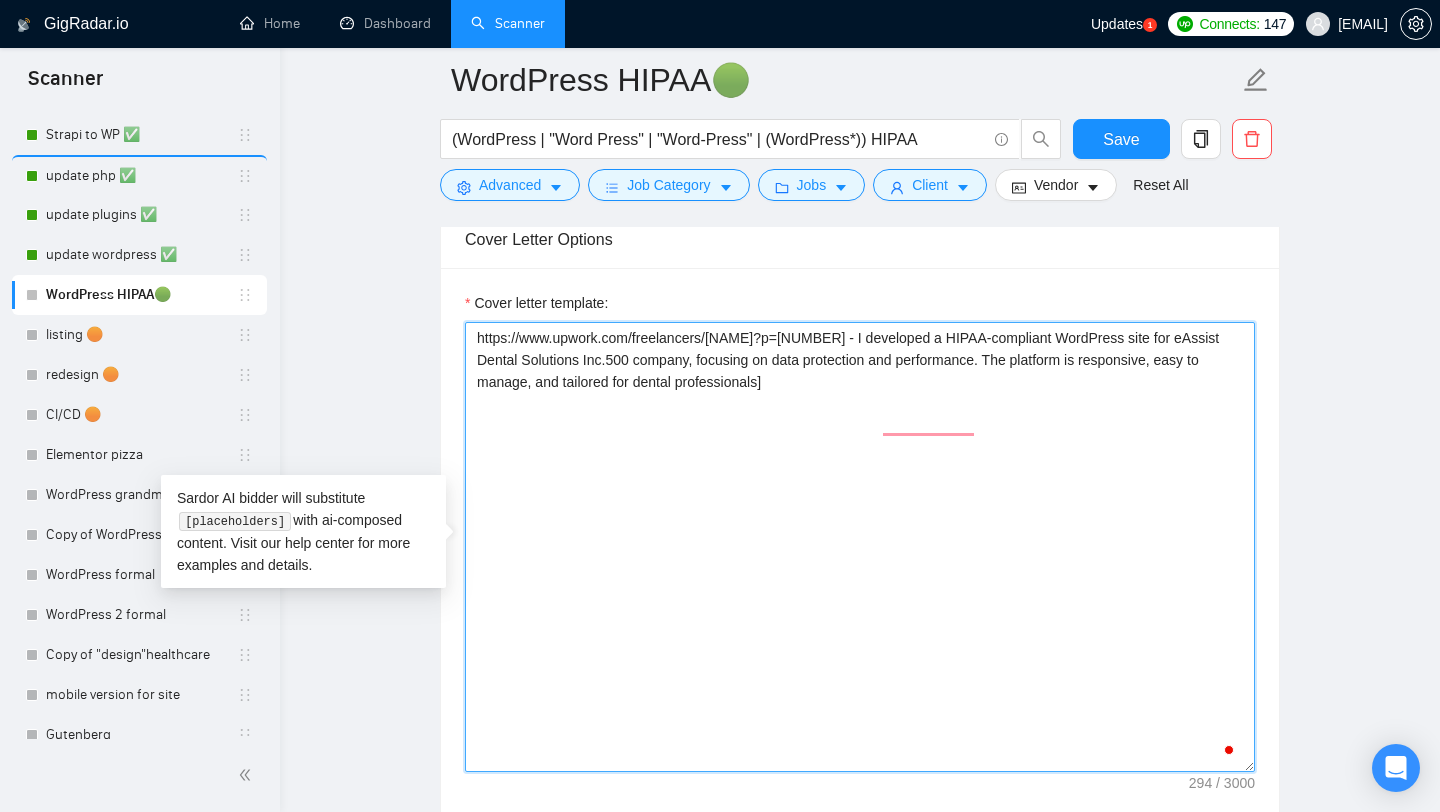 paste on "[I have 10 years of experience in development and know everything about updating WordPress core, so [continue this sentence with keywords from the job post (up to 7 words)]]
[analyze this job post and ask one short, easy question (don't use words - "challenging", "challenge") ]
[Do you have time today to discuss this project?
Best, Alex ]" 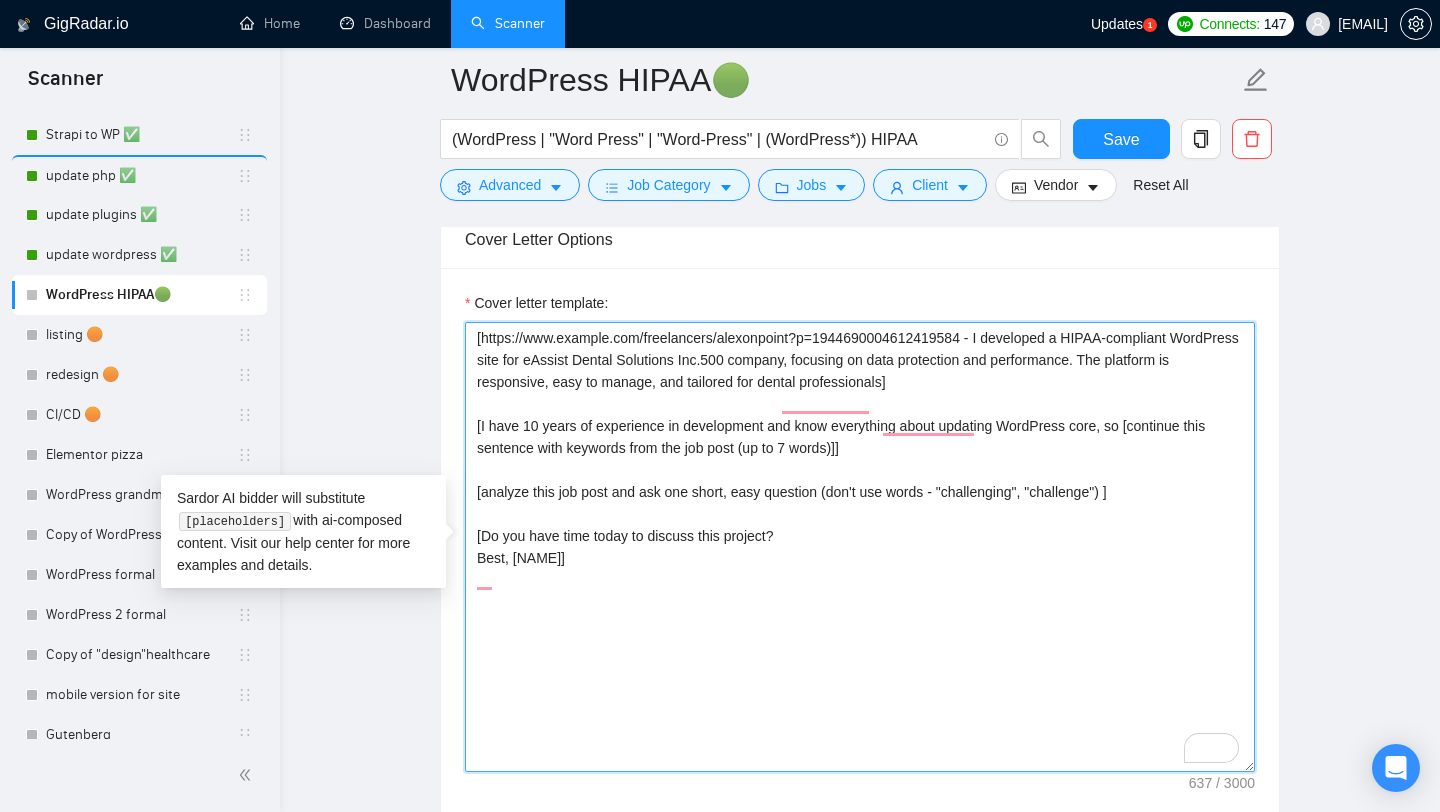 click on "[https://www.example.com/freelancers/alexonpoint?p=1944690004612419584 - I developed a HIPAA-compliant WordPress site for eAssist Dental Solutions Inc.500 company, focusing on data protection and performance. The platform is responsive, easy to manage, and tailored for dental professionals]
[I have 10 years of experience in development and know everything about updating WordPress core, so [continue this sentence with keywords from the job post (up to 7 words)]]
[analyze this job post and ask one short, easy question (don't use words - "challenging", "challenge") ]
[Do you have time today to discuss this project?
Best, [NAME]]" at bounding box center [860, 547] 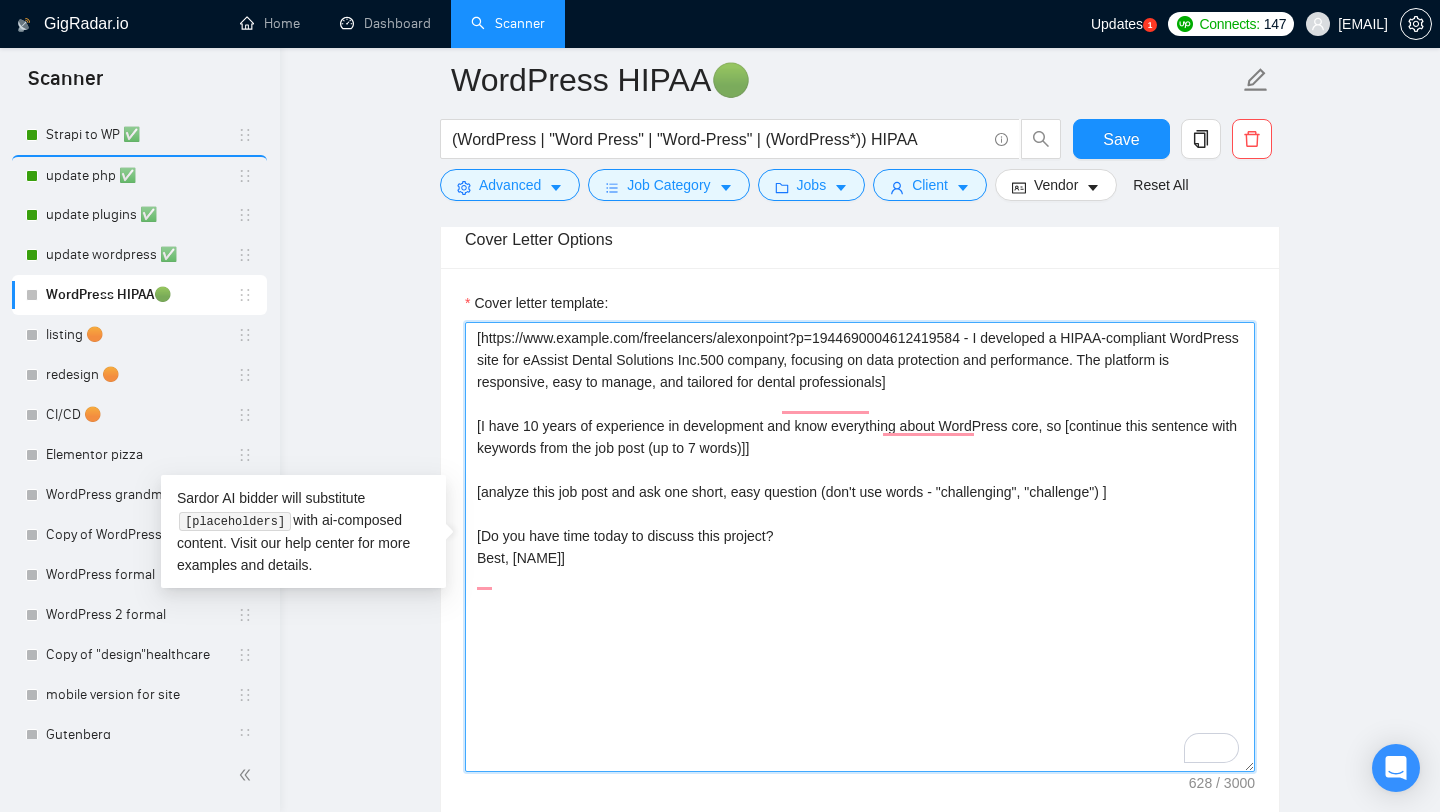 click on "[https://www.example.com/freelancers/alexonpoint?p=1944690004612419584 - I developed a HIPAA-compliant WordPress site for eAssist Dental Solutions Inc.500 company, focusing on data protection and performance. The platform is responsive, easy to manage, and tailored for dental professionals]
[I have 10 years of experience in development and know everything about WordPress core, so [continue this sentence with keywords from the job post (up to 7 words)]]
[analyze this job post and ask one short, easy question (don't use words - "challenging", "challenge") ]
[Do you have time today to discuss this project?
Best, [NAME]]" at bounding box center (860, 547) 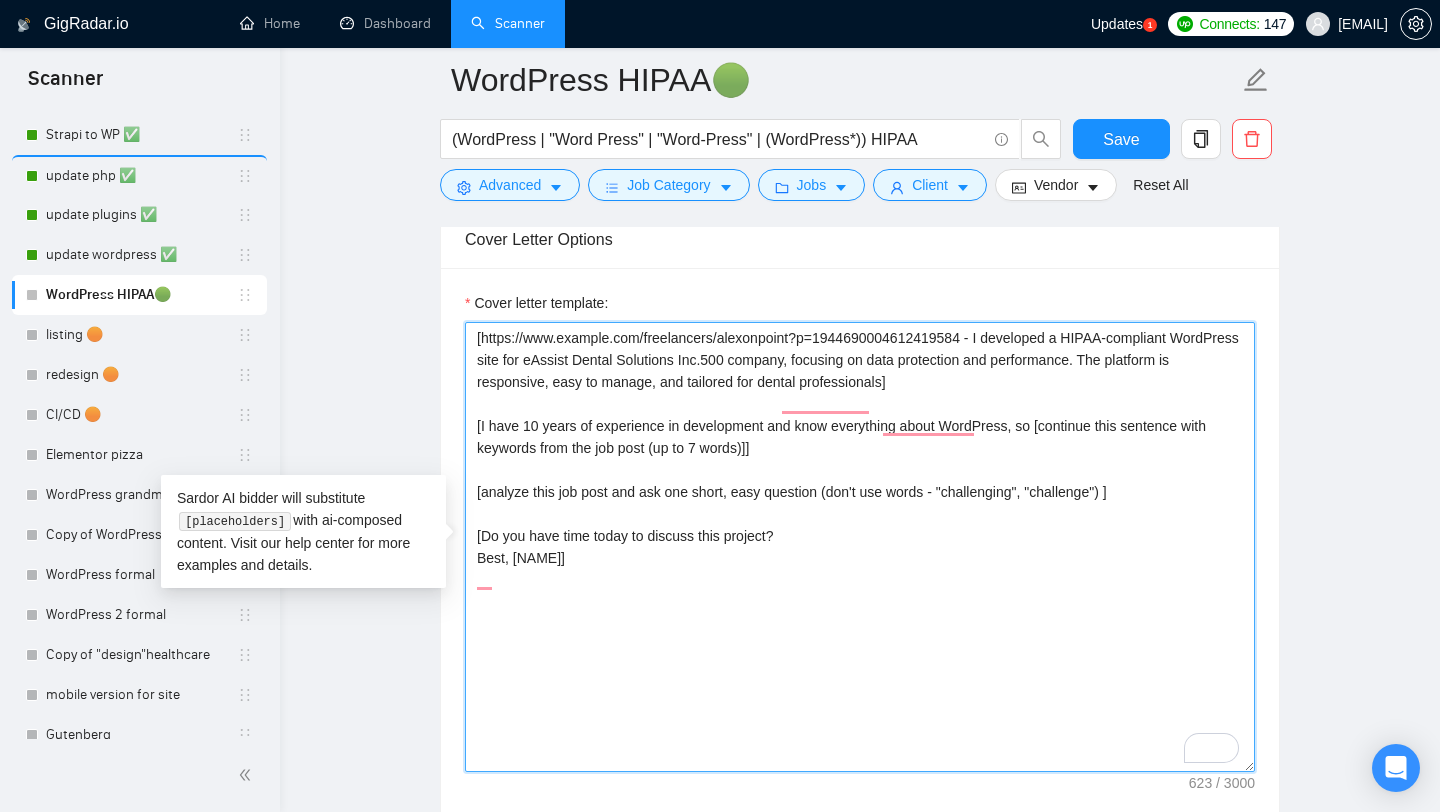 click on "[https://www.example.com/freelancers/alexonpoint?p=1944690004612419584 - I developed a HIPAA-compliant WordPress site for eAssist Dental Solutions Inc.500 company, focusing on data protection and performance. The platform is responsive, easy to manage, and tailored for dental professionals]
[I have 10 years of experience in development and know everything about WordPress, so [continue this sentence with keywords from the job post (up to 7 words)]]
[analyze this job post and ask one short, easy question (don't use words - "challenging", "challenge") ]
[Do you have time today to discuss this project?
Best, [NAME]]" at bounding box center [860, 547] 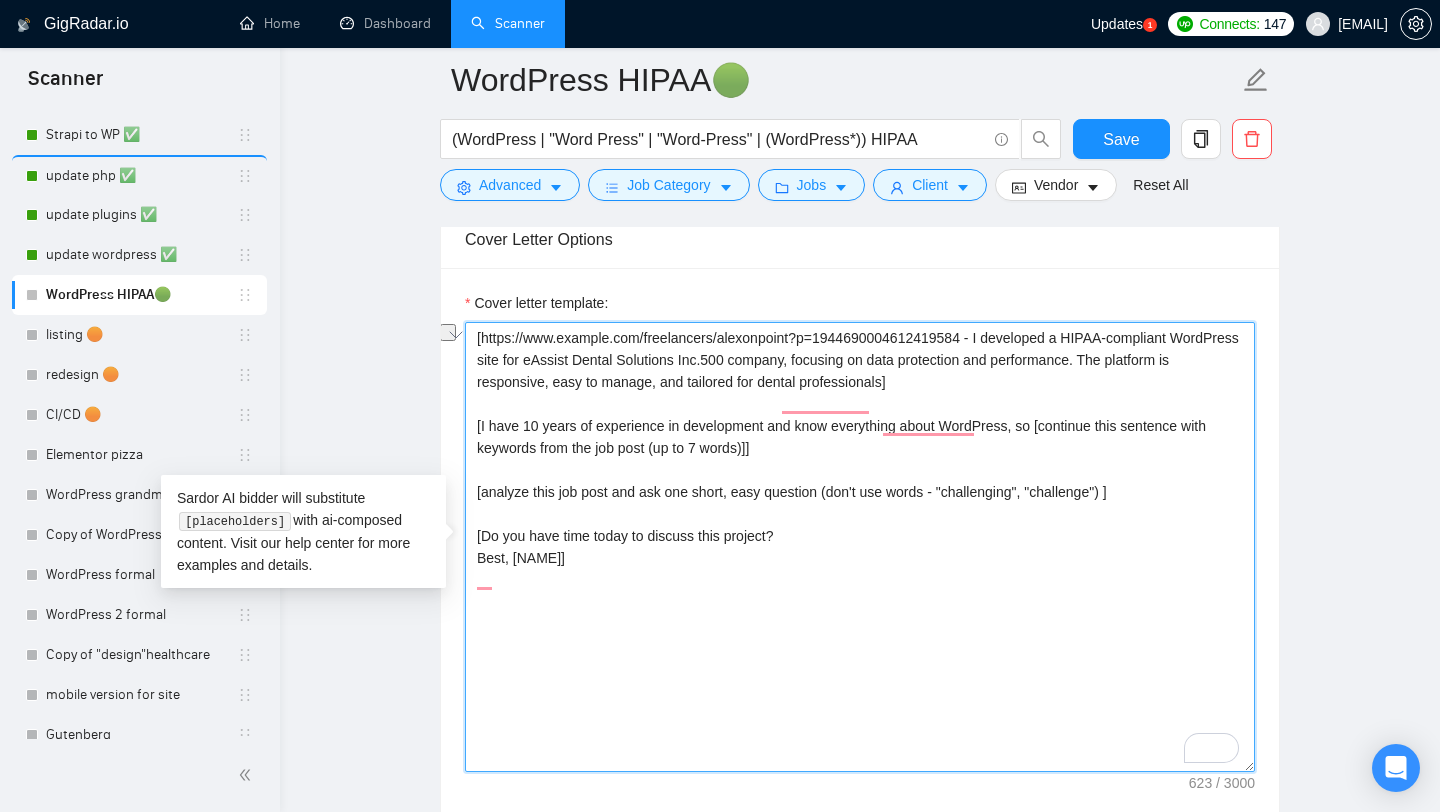 drag, startPoint x: 486, startPoint y: 583, endPoint x: 648, endPoint y: 576, distance: 162.15117 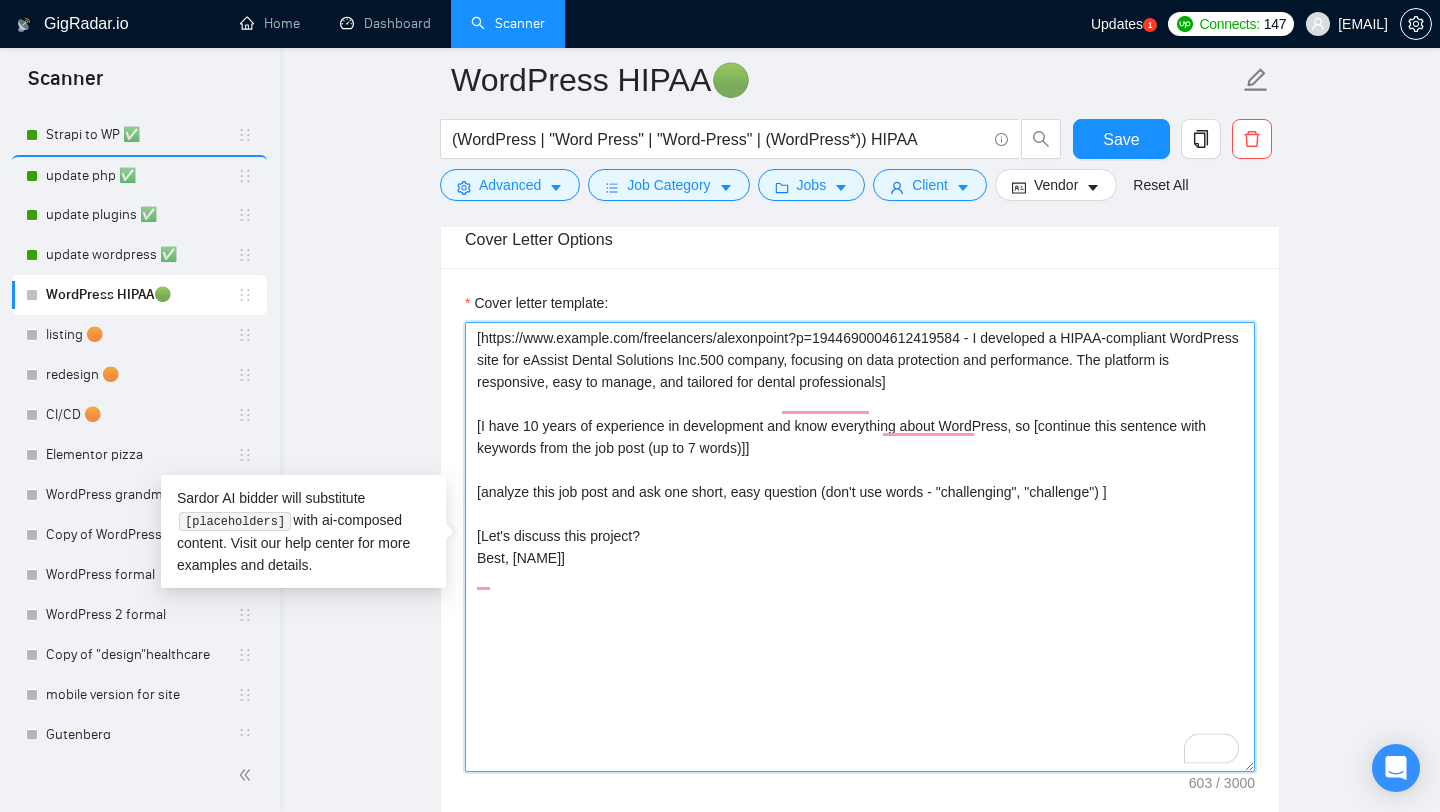 click on "[https://www.example.com/freelancers/alexonpoint?p=1944690004612419584 - I developed a HIPAA-compliant WordPress site for eAssist Dental Solutions Inc.500 company, focusing on data protection and performance. The platform is responsive, easy to manage, and tailored for dental professionals]
[I have 10 years of experience in development and know everything about WordPress, so [continue this sentence with keywords from the job post (up to 7 words)]]
[analyze this job post and ask one short, easy question (don't use words - "challenging", "challenge") ]
[Let's discuss this project?
Best, [NAME]]" at bounding box center (860, 547) 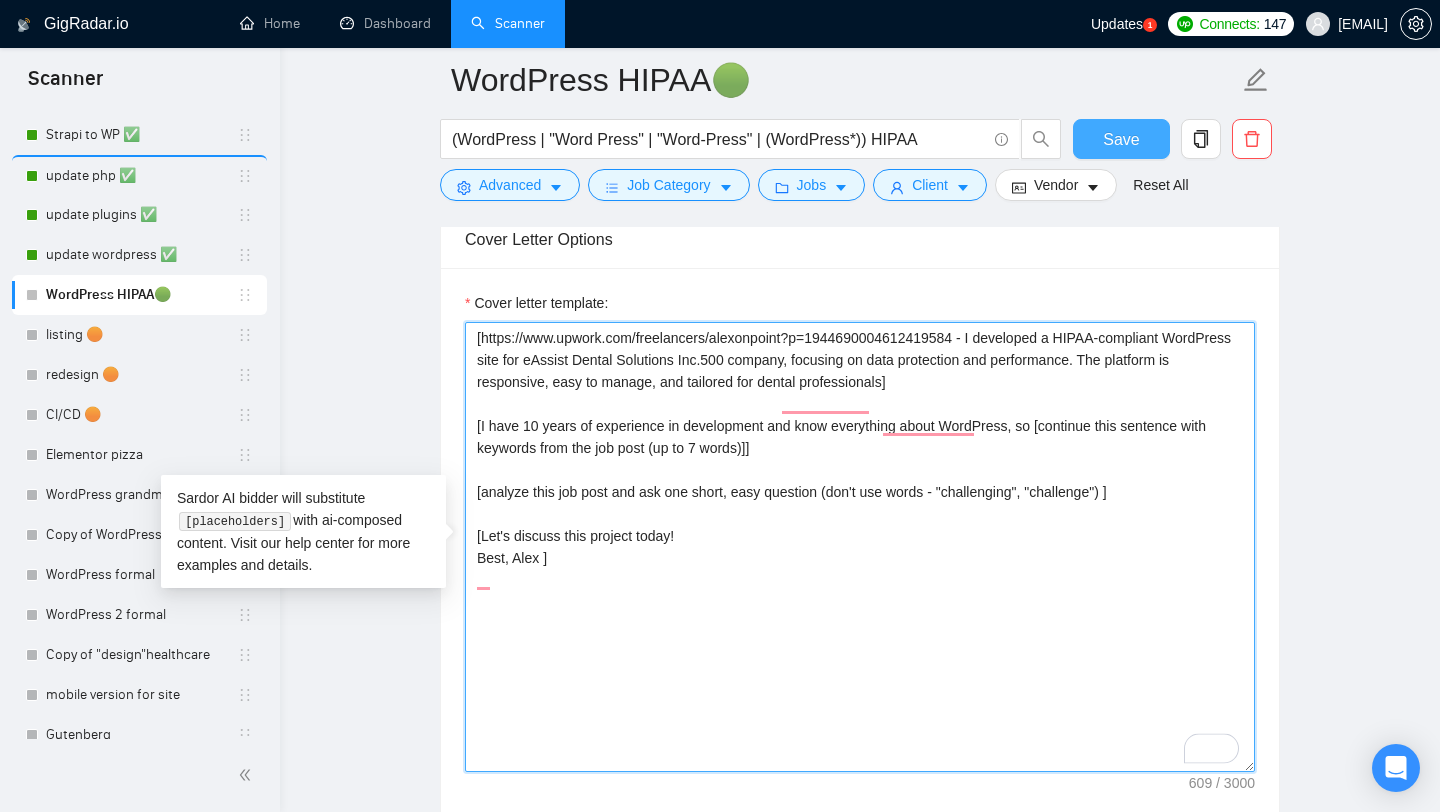 type on "[https://www.upwork.com/freelancers/alexonpoint?p=1944690004612419584 - I developed a HIPAA-compliant WordPress site for eAssist Dental Solutions Inc.500 company, focusing on data protection and performance. The platform is responsive, easy to manage, and tailored for dental professionals]
[I have 10 years of experience in development and know everything about WordPress, so [continue this sentence with keywords from the job post (up to 7 words)]]
[analyze this job post and ask one short, easy question (don't use words - "challenging", "challenge") ]
[Let's discuss this project today!
Best, Alex ]" 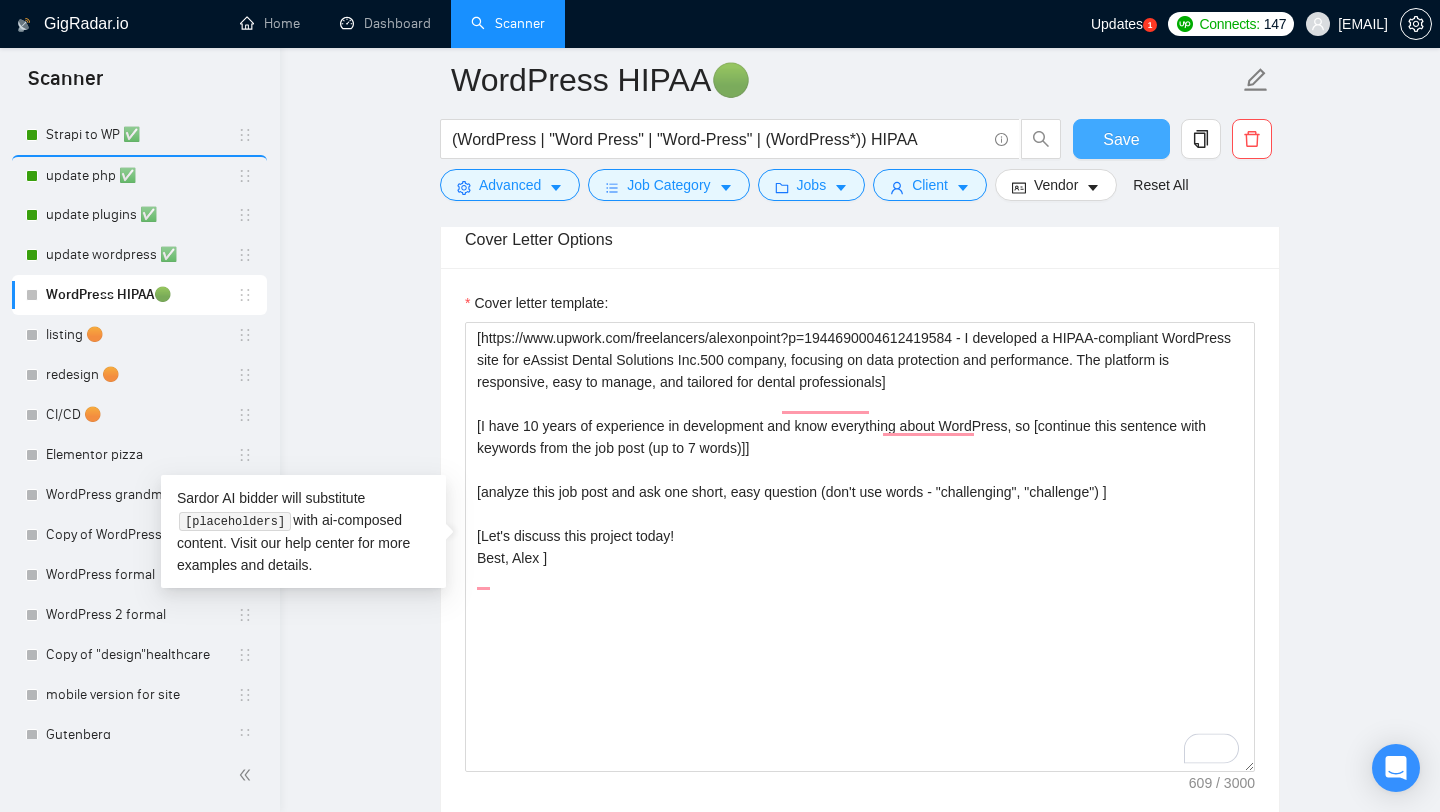 click on "Save" at bounding box center [1121, 139] 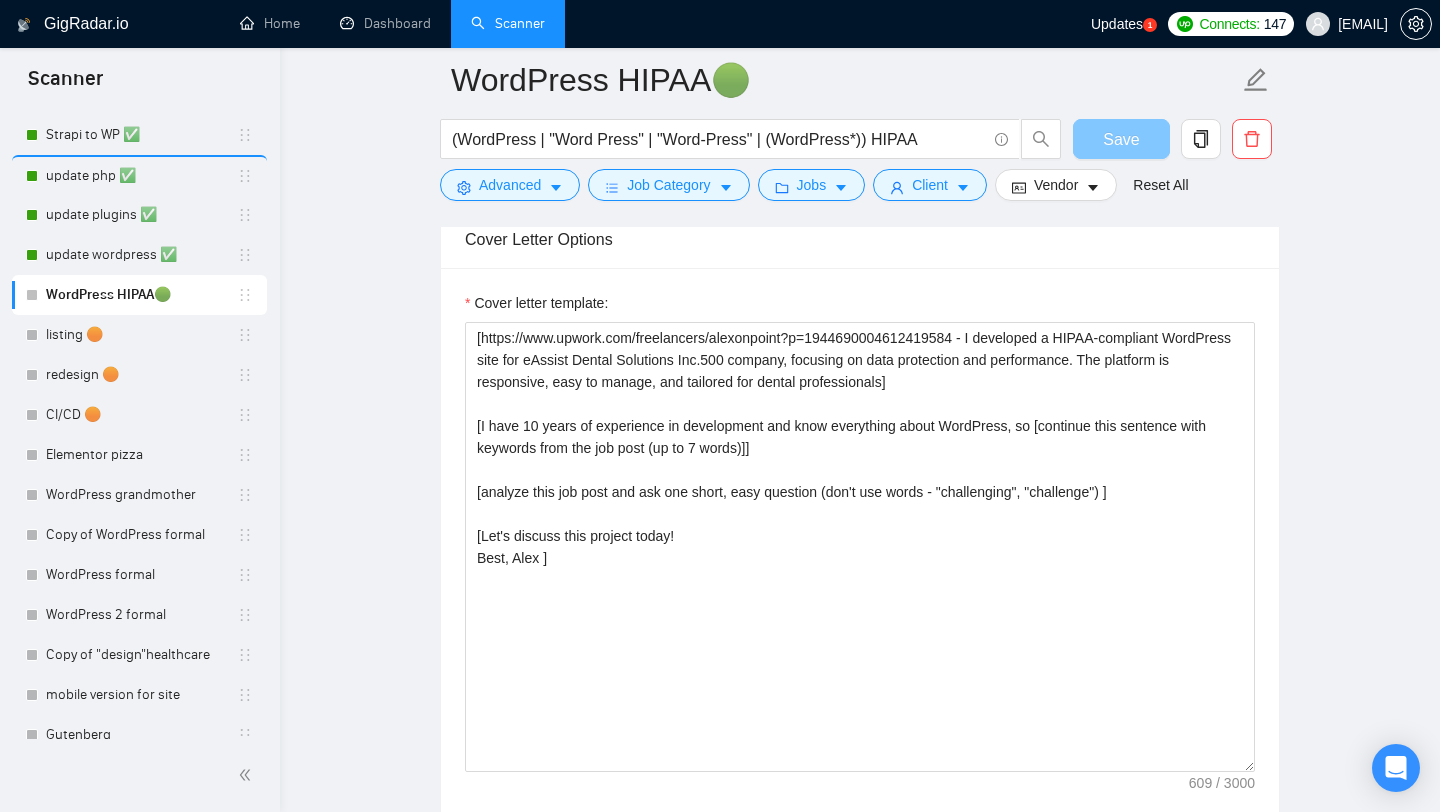 click on "Save" at bounding box center [1121, 139] 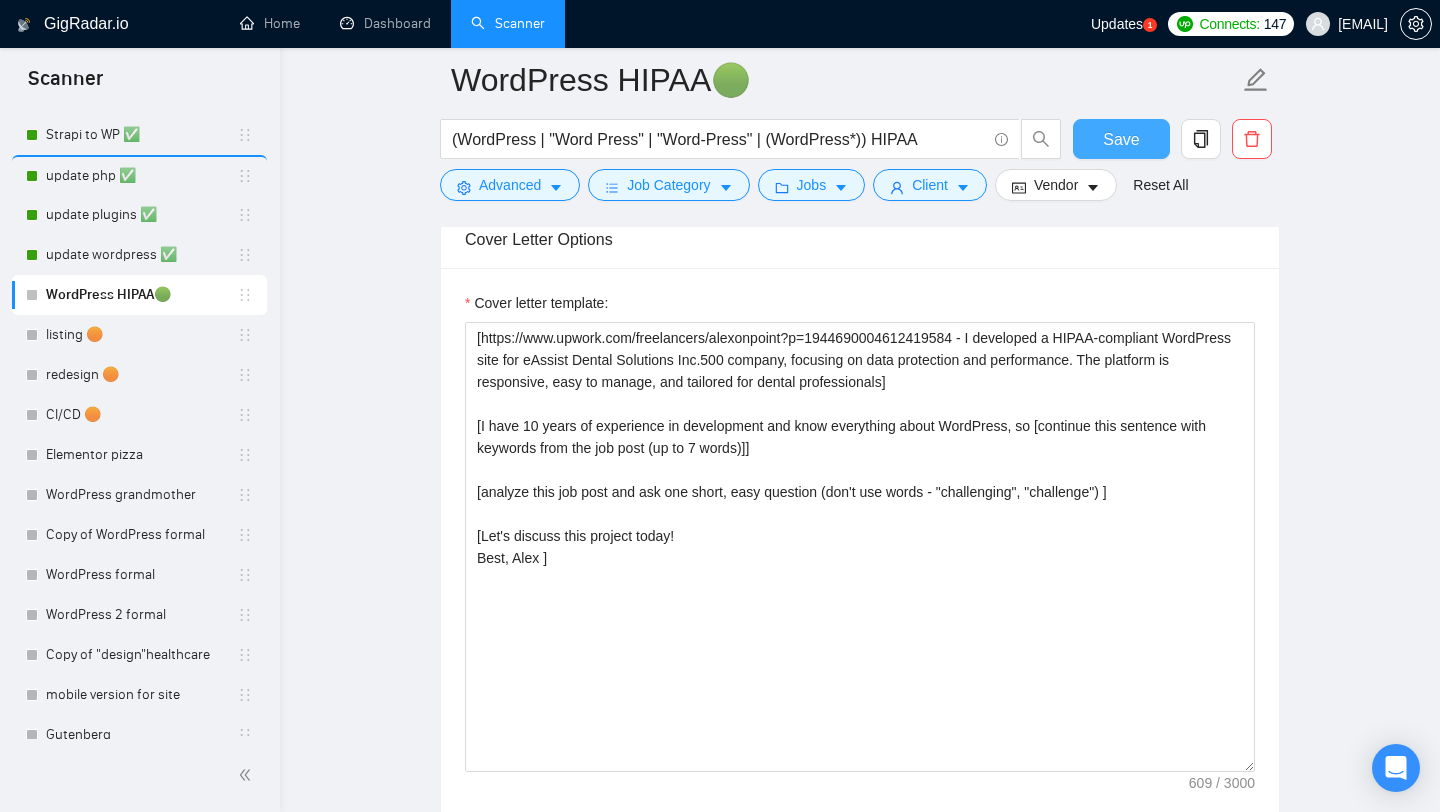 click on "Save" at bounding box center (1121, 139) 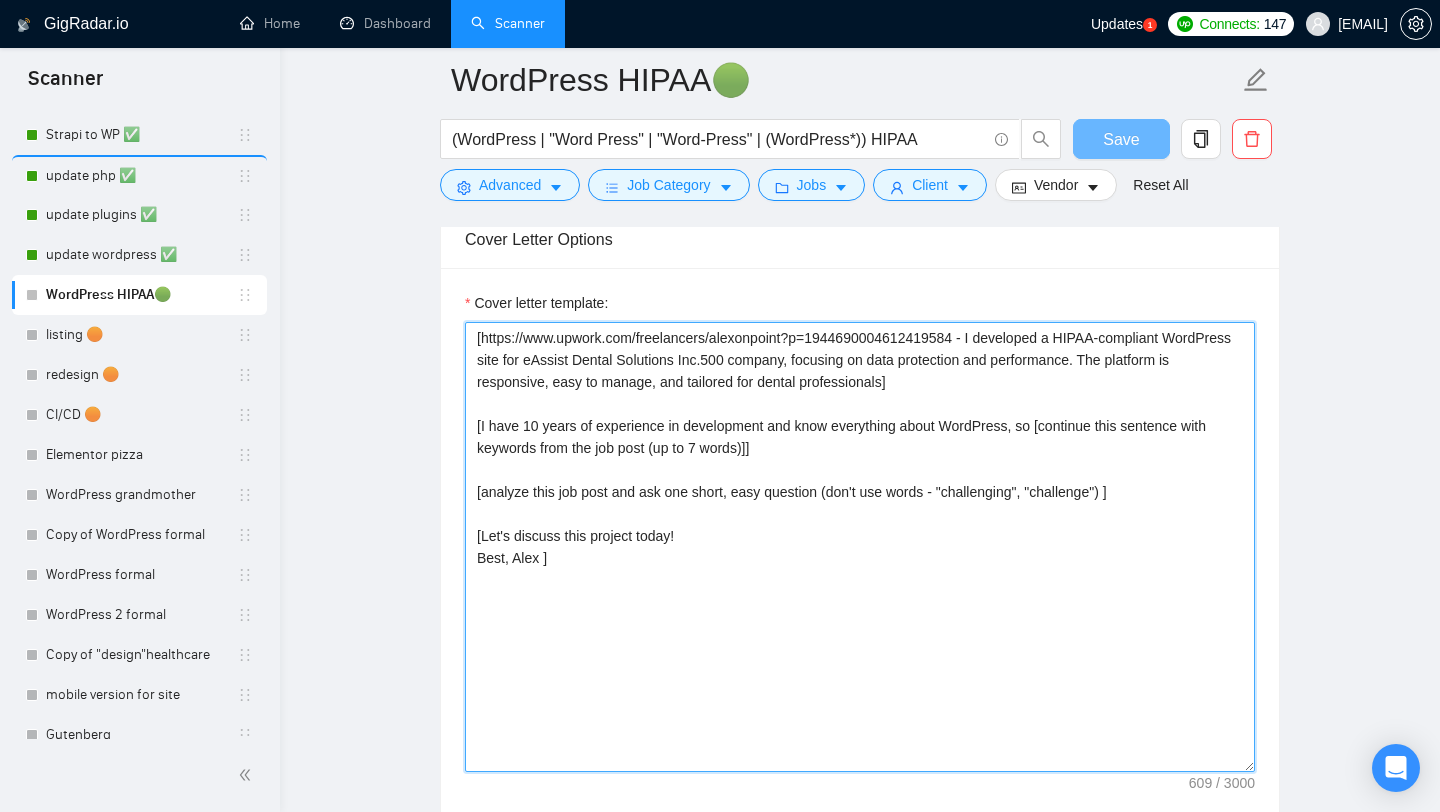 click on "[https://www.upwork.com/freelancers/alexonpoint?p=1944690004612419584 - I developed a HIPAA-compliant WordPress site for eAssist Dental Solutions Inc.500 company, focusing on data protection and performance. The platform is responsive, easy to manage, and tailored for dental professionals]
[I have 10 years of experience in development and know everything about WordPress, so [continue this sentence with keywords from the job post (up to 7 words)]]
[analyze this job post and ask one short, easy question (don't use words - "challenging", "challenge") ]
[Let's discuss this project today!
Best, Alex ]" at bounding box center [860, 547] 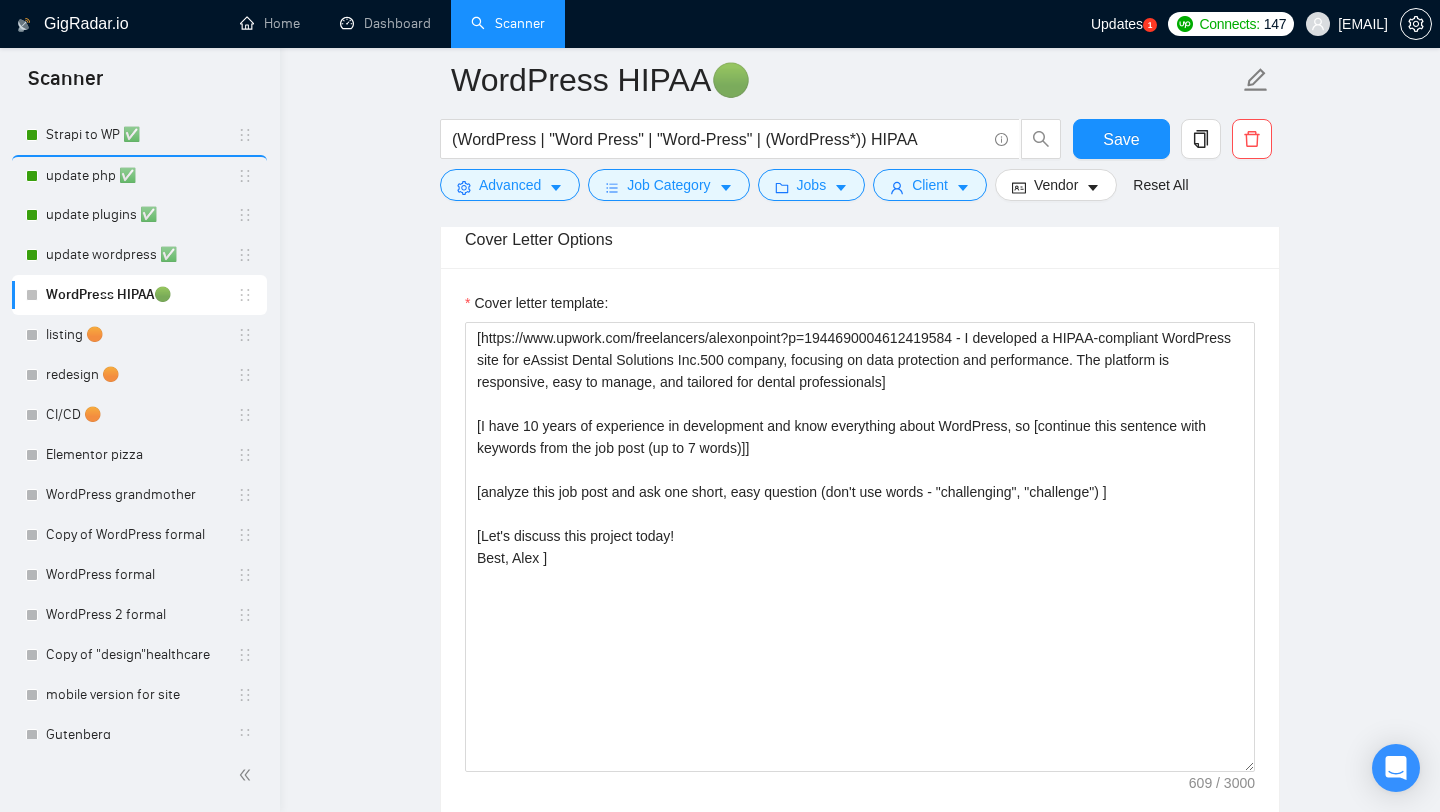 type 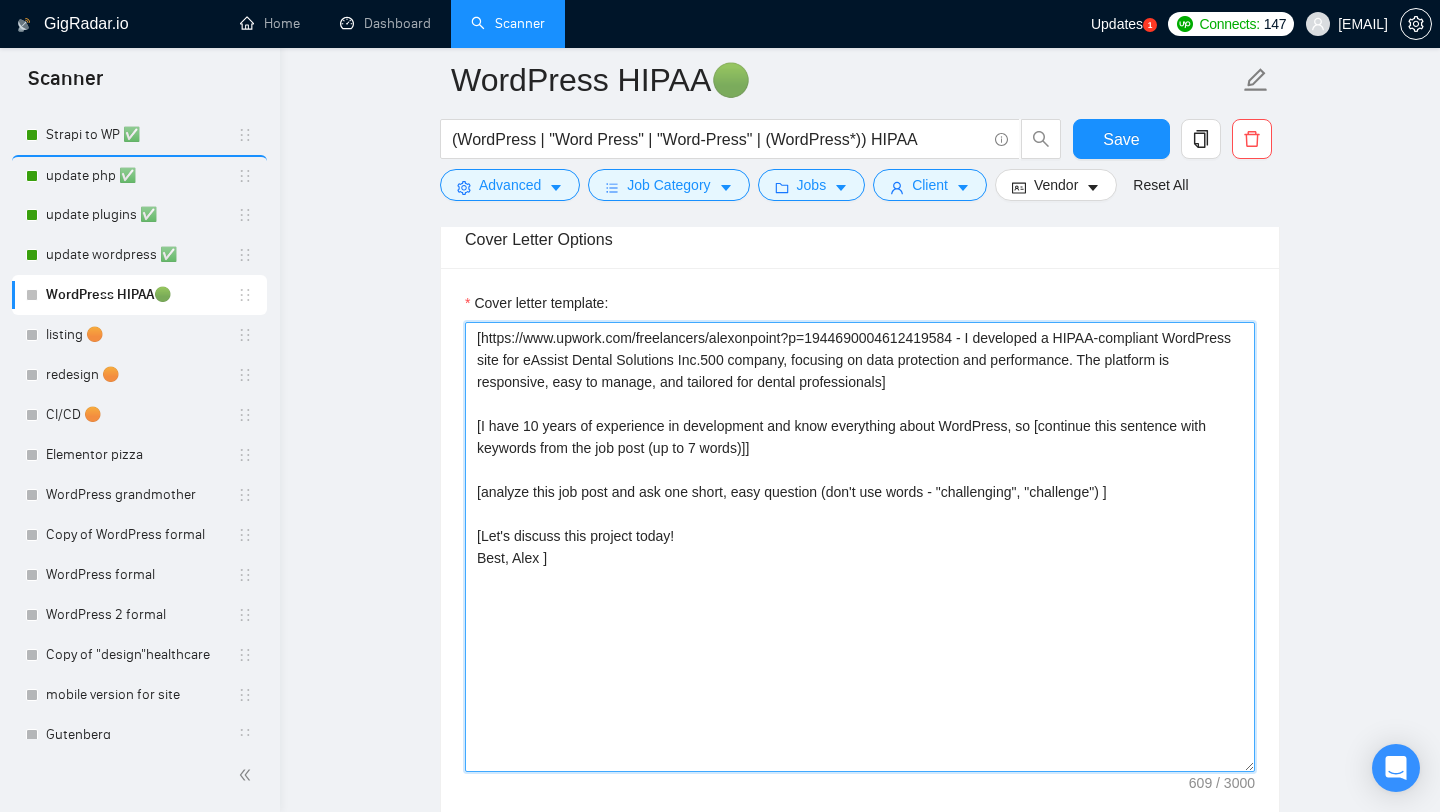 click on "[https://www.upwork.com/freelancers/alexonpoint?p=1944690004612419584 - I developed a HIPAA-compliant WordPress site for eAssist Dental Solutions Inc.500 company, focusing on data protection and performance. The platform is responsive, easy to manage, and tailored for dental professionals]
[I have 10 years of experience in development and know everything about WordPress, so [continue this sentence with keywords from the job post (up to 7 words)]]
[analyze this job post and ask one short, easy question (don't use words - "challenging", "challenge") ]
[Let's discuss this project today!
Best, Alex ]" at bounding box center (860, 547) 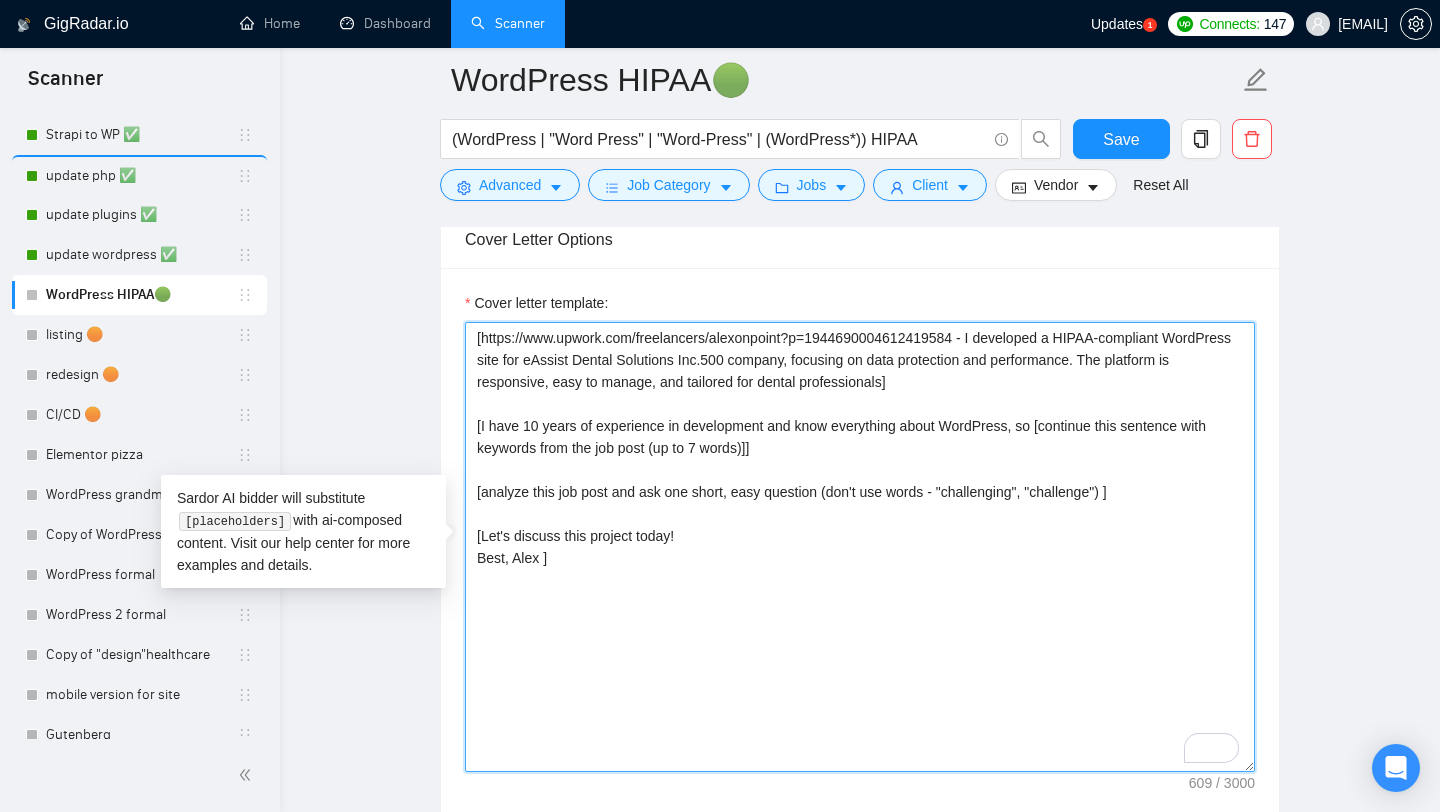 drag, startPoint x: 562, startPoint y: 605, endPoint x: 475, endPoint y: 356, distance: 263.76126 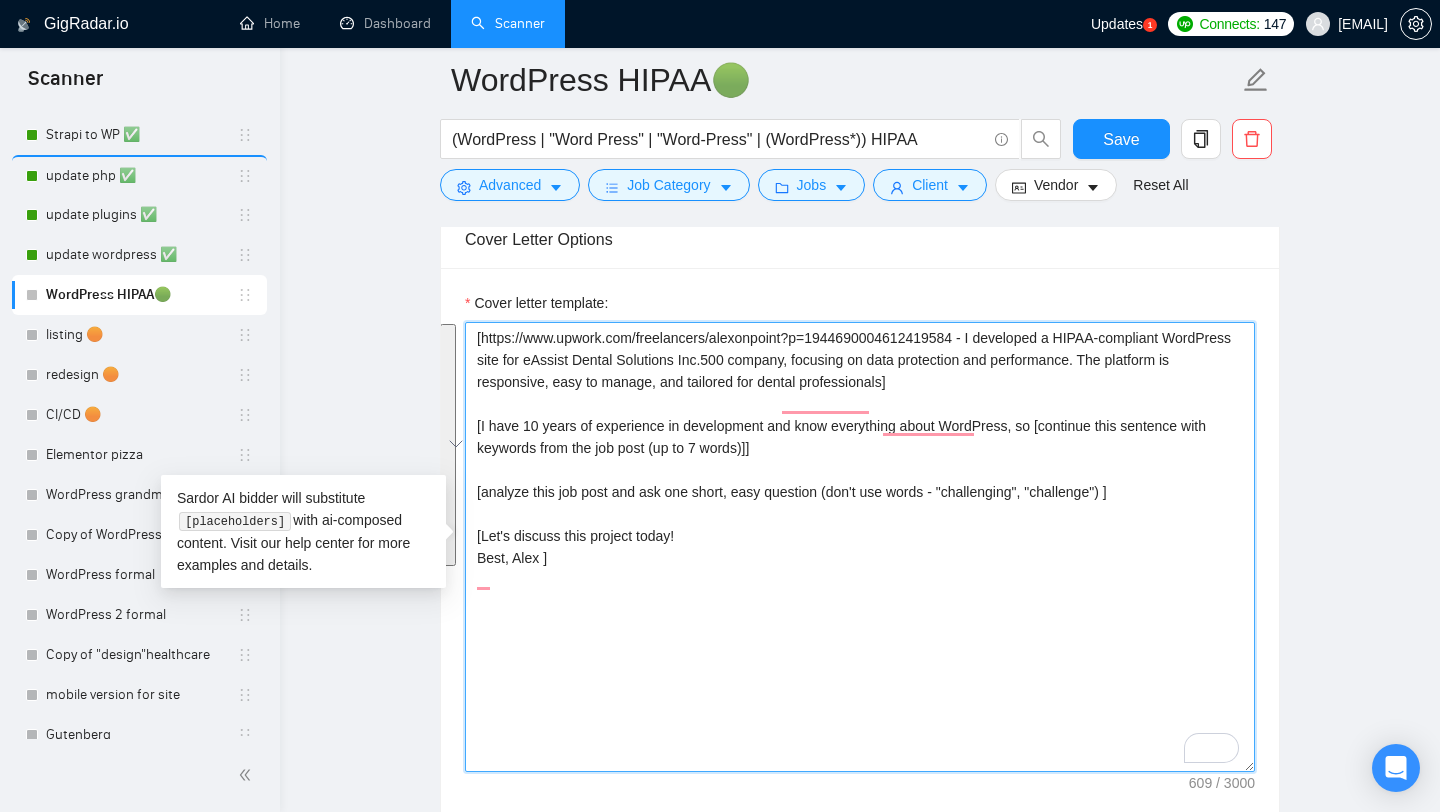 click on "[https://www.upwork.com/freelancers/alexonpoint?p=1944690004612419584 - I developed a HIPAA-compliant WordPress site for eAssist Dental Solutions Inc.500 company, focusing on data protection and performance. The platform is responsive, easy to manage, and tailored for dental professionals]
[I have 10 years of experience in development and know everything about WordPress, so [continue this sentence with keywords from the job post (up to 7 words)]]
[analyze this job post and ask one short, easy question (don't use words - "challenging", "challenge") ]
[Let's discuss this project today!
Best, Alex ]" at bounding box center [860, 547] 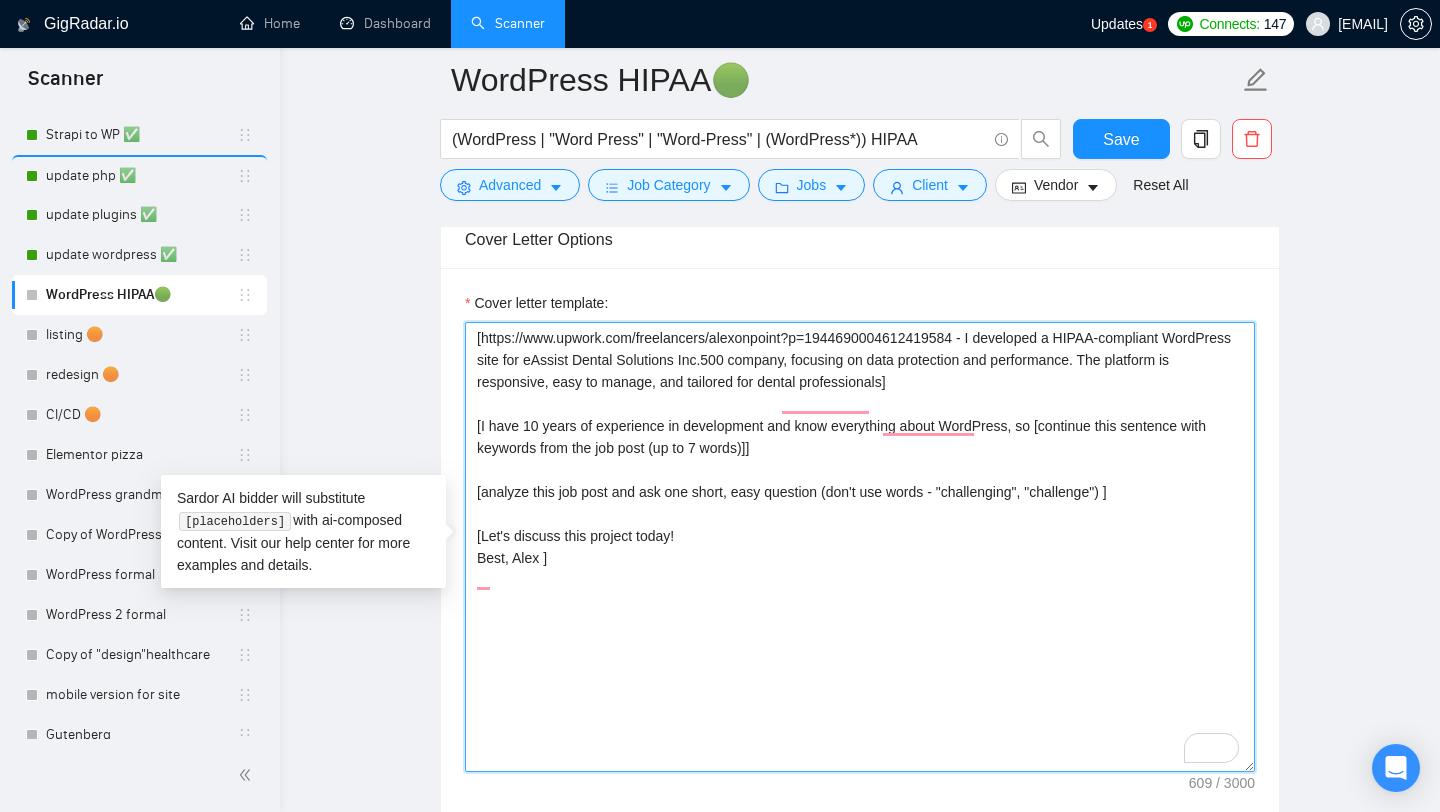paste on "I specialize in developing HIPAA-compliant WordPress sites, ensuring both security and performance for healthcare-related platforms." 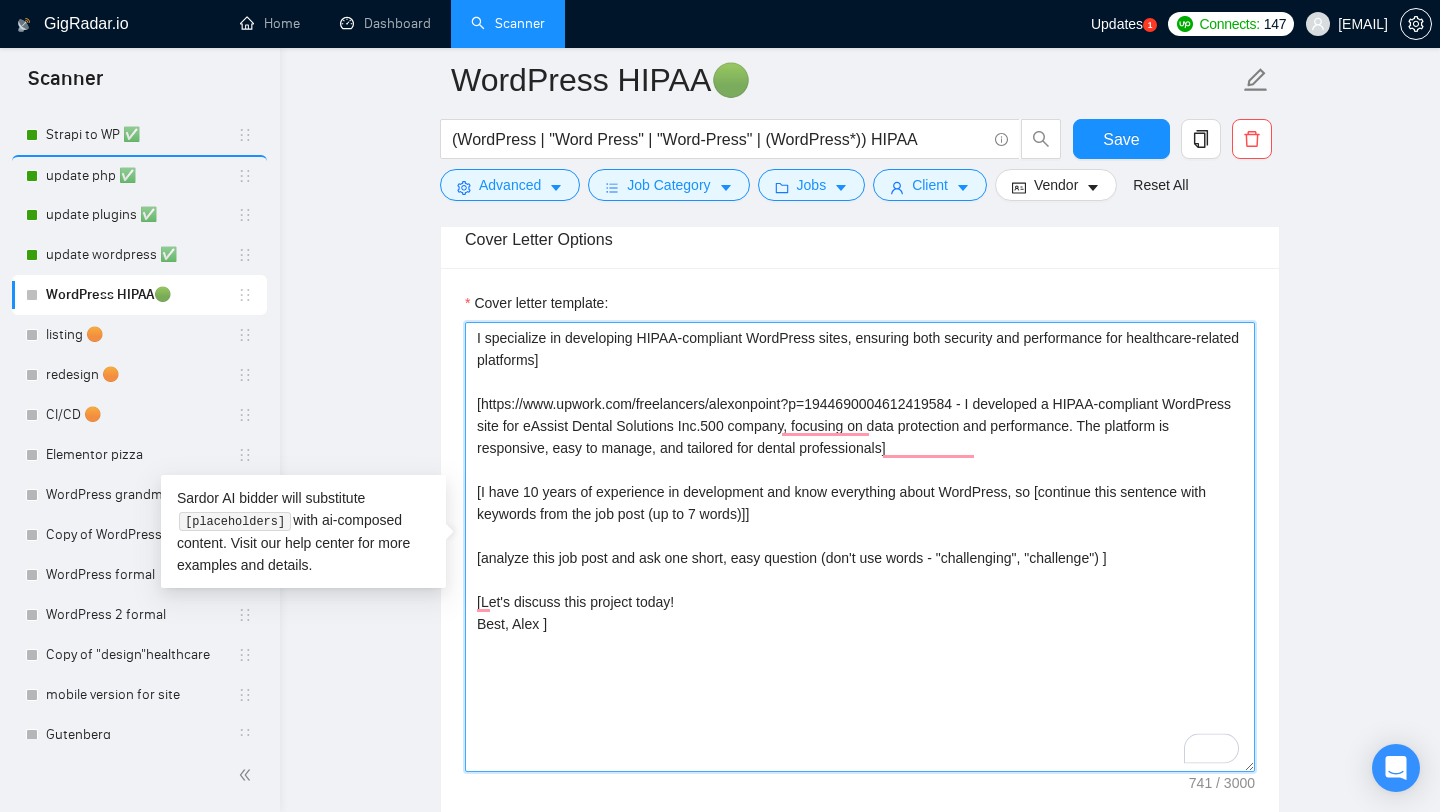 click on "I specialize in developing HIPAA-compliant WordPress sites, ensuring both security and performance for healthcare-related platforms]
[https://www.upwork.com/freelancers/alexonpoint?p=1944690004612419584 - I developed a HIPAA-compliant WordPress site for eAssist Dental Solutions Inc.500 company, focusing on data protection and performance. The platform is responsive, easy to manage, and tailored for dental professionals]
[I have 10 years of experience in development and know everything about WordPress, so [continue this sentence with keywords from the job post (up to 7 words)]]
[analyze this job post and ask one short, easy question (don't use words - "challenging", "challenge") ]
[Let's discuss this project today!
Best, Alex ]" at bounding box center (860, 547) 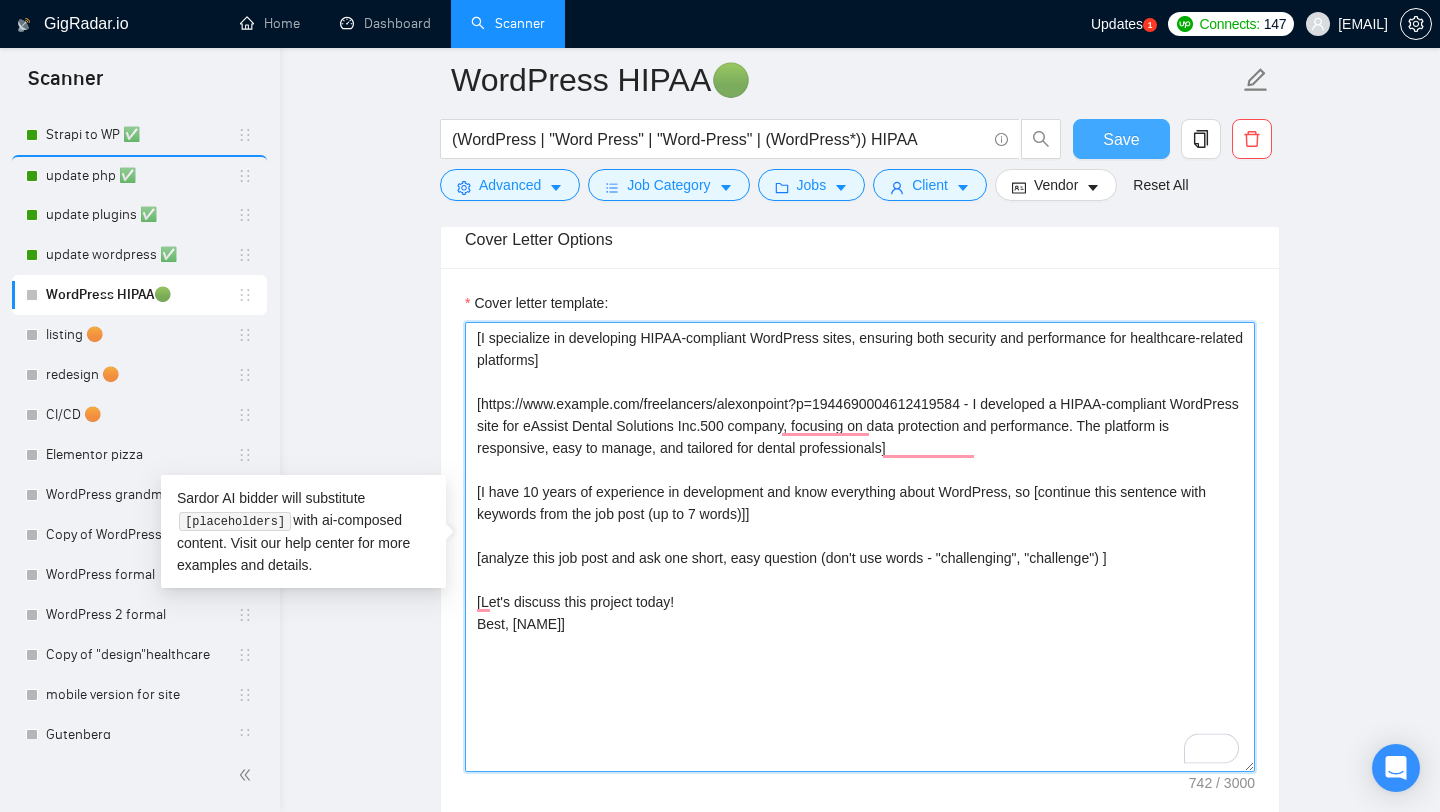 type on "[I specialize in developing HIPAA-compliant WordPress sites, ensuring both security and performance for healthcare-related platforms]
[https://www.example.com/freelancers/alexonpoint?p=1944690004612419584 - I developed a HIPAA-compliant WordPress site for eAssist Dental Solutions Inc.500 company, focusing on data protection and performance. The platform is responsive, easy to manage, and tailored for dental professionals]
[I have 10 years of experience in development and know everything about WordPress, so [continue this sentence with keywords from the job post (up to 7 words)]]
[analyze this job post and ask one short, easy question (don't use words - "challenging", "challenge") ]
[Let's discuss this project today!
Best, [NAME]]" 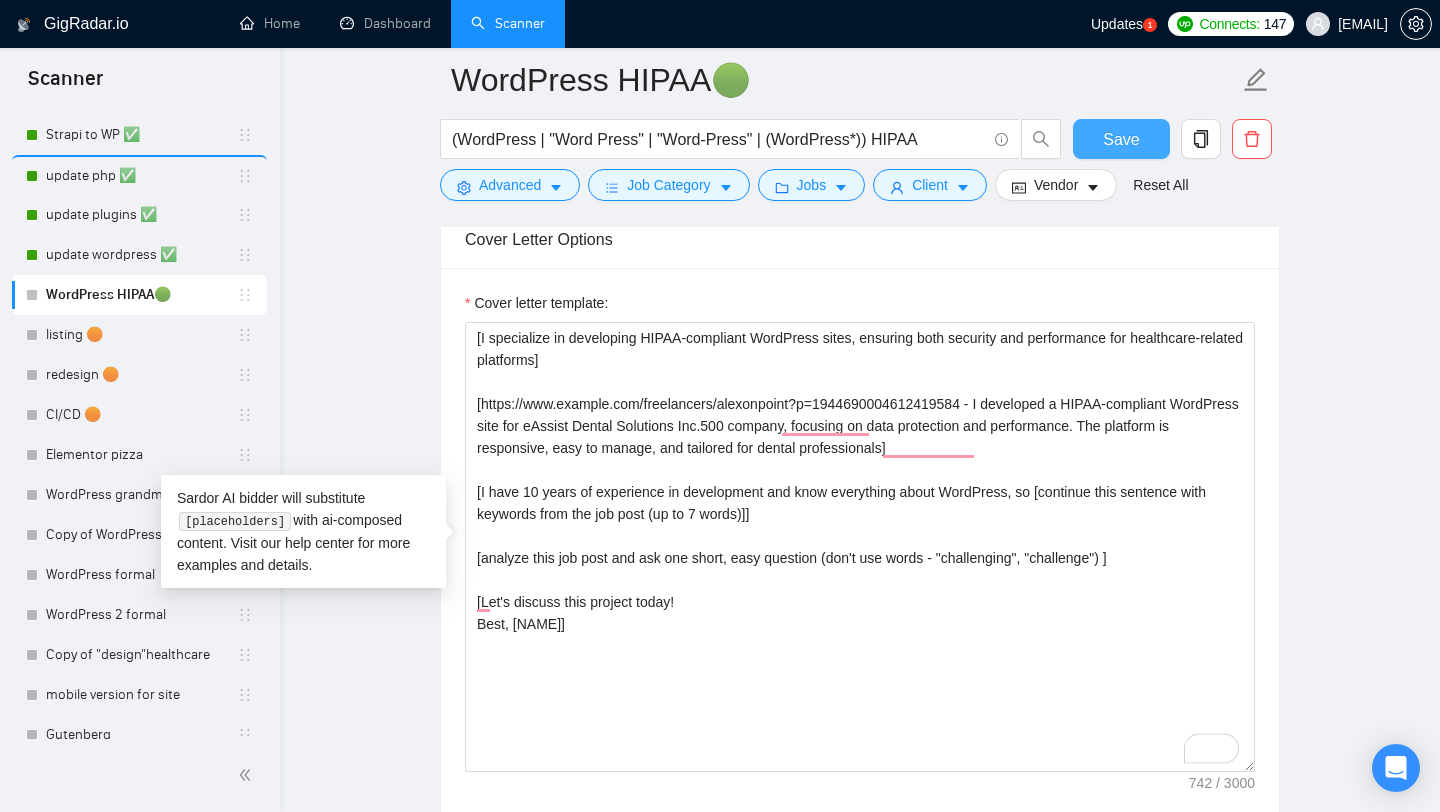click on "Save" at bounding box center (1121, 139) 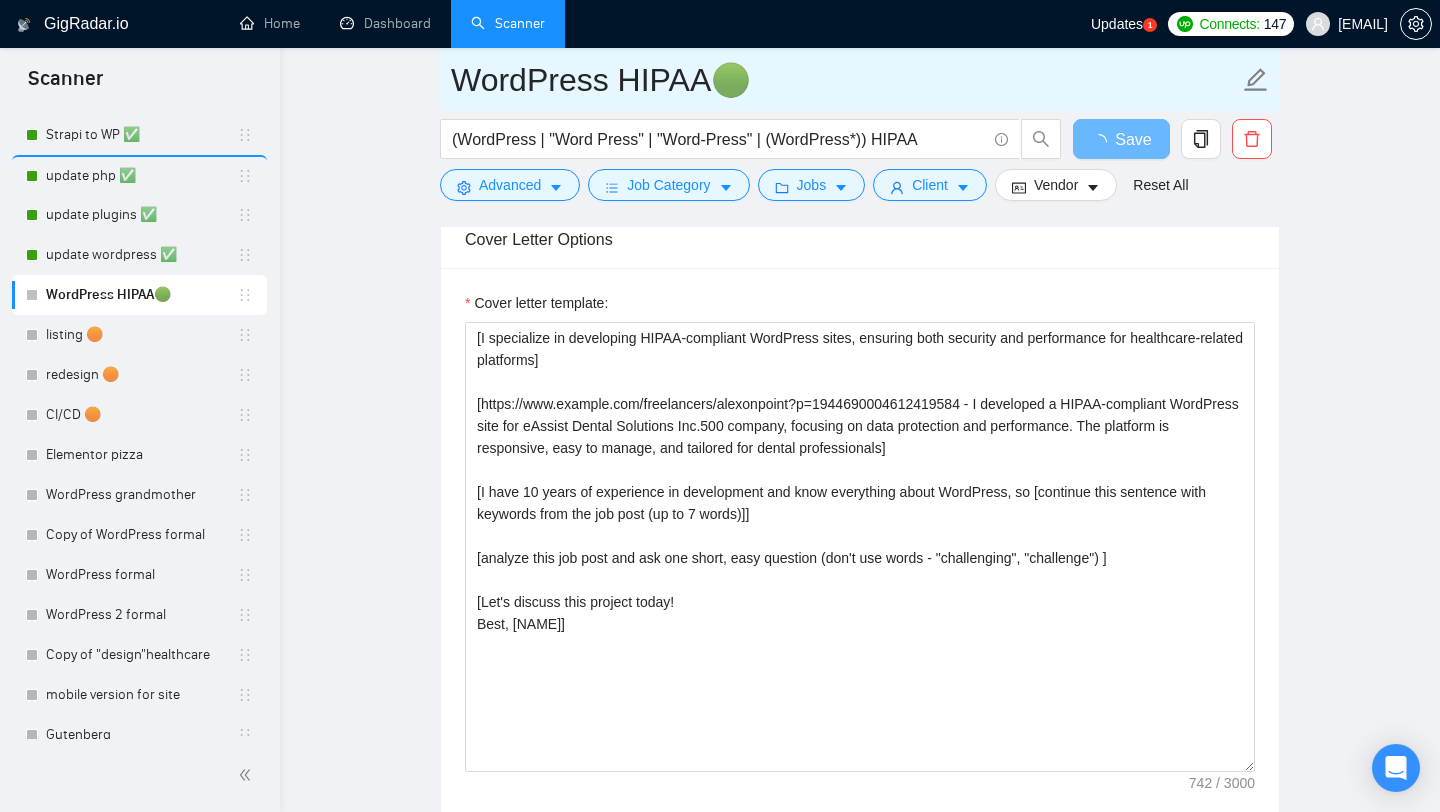 drag, startPoint x: 704, startPoint y: 82, endPoint x: 815, endPoint y: 82, distance: 111 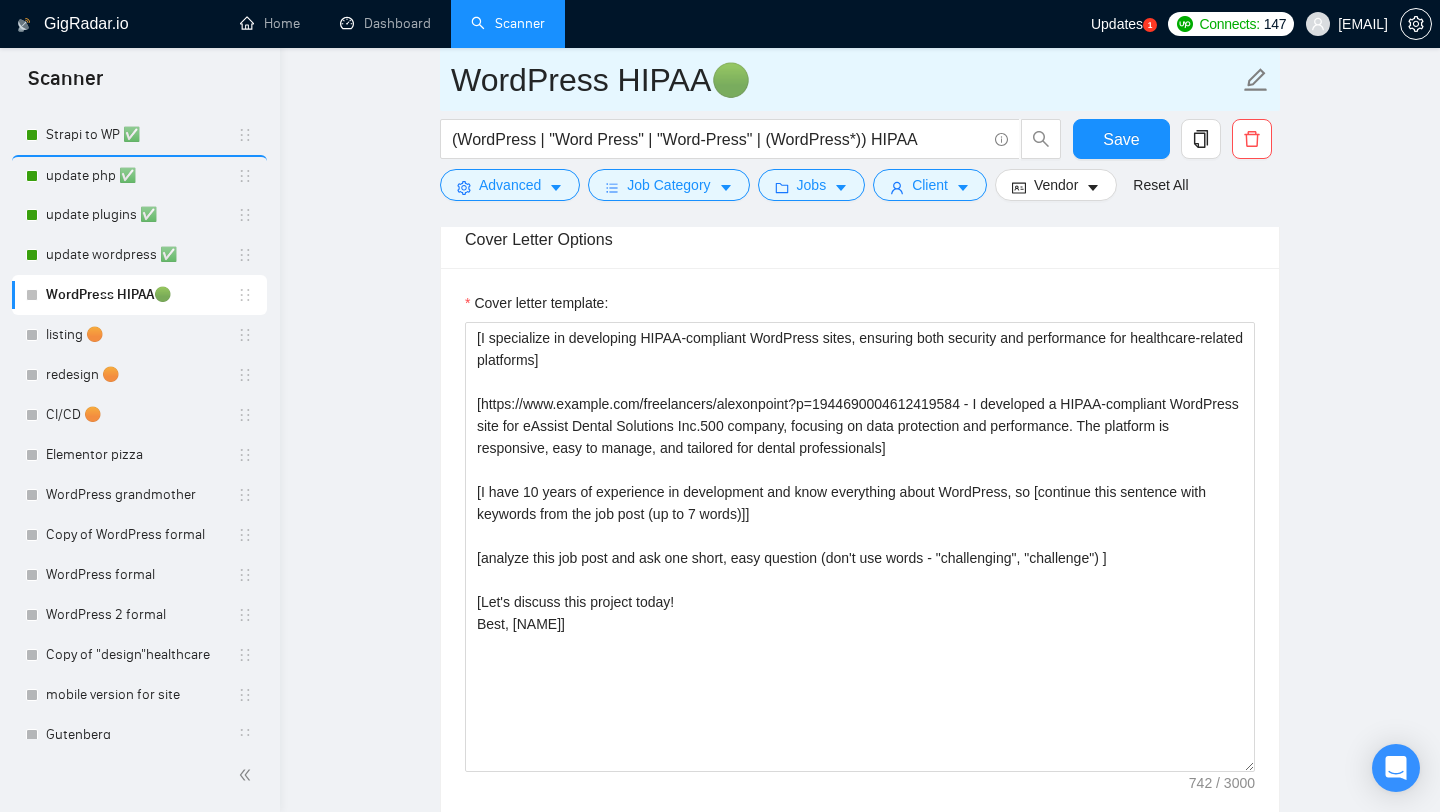 type 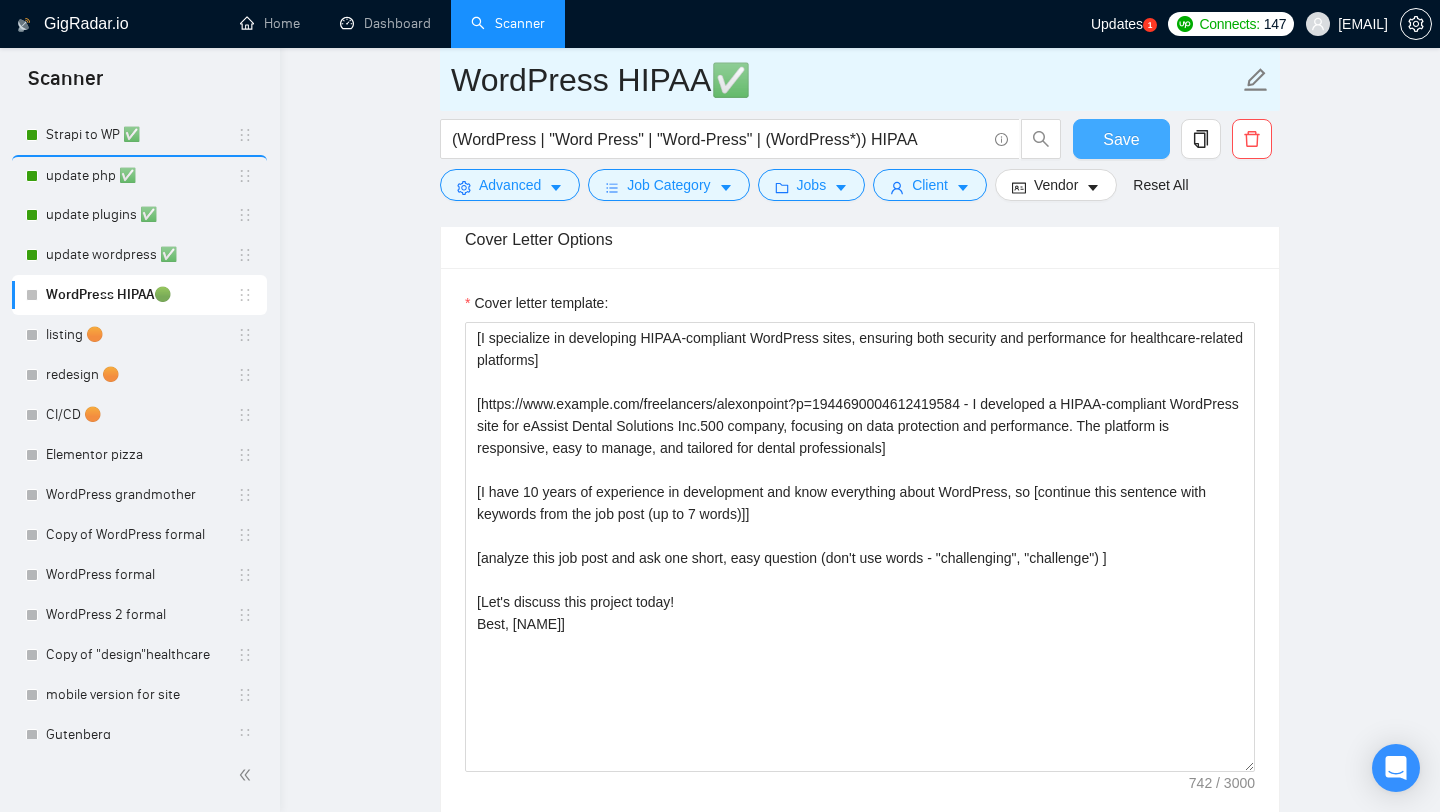 type on "WordPress HIPAA✅" 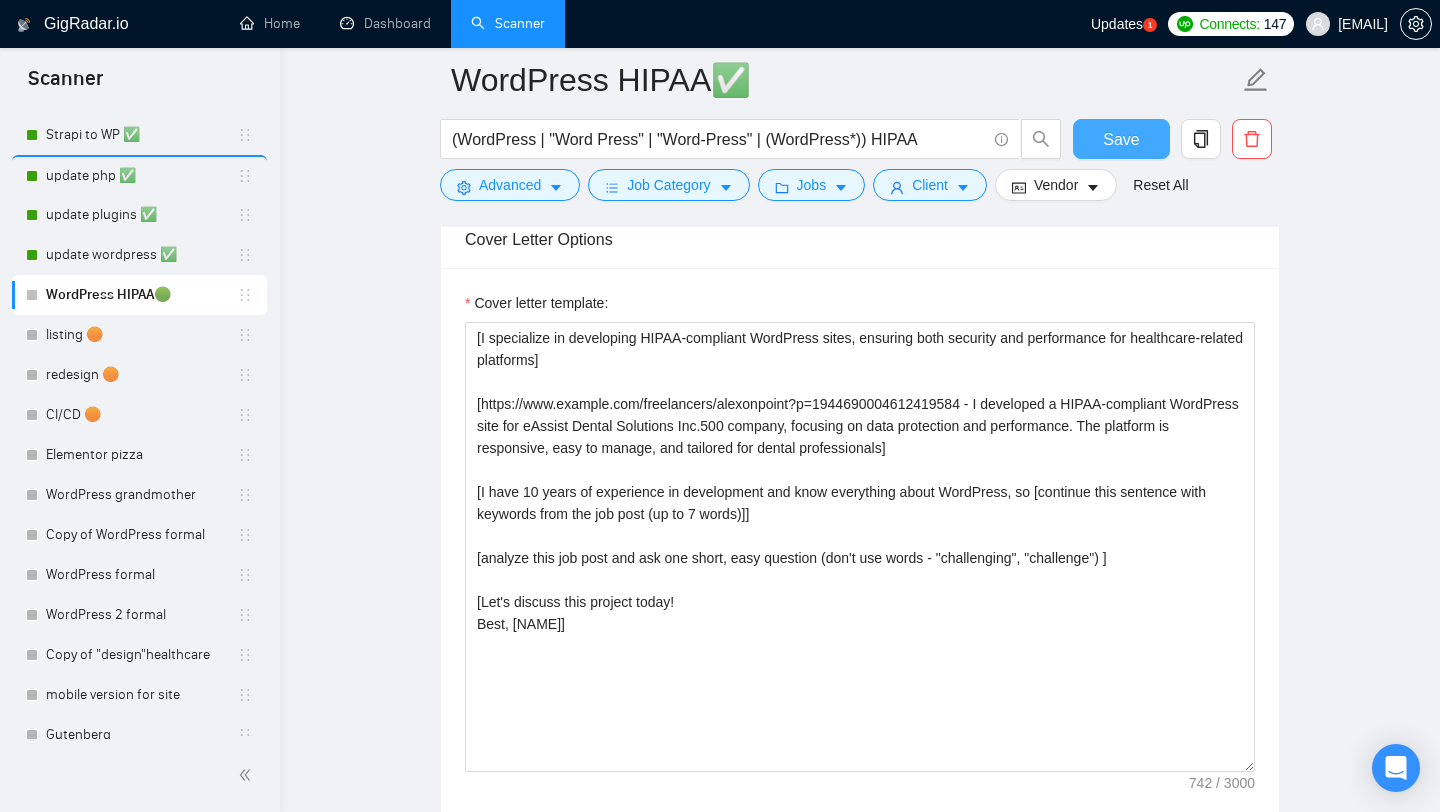 click on "Save" at bounding box center (1121, 139) 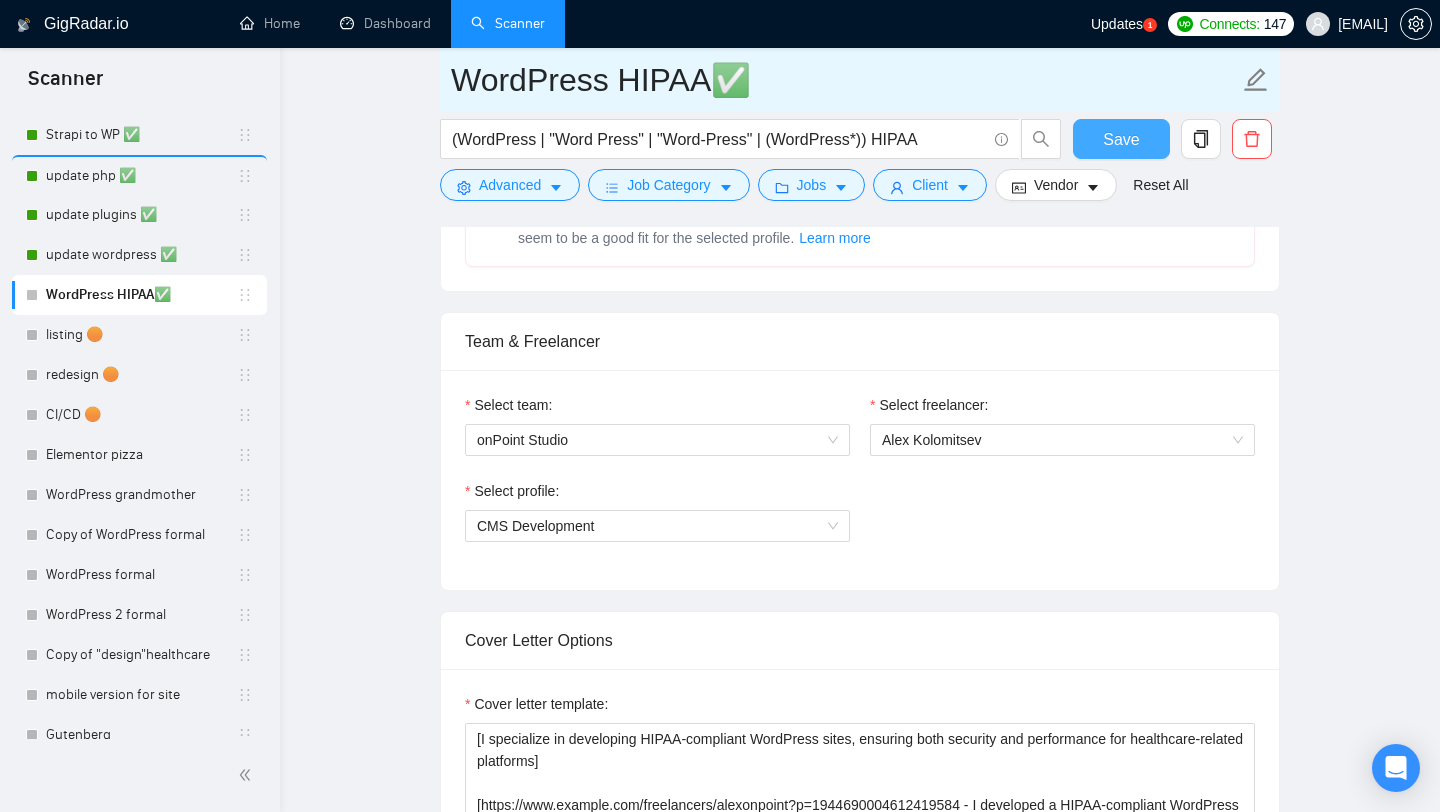 scroll, scrollTop: 1048, scrollLeft: 0, axis: vertical 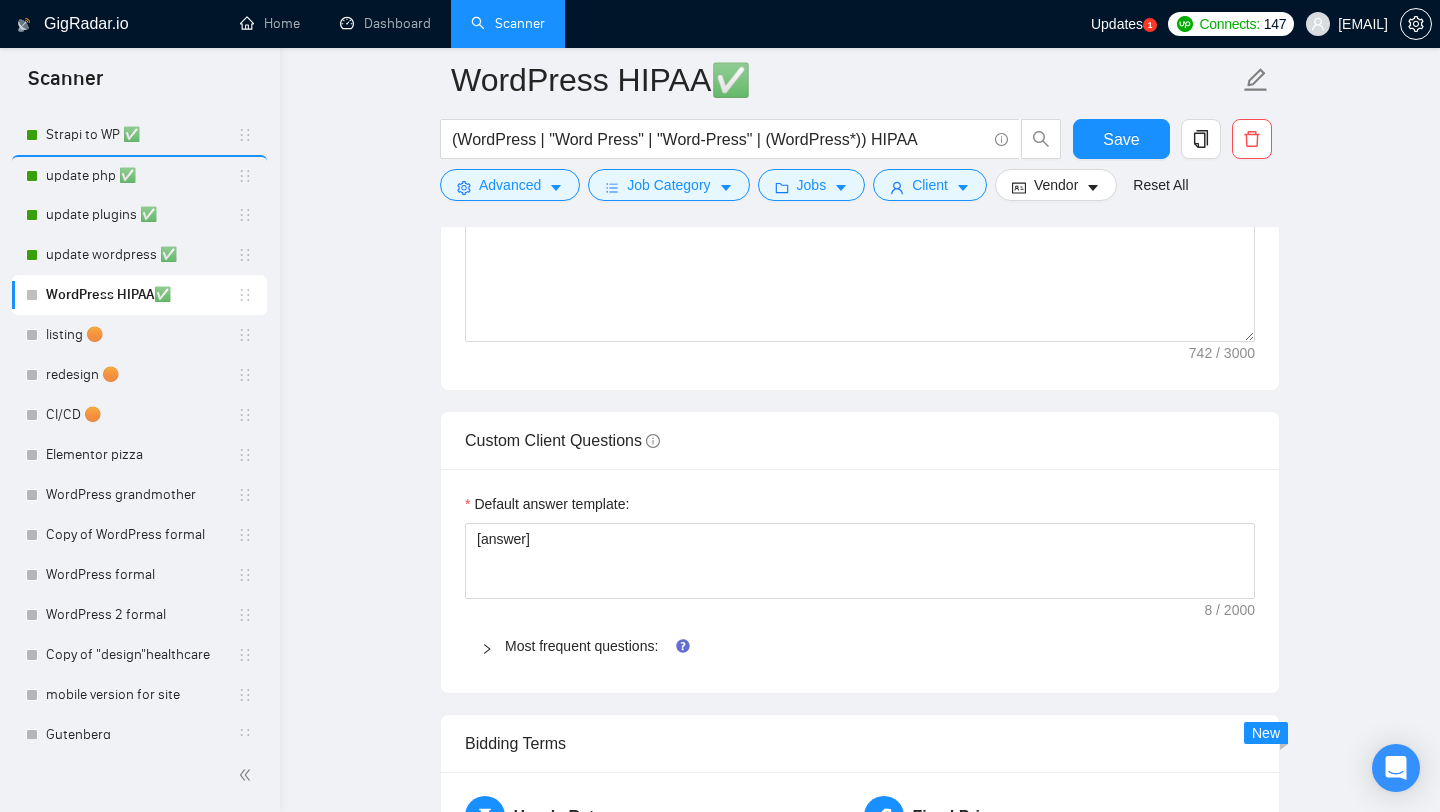 click on "Most frequent questions:" at bounding box center [872, 646] 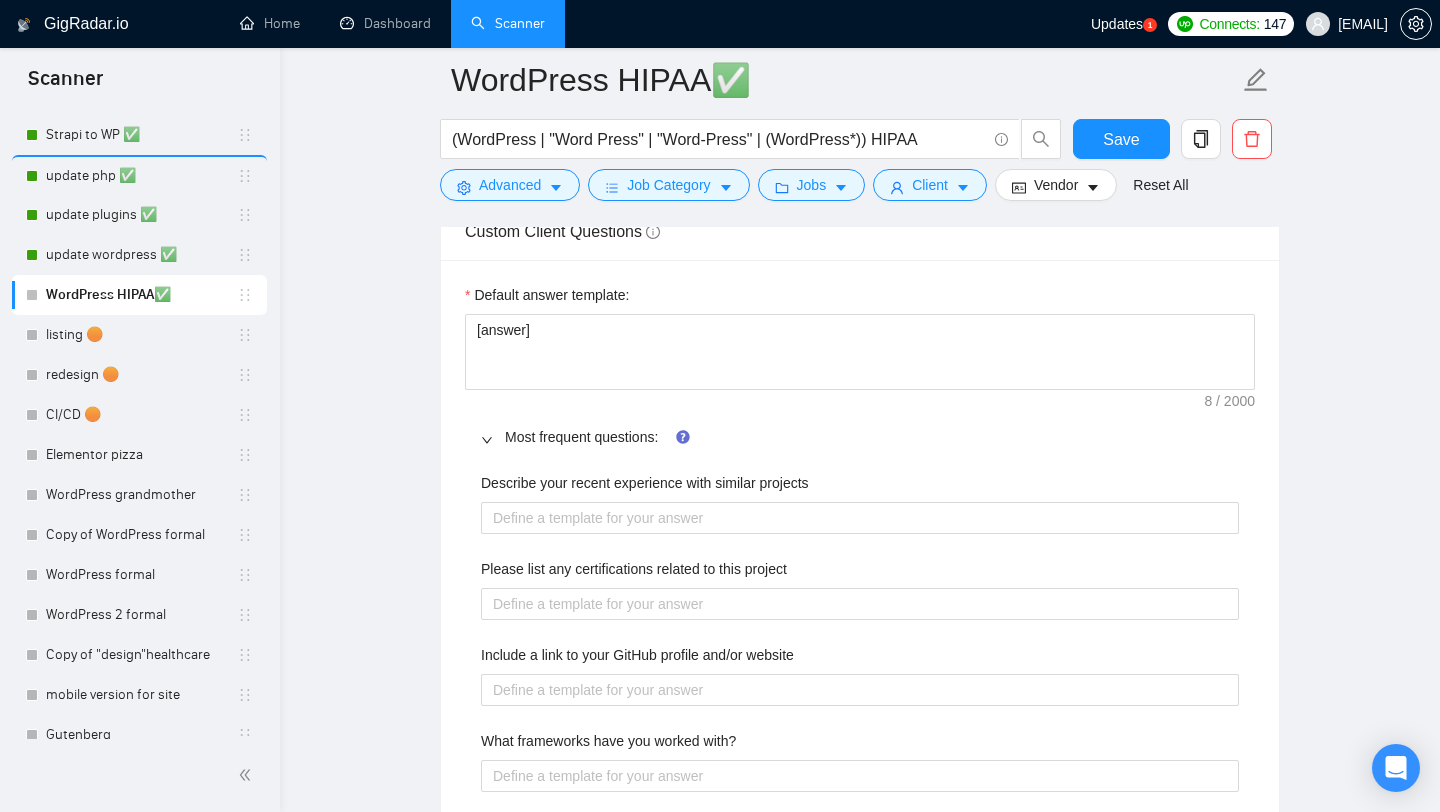 scroll, scrollTop: 1960, scrollLeft: 0, axis: vertical 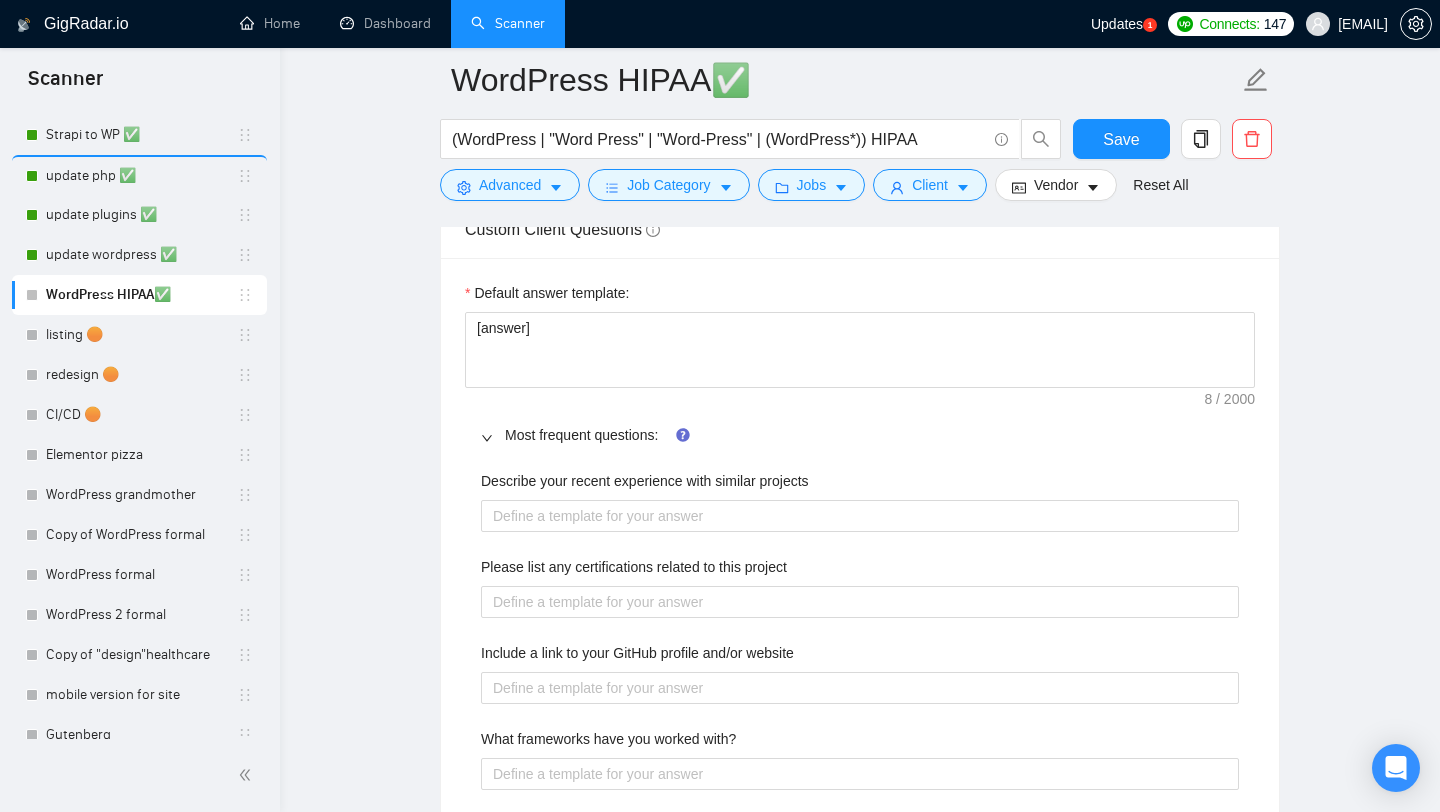 click on "Describe your recent experience with similar projects Please list any certifications related to this project Include a link to your GitHub profile and/or website What frameworks have you worked with? Describe your typical design process and methods What past project or job have you had that is most like this one and why? Describe your approach to testing and improving QA How do you use metrics to inform your strategy? Do you have any questions about the job description? Why do you think you are a good fit for this particular project?" at bounding box center (860, 900) 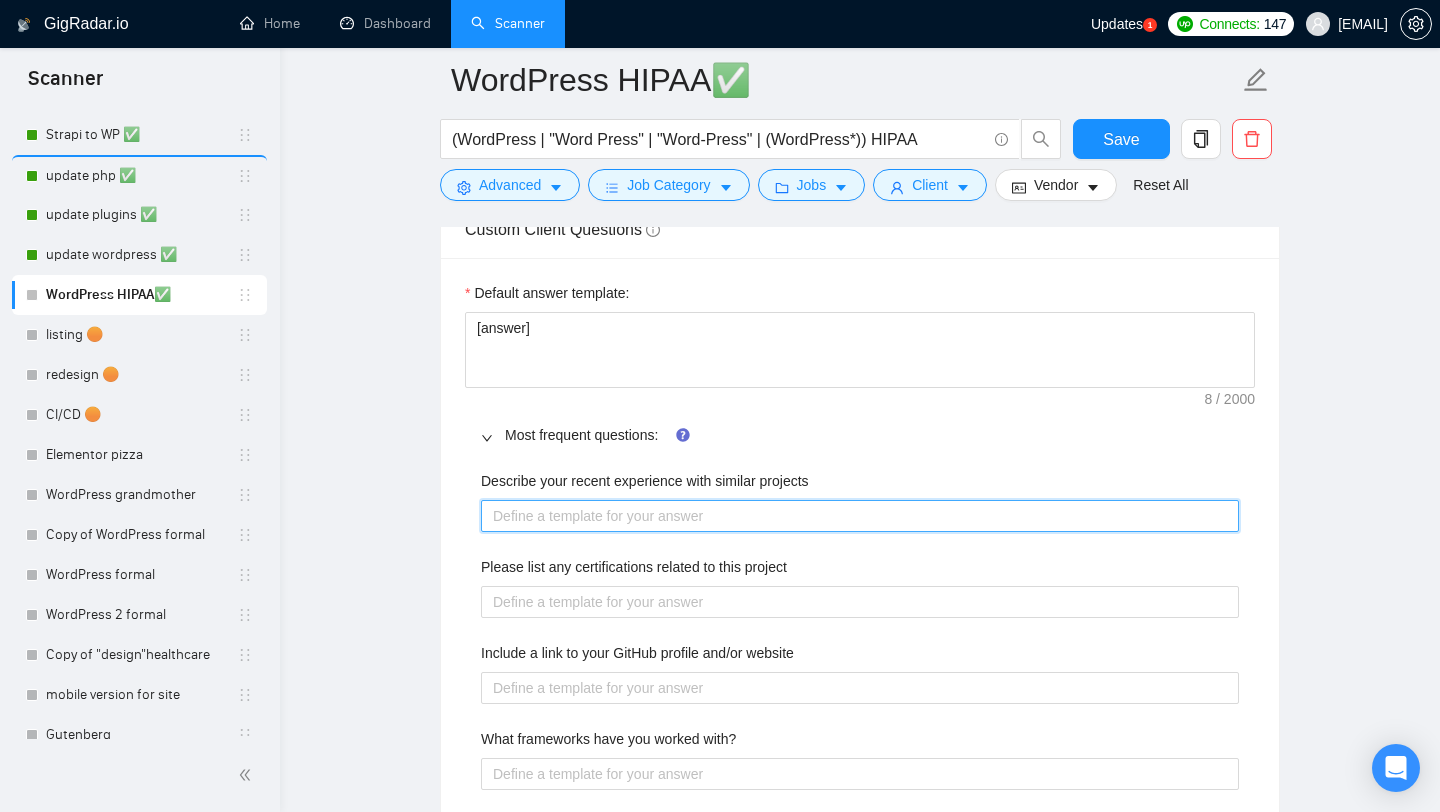 click on "Describe your recent experience with similar projects" at bounding box center (860, 516) 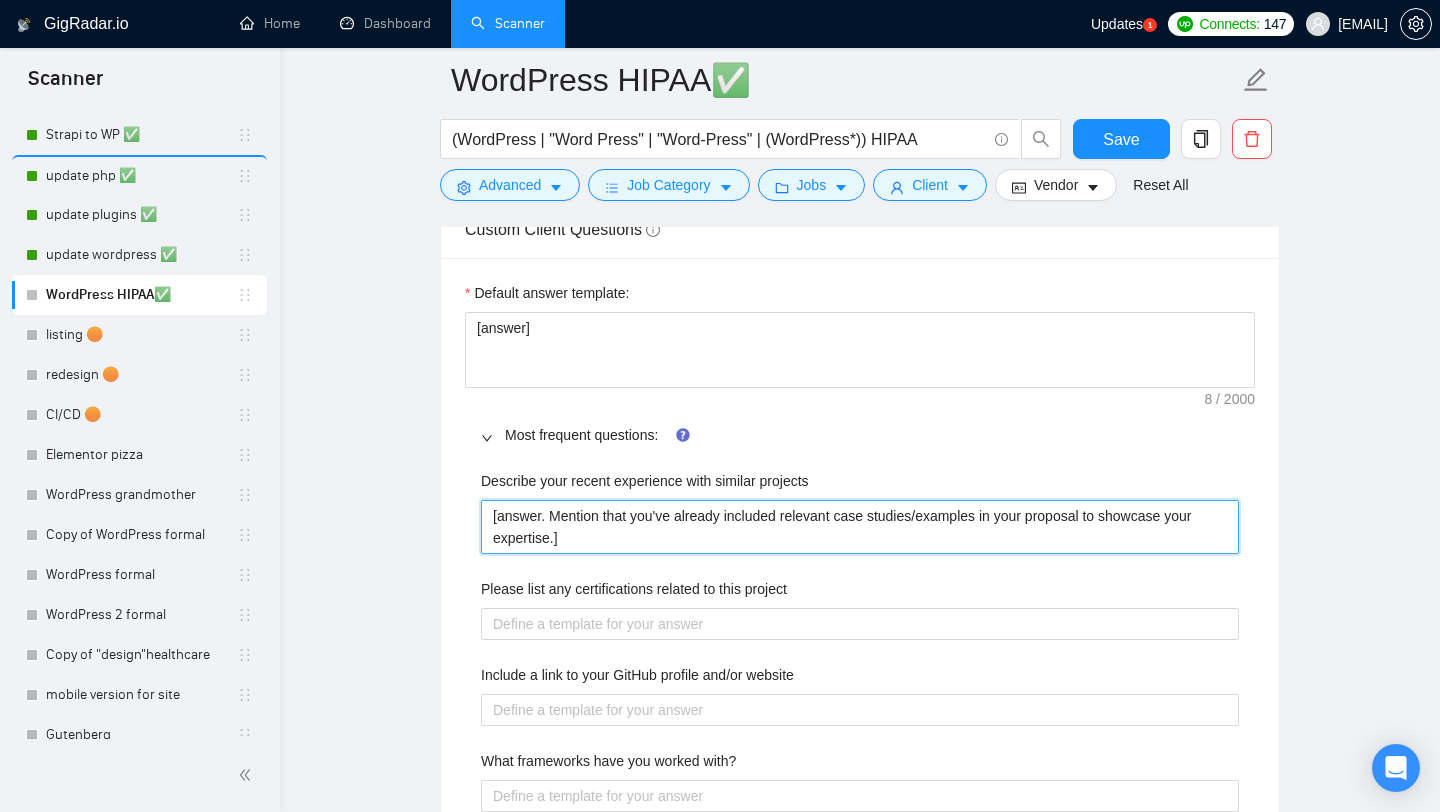 type 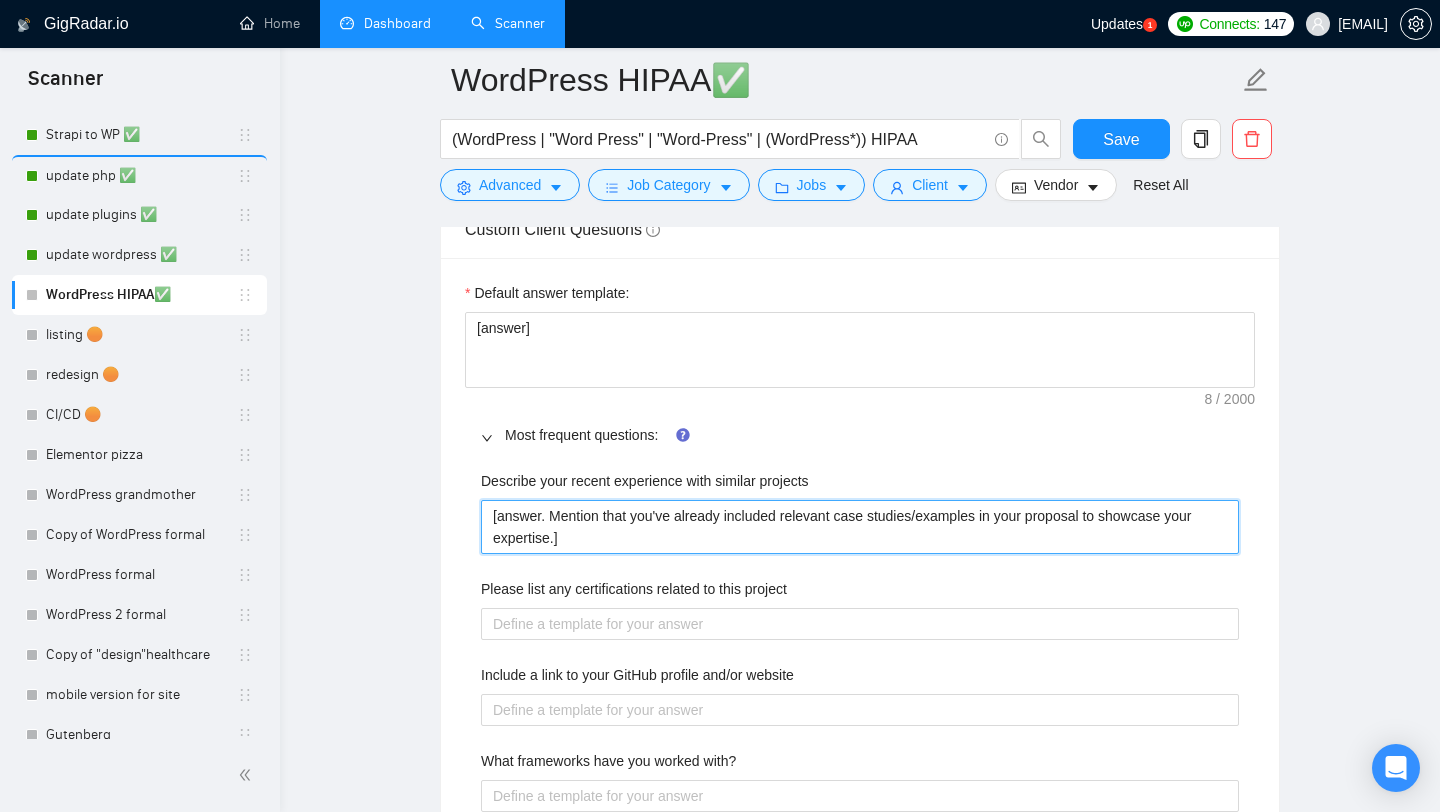 type on "[answer. Mention that you've already included relevant case studies/examples in your proposal to showcase your expertise.]" 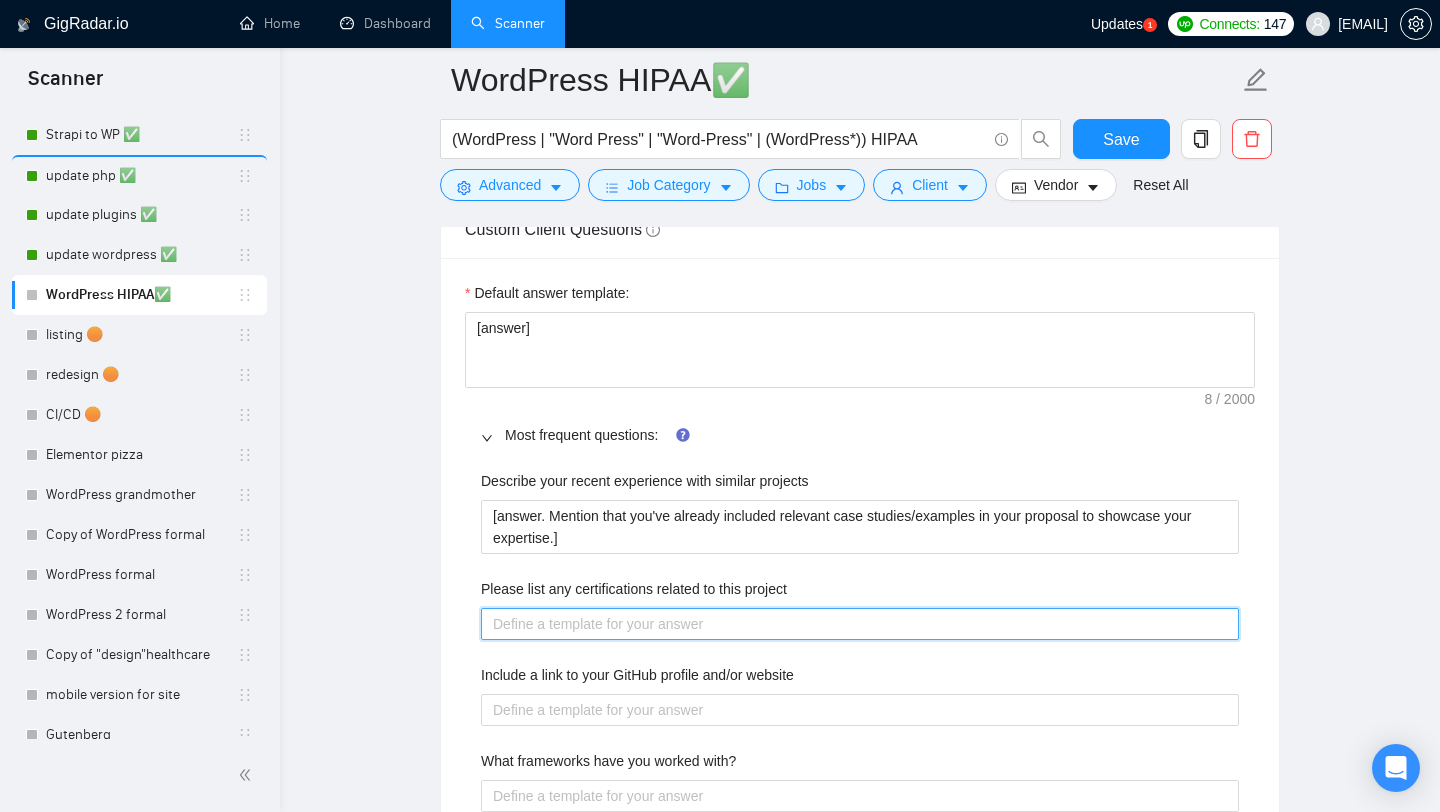 click on "Please list any certifications related to this project" at bounding box center (860, 624) 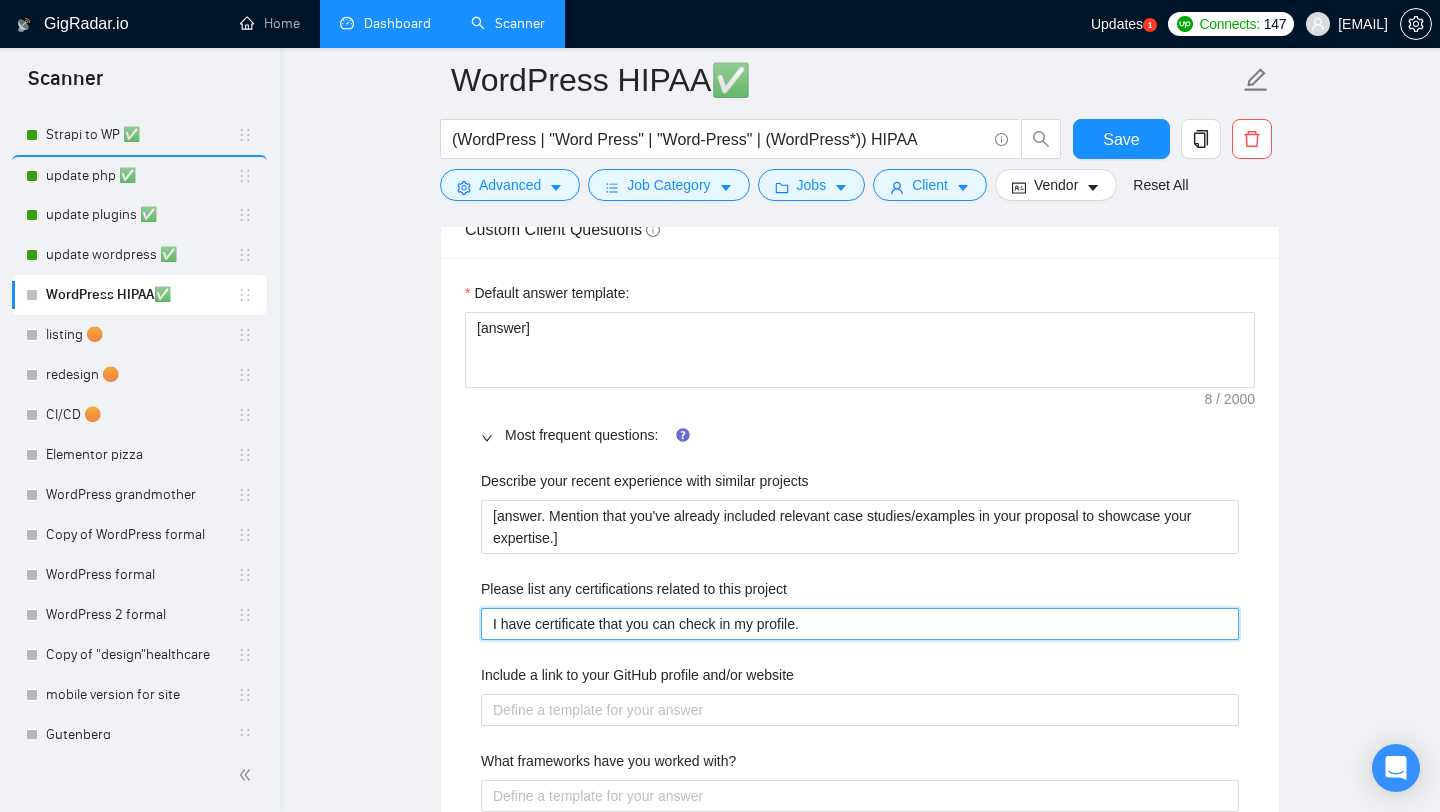 type on "I have certificate that you can check in my profile." 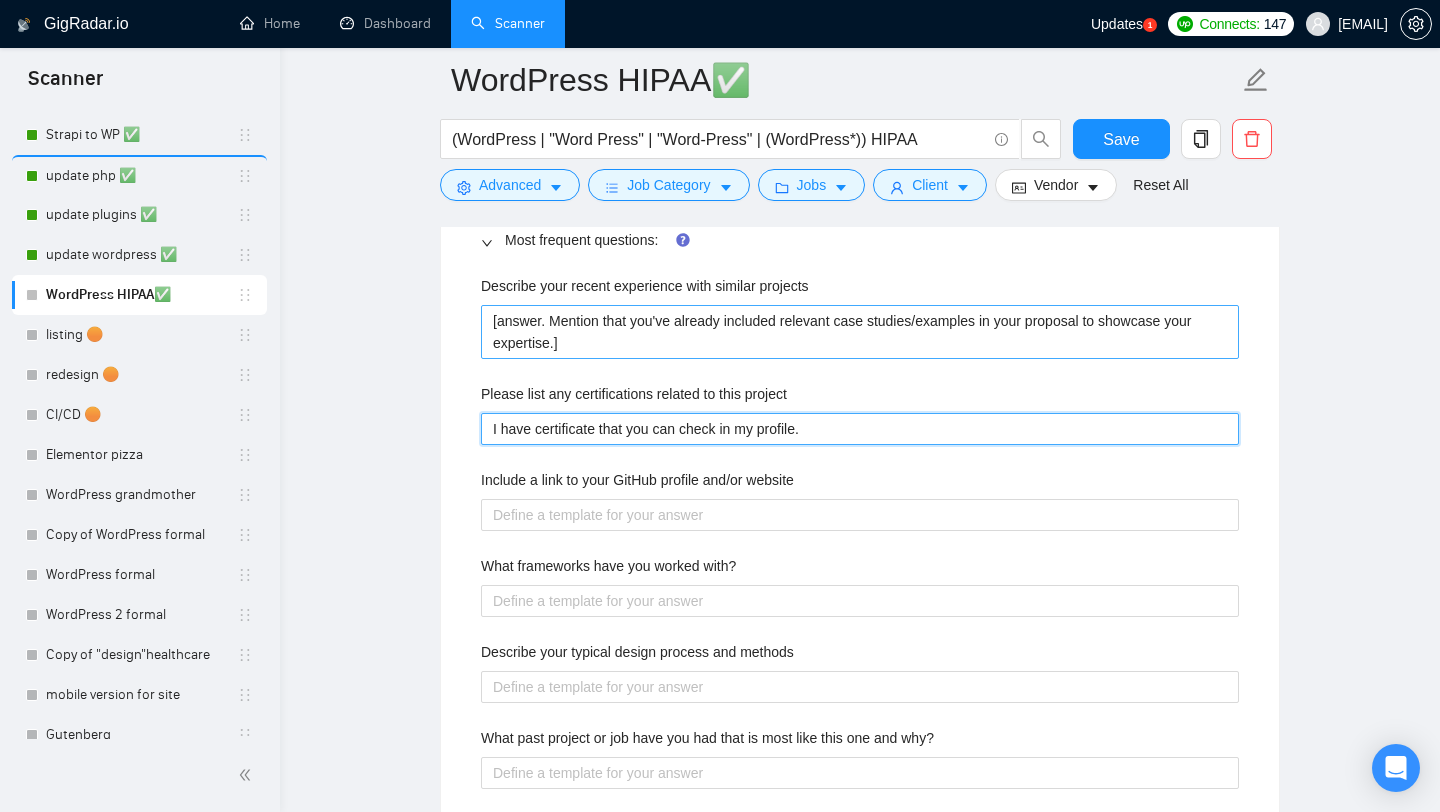 scroll, scrollTop: 2159, scrollLeft: 0, axis: vertical 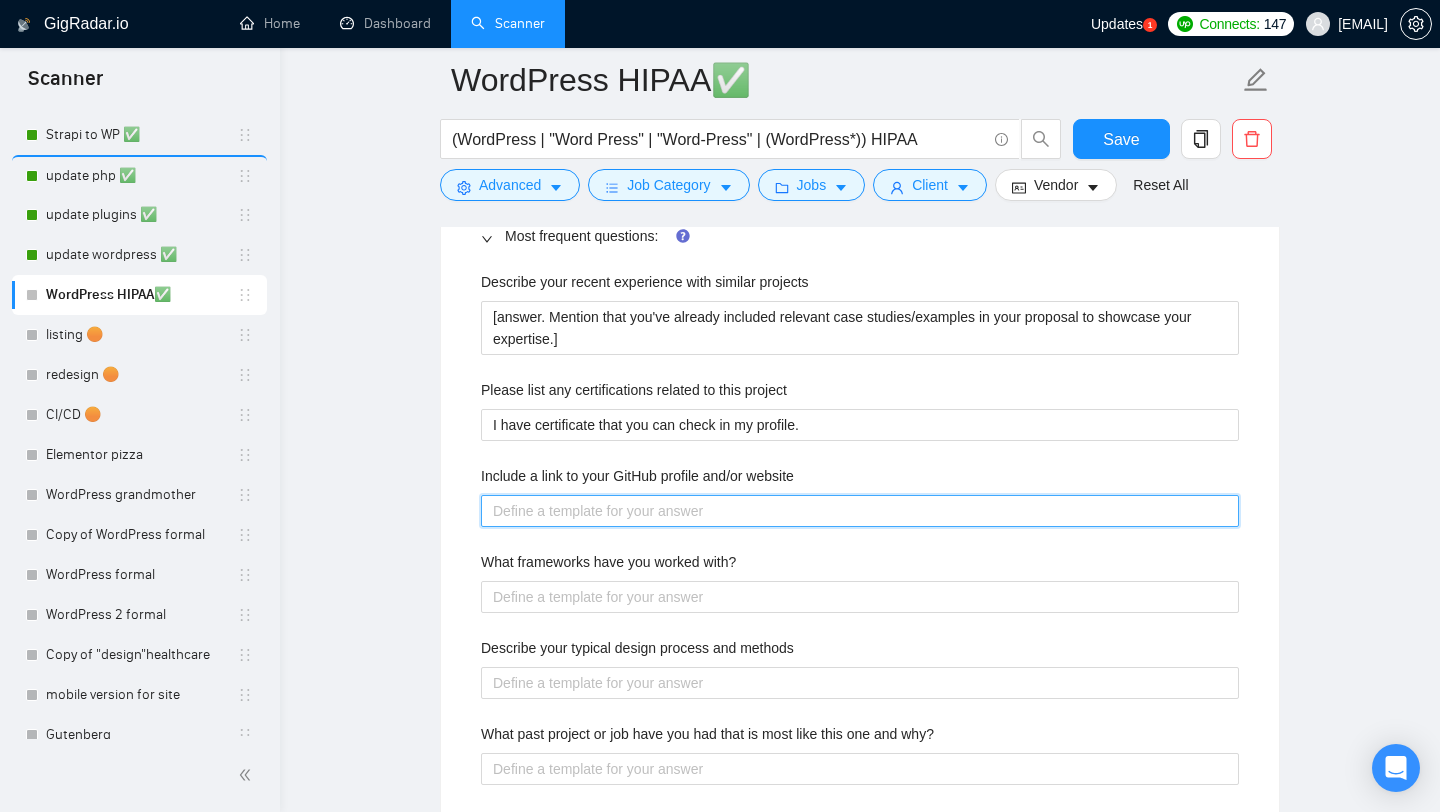 click on "Include a link to your GitHub profile and/or website" at bounding box center (860, 511) 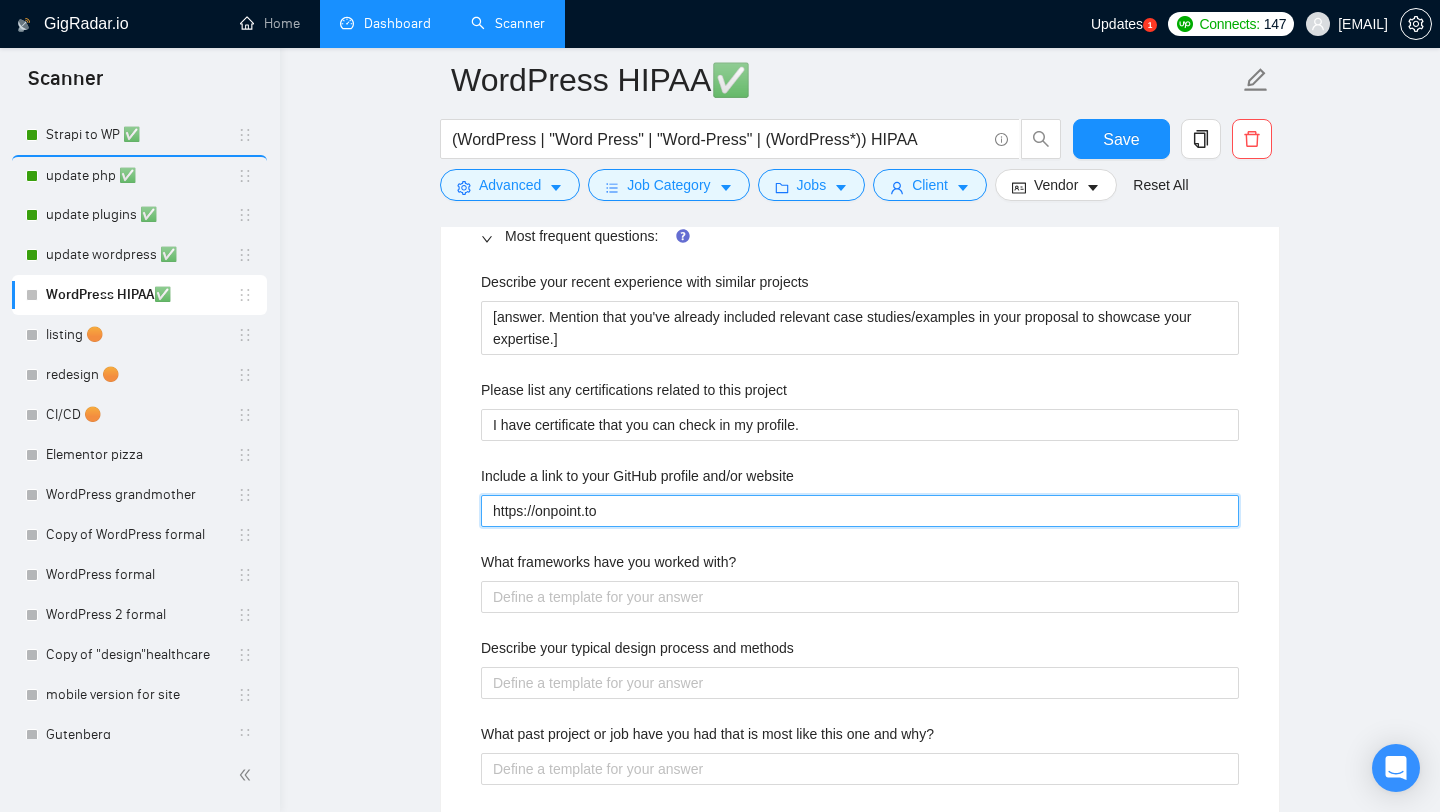 type on "https://onpoint.to" 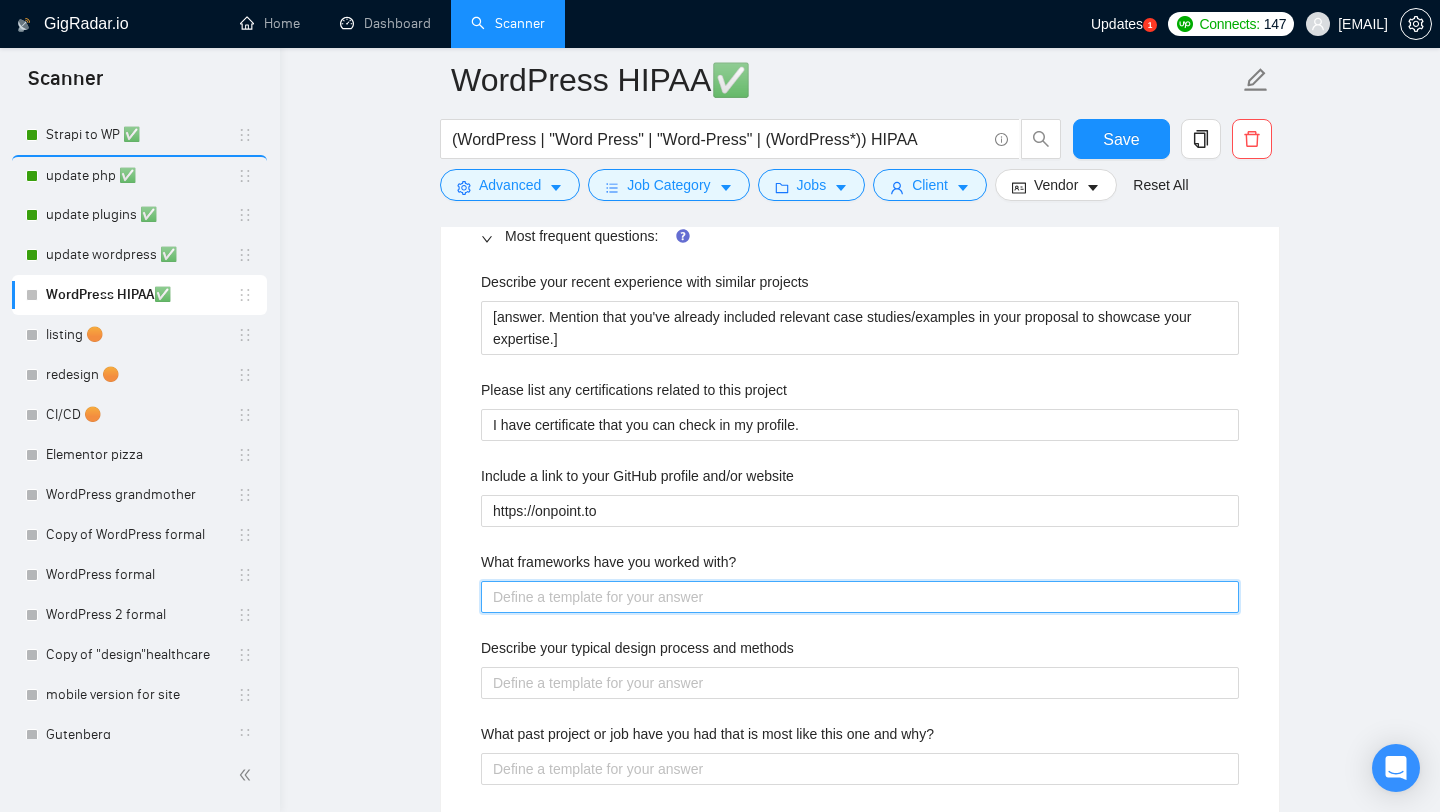 click on "What frameworks have you worked with?" at bounding box center (860, 597) 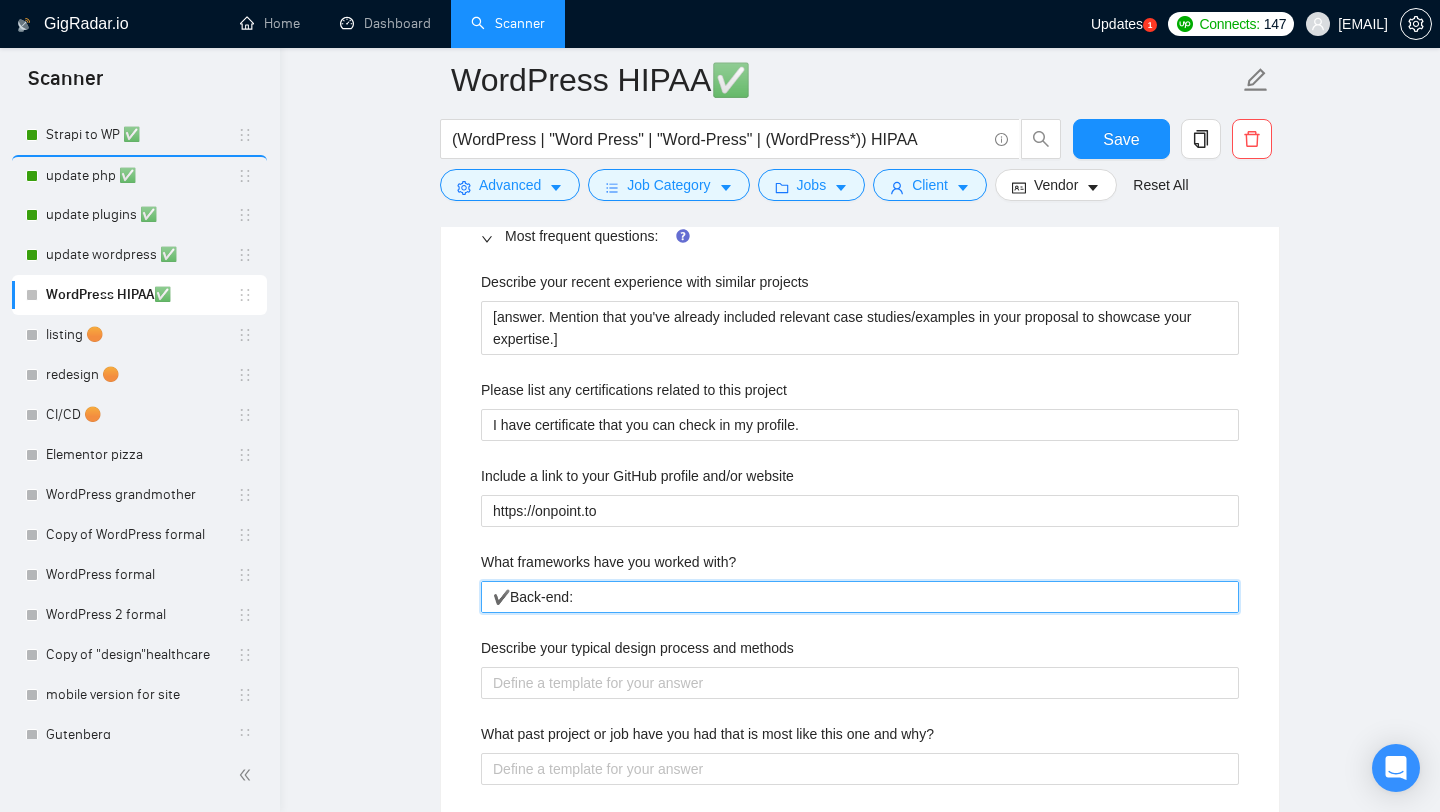 type 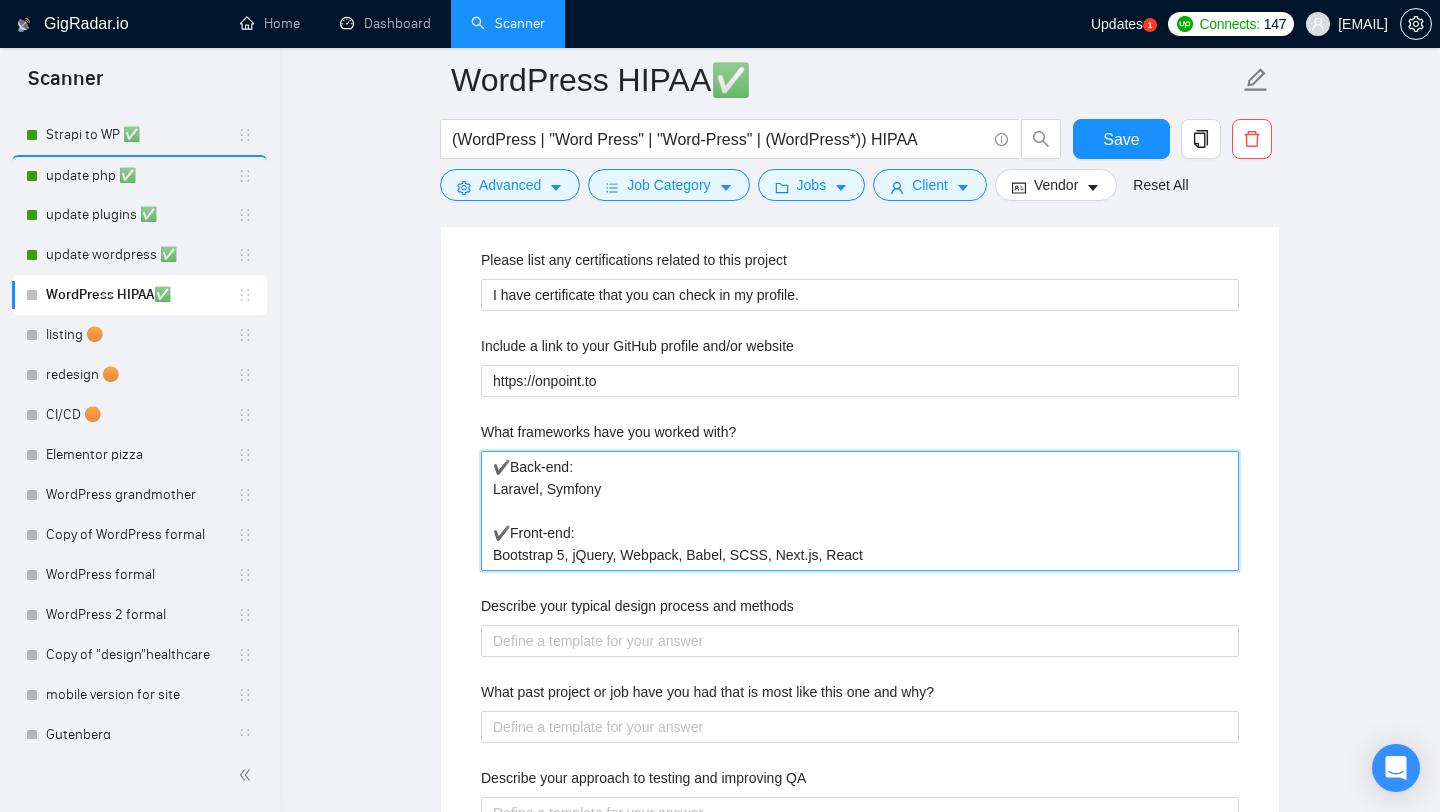 scroll, scrollTop: 2321, scrollLeft: 0, axis: vertical 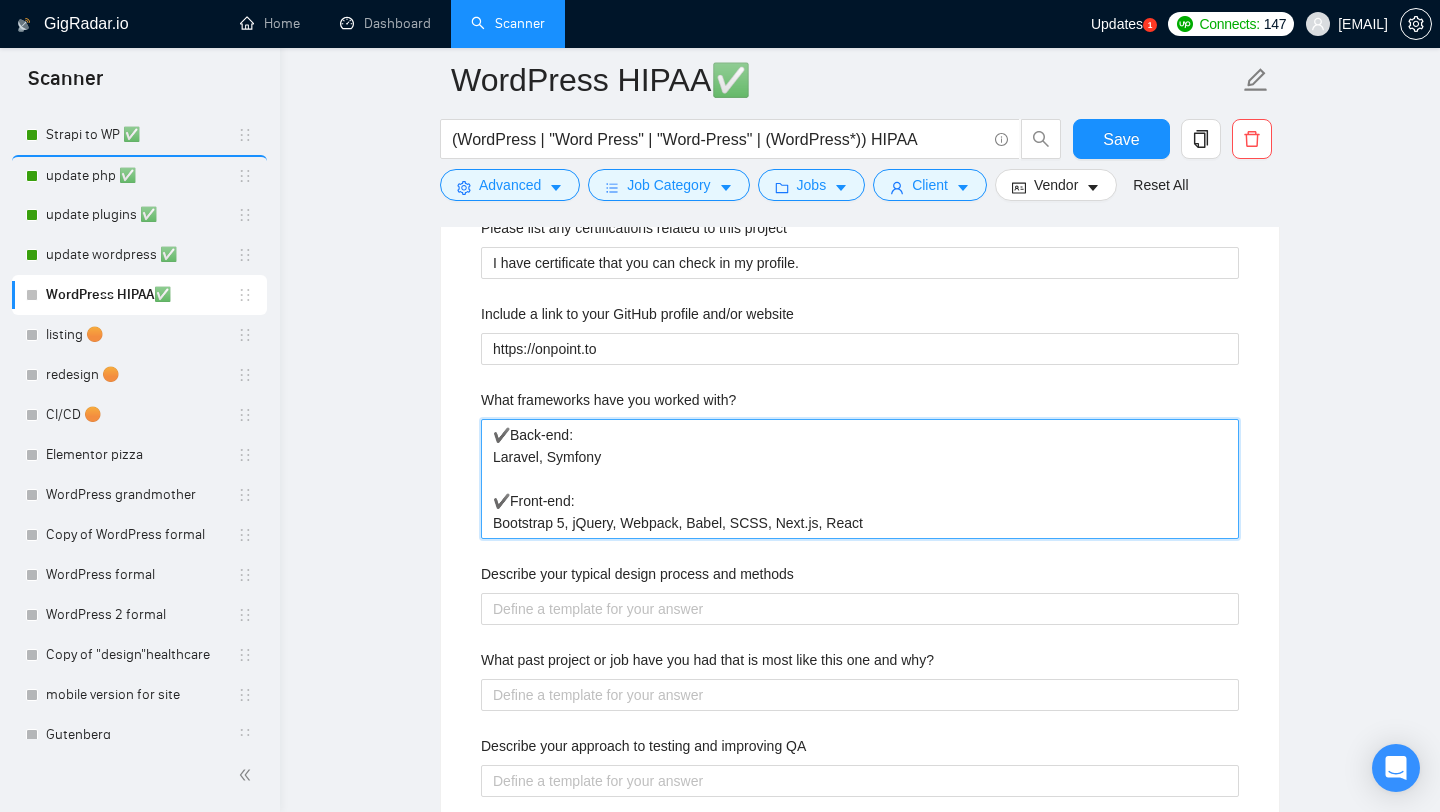 type on "✔️Back-end:
Laravel, Symfony
✔️Front-end:
Bootstrap 5, jQuery, Webpack, Babel, SCSS, Next.js, React" 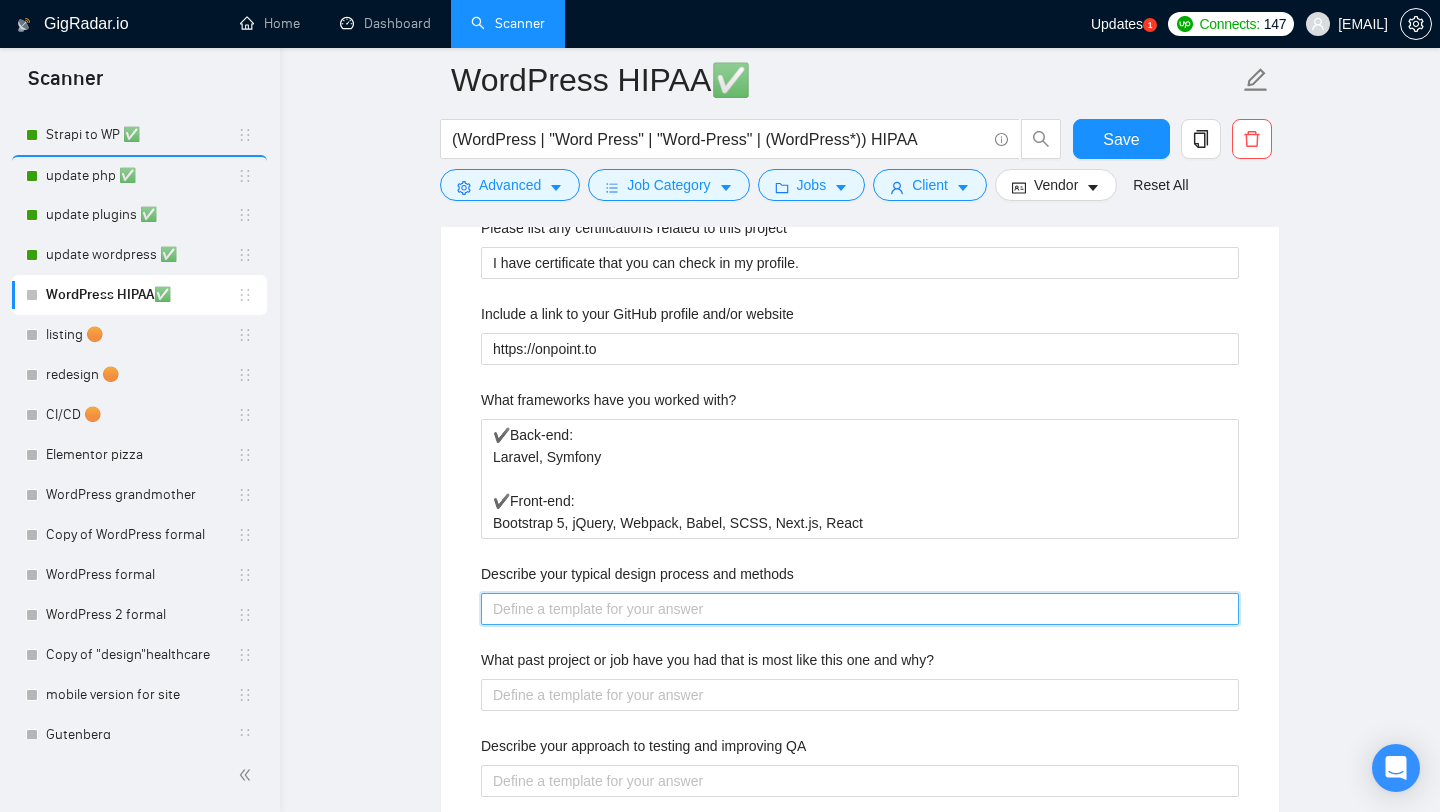 click on "Describe your typical design process and methods" at bounding box center [860, 609] 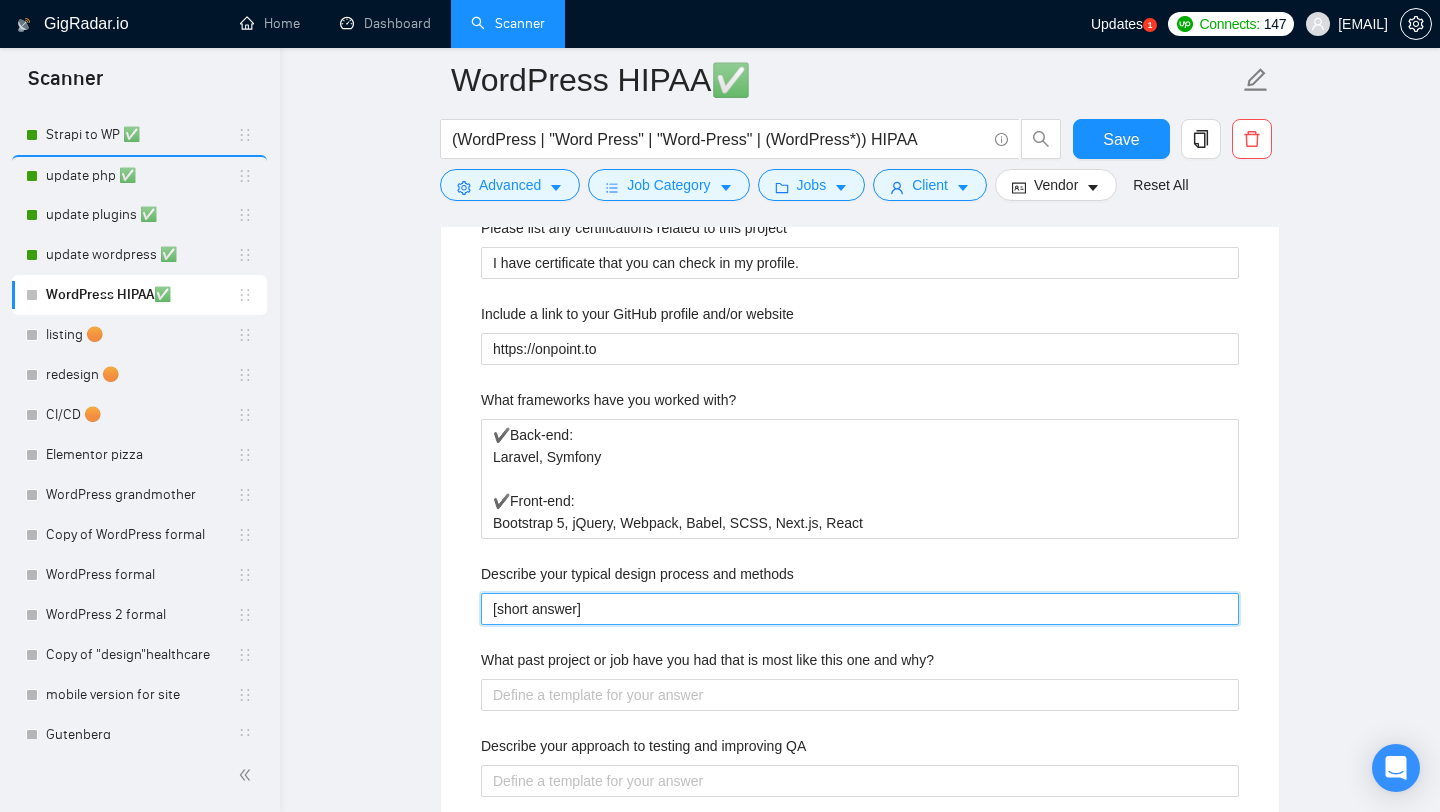 type on "[short answer]" 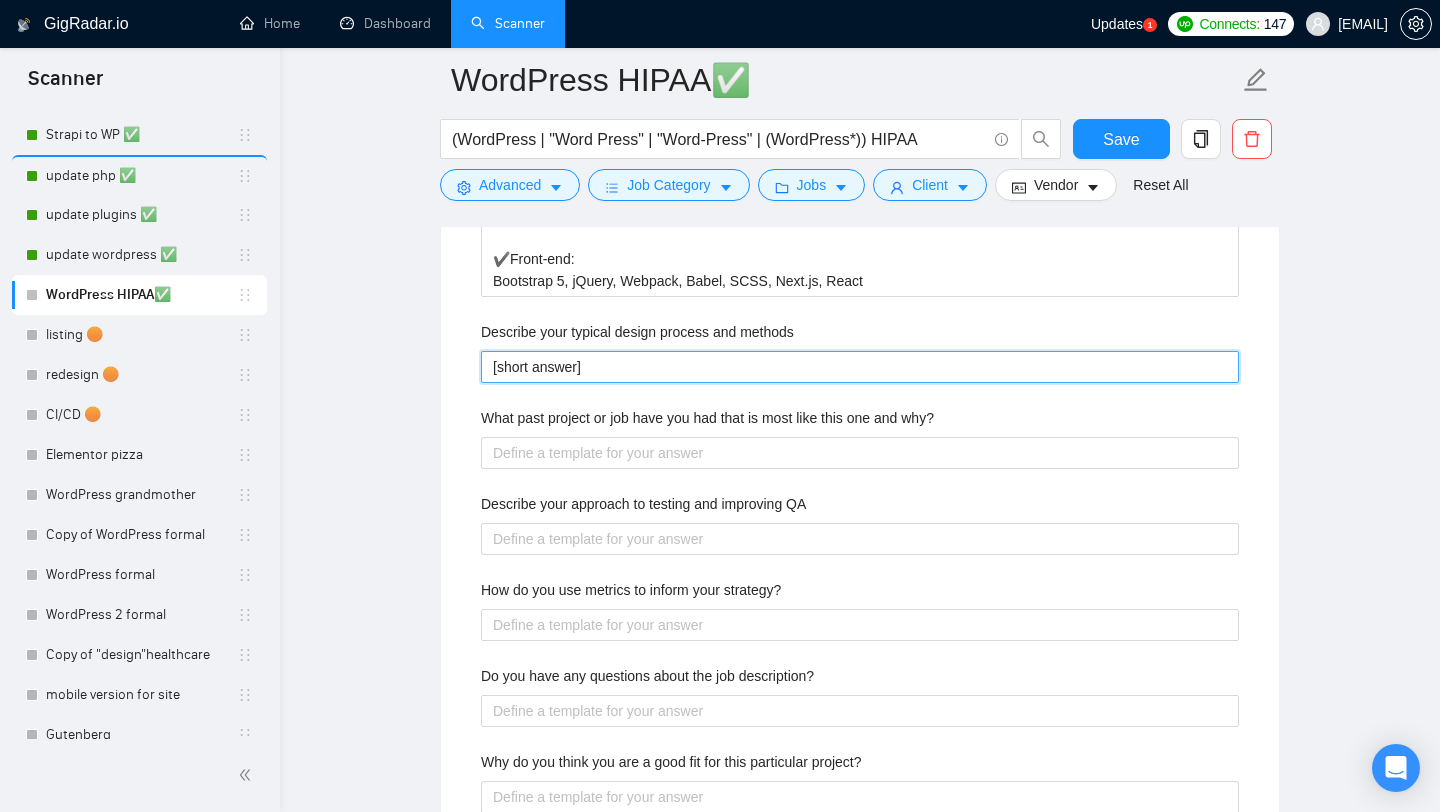 scroll, scrollTop: 2587, scrollLeft: 0, axis: vertical 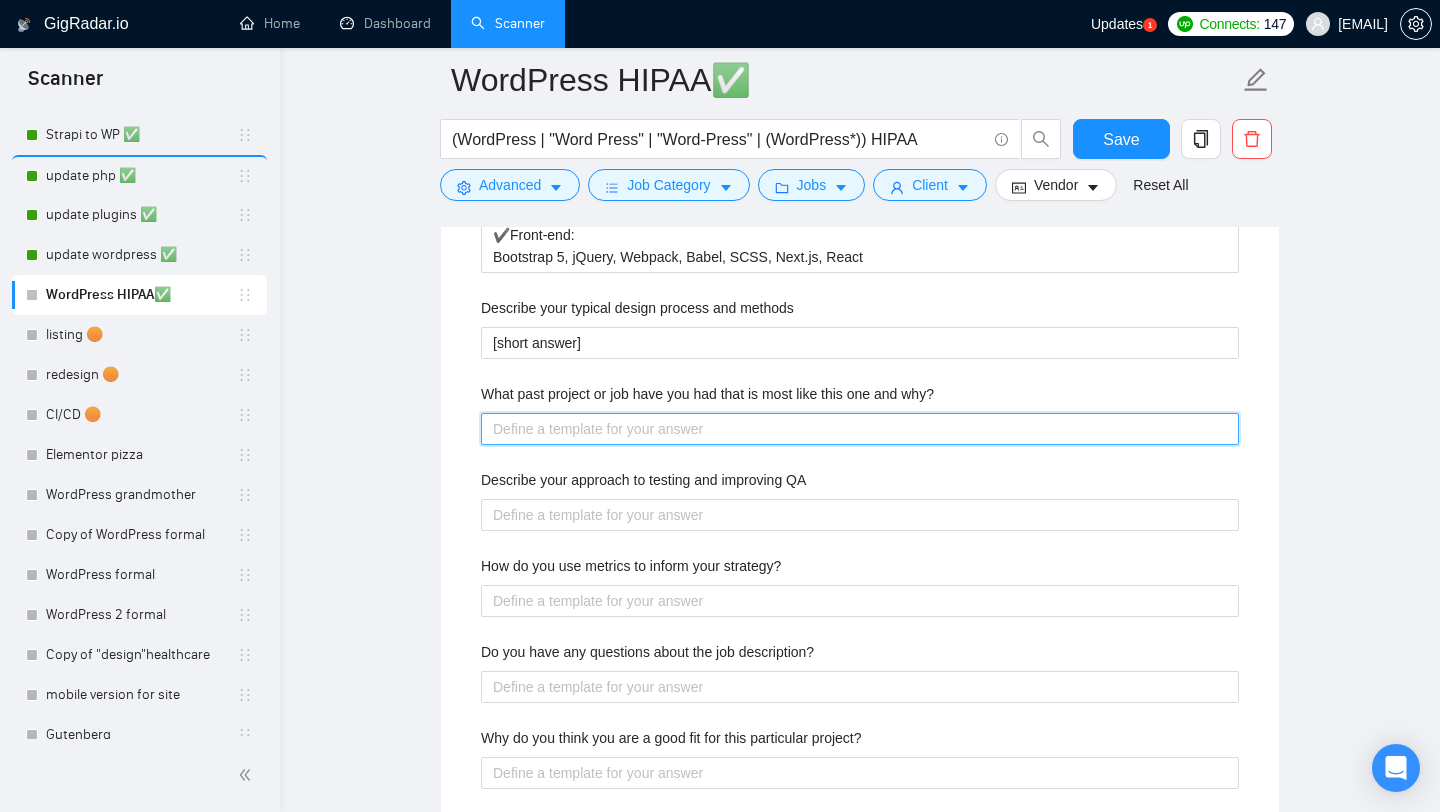 click on "What past project or job have you had that is most like this one and why?" at bounding box center [860, 429] 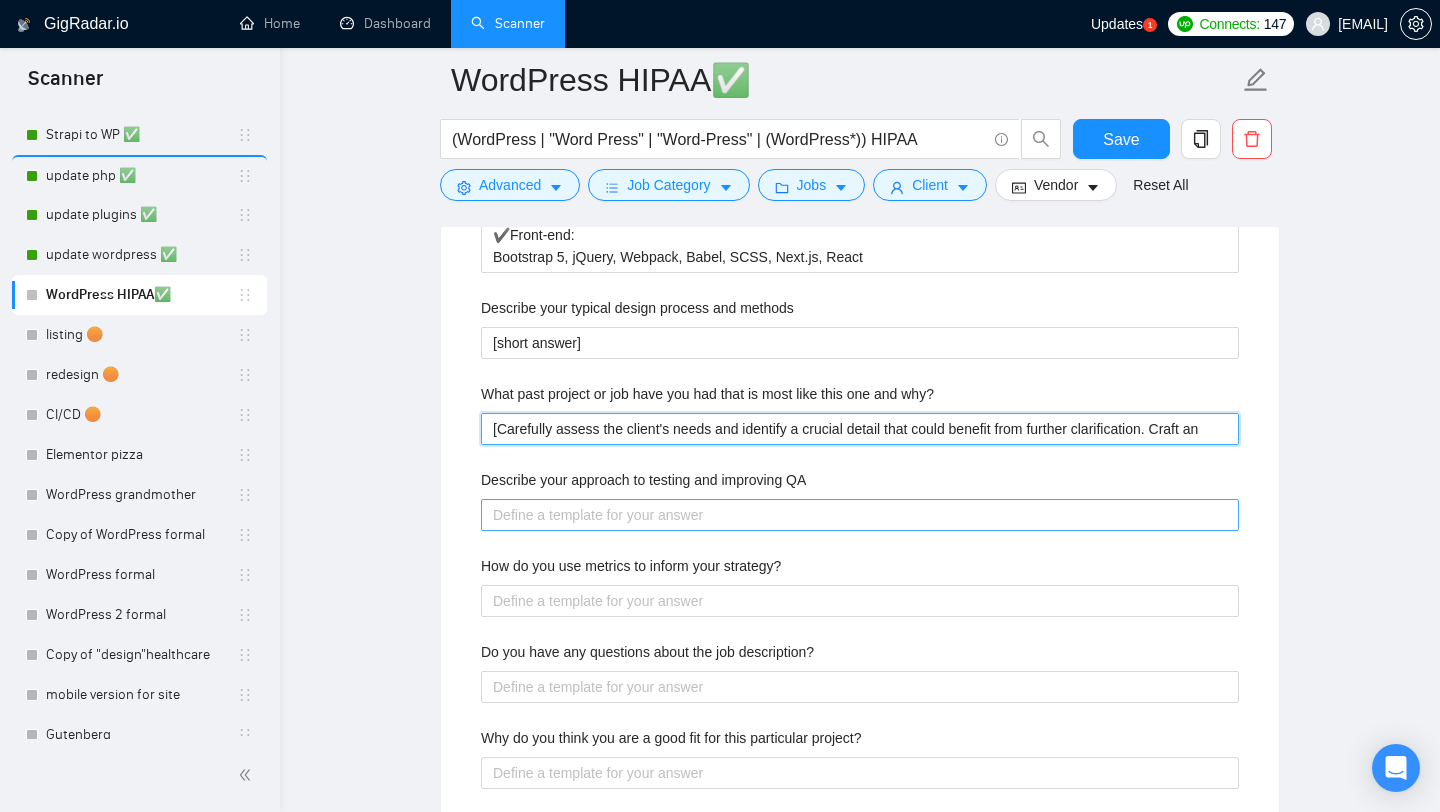 type 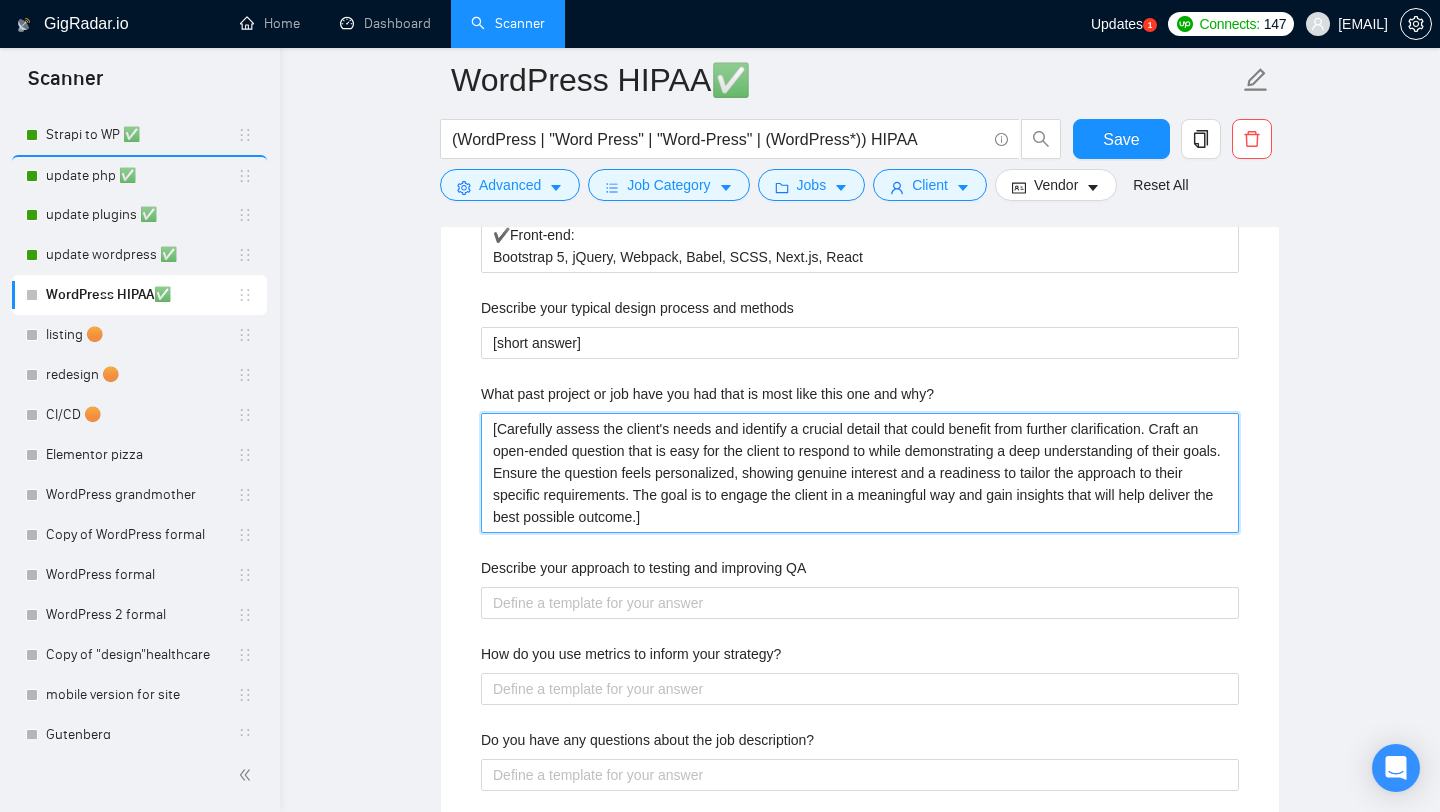 scroll, scrollTop: 2703, scrollLeft: 0, axis: vertical 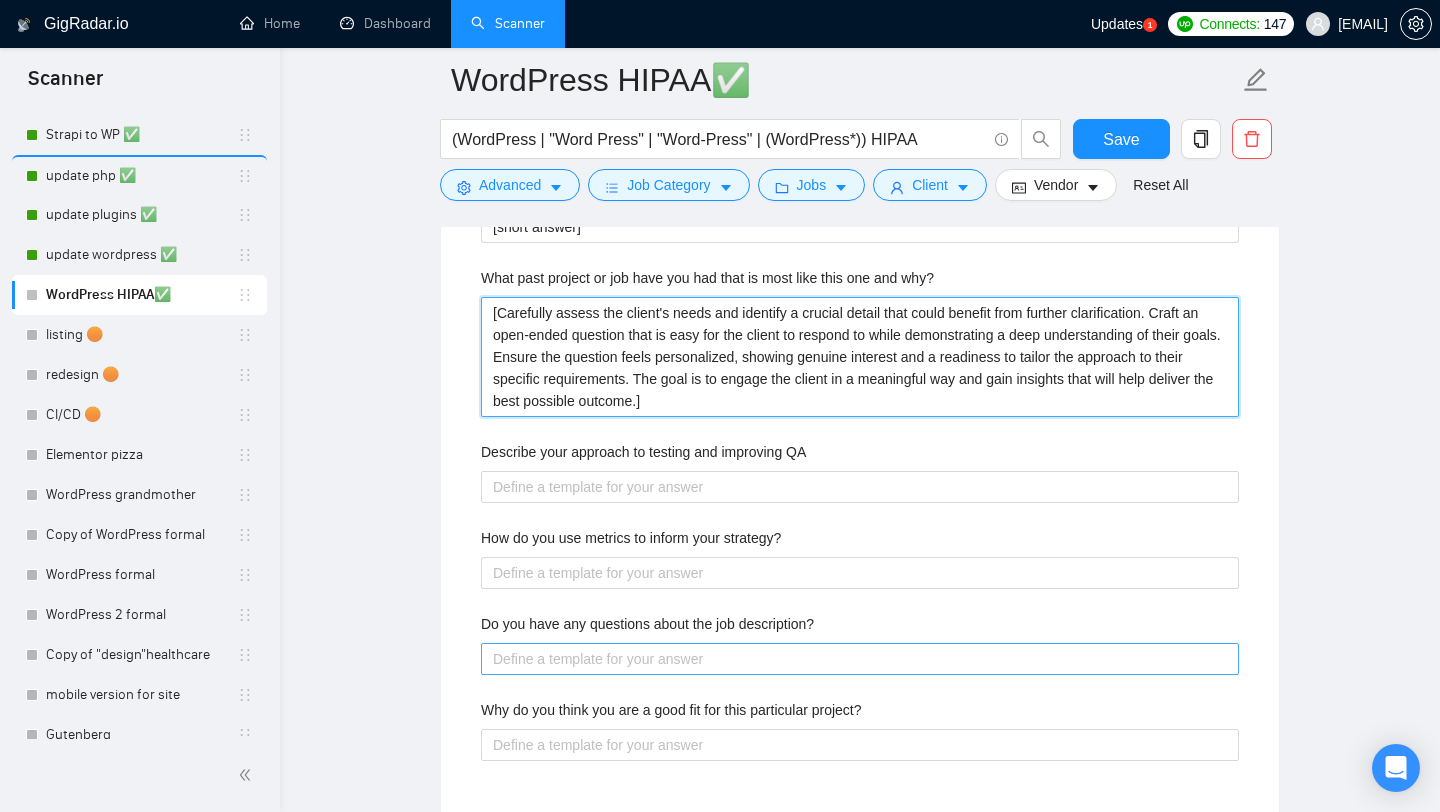 type on "[Carefully assess the client's needs and identify a crucial detail that could benefit from further clarification. Craft an open-ended question that is easy for the client to respond to while demonstrating a deep understanding of their goals. Ensure the question feels personalized, showing genuine interest and a readiness to tailor the approach to their specific requirements. The goal is to engage the client in a meaningful way and gain insights that will help deliver the best possible outcome.]" 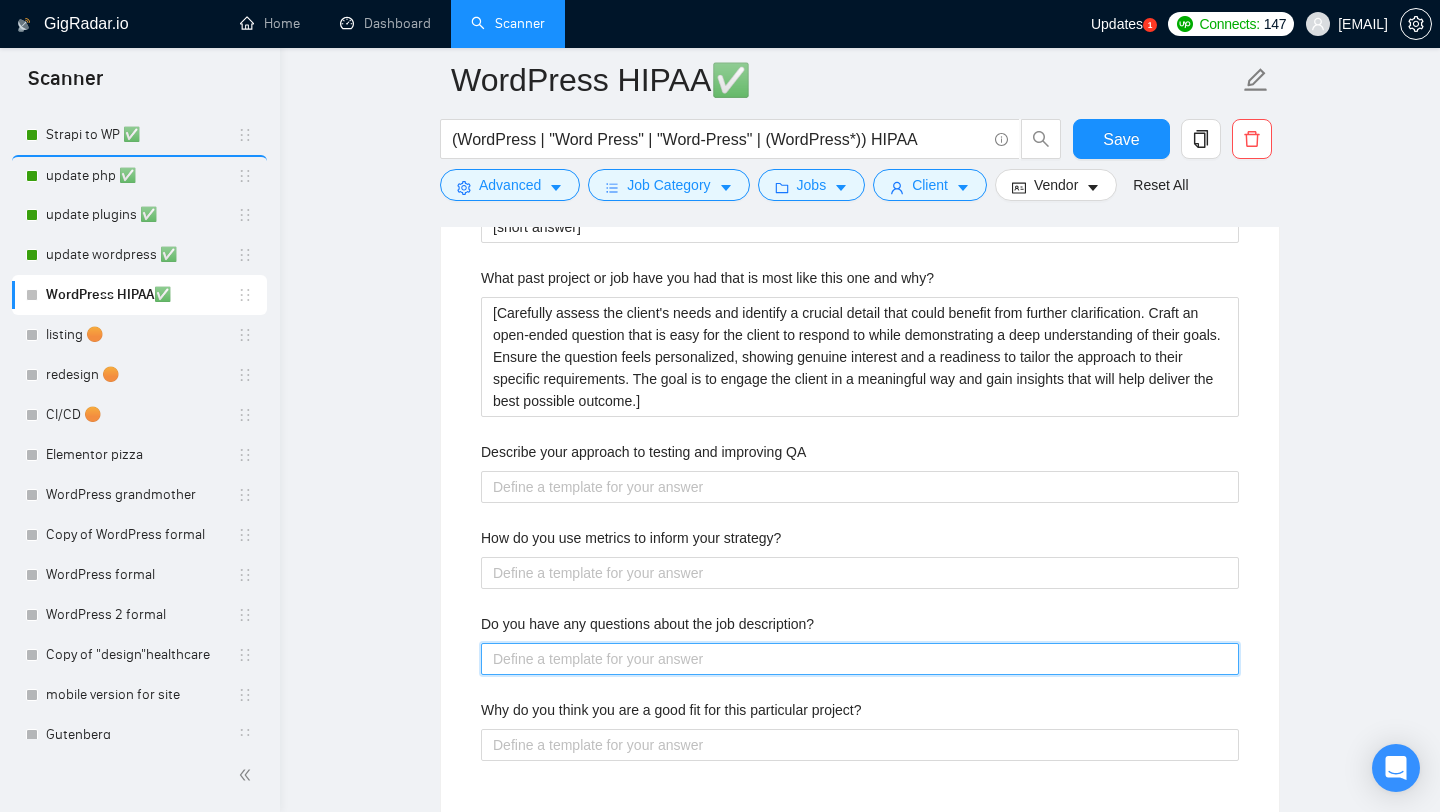 click on "Do you have any questions about the job description?" at bounding box center [860, 659] 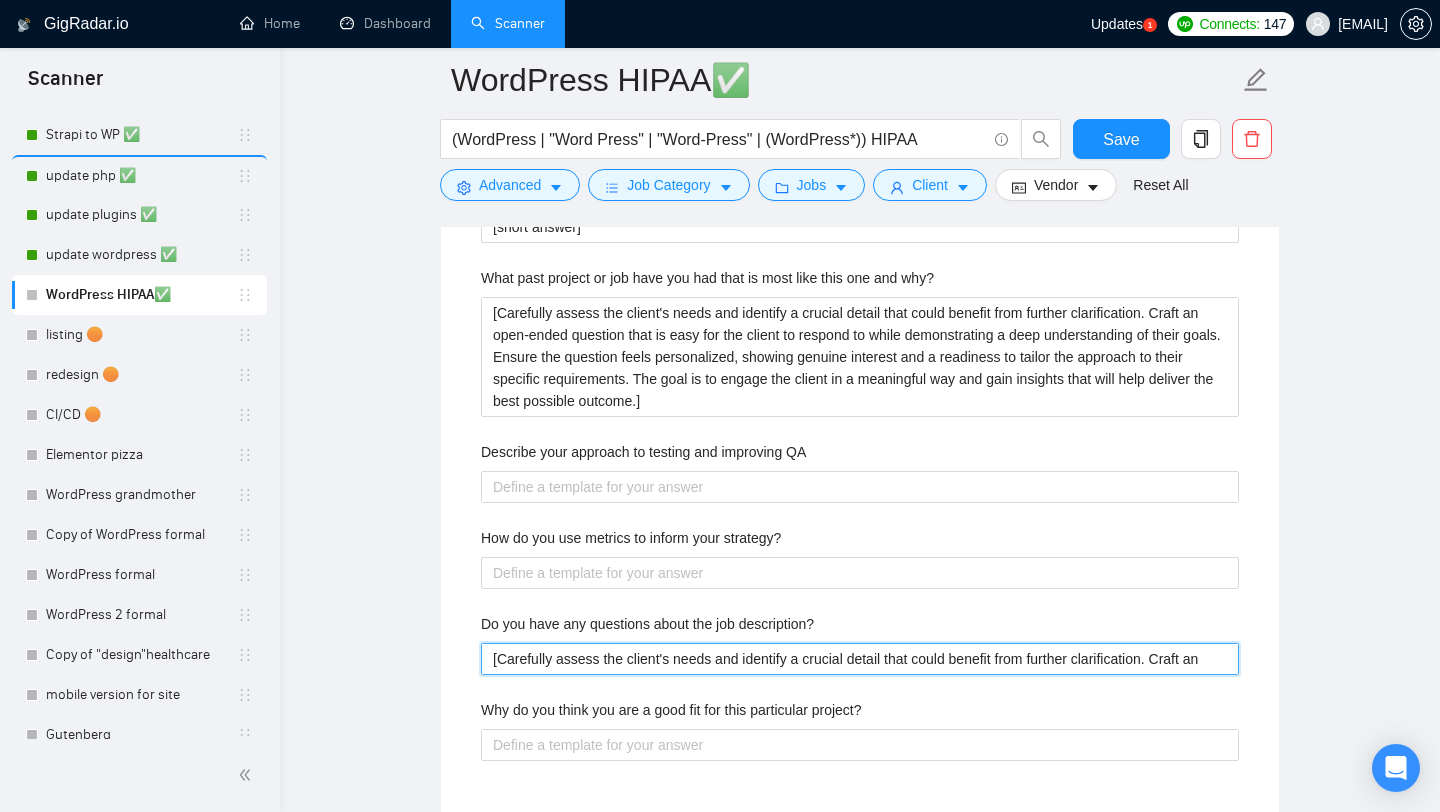 type 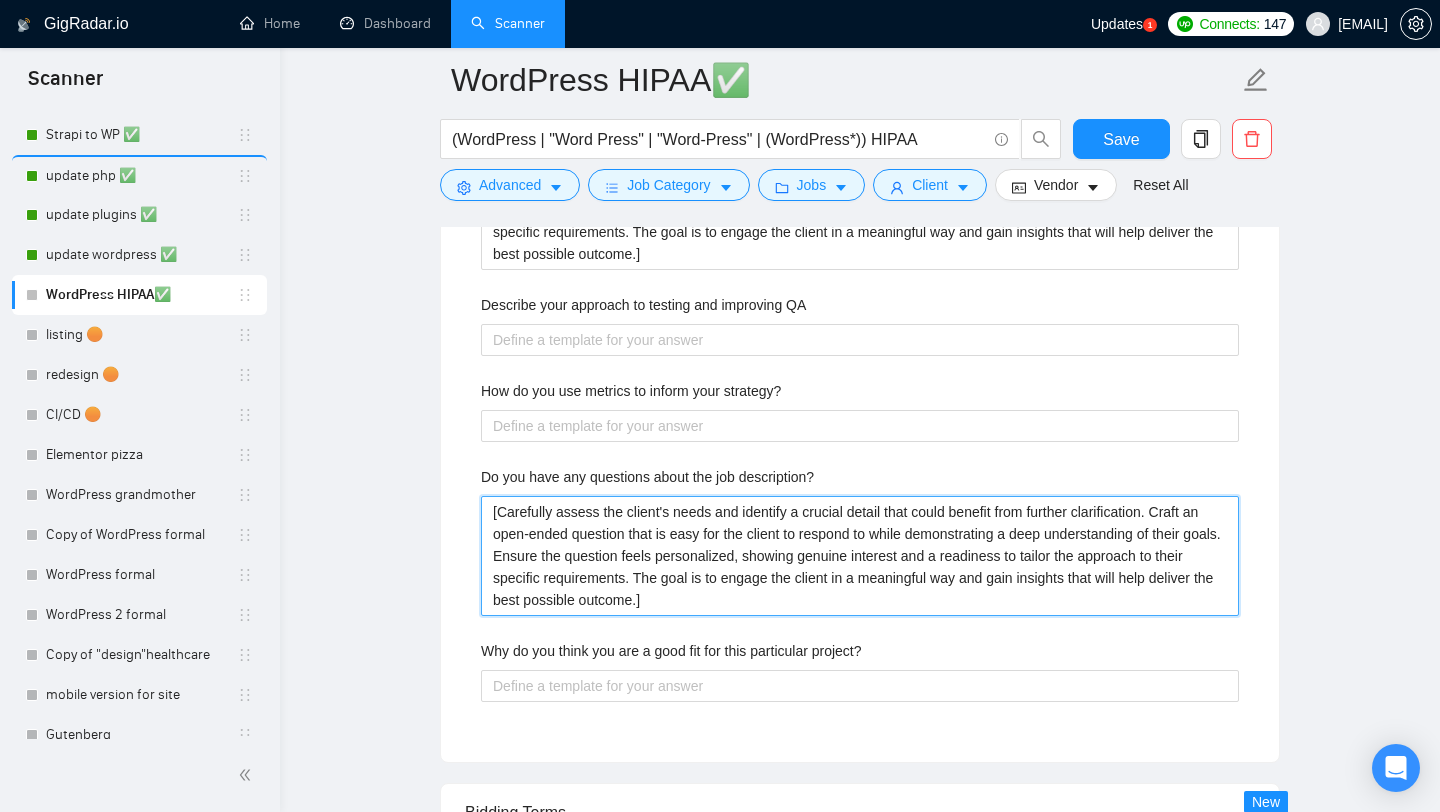 scroll, scrollTop: 2856, scrollLeft: 0, axis: vertical 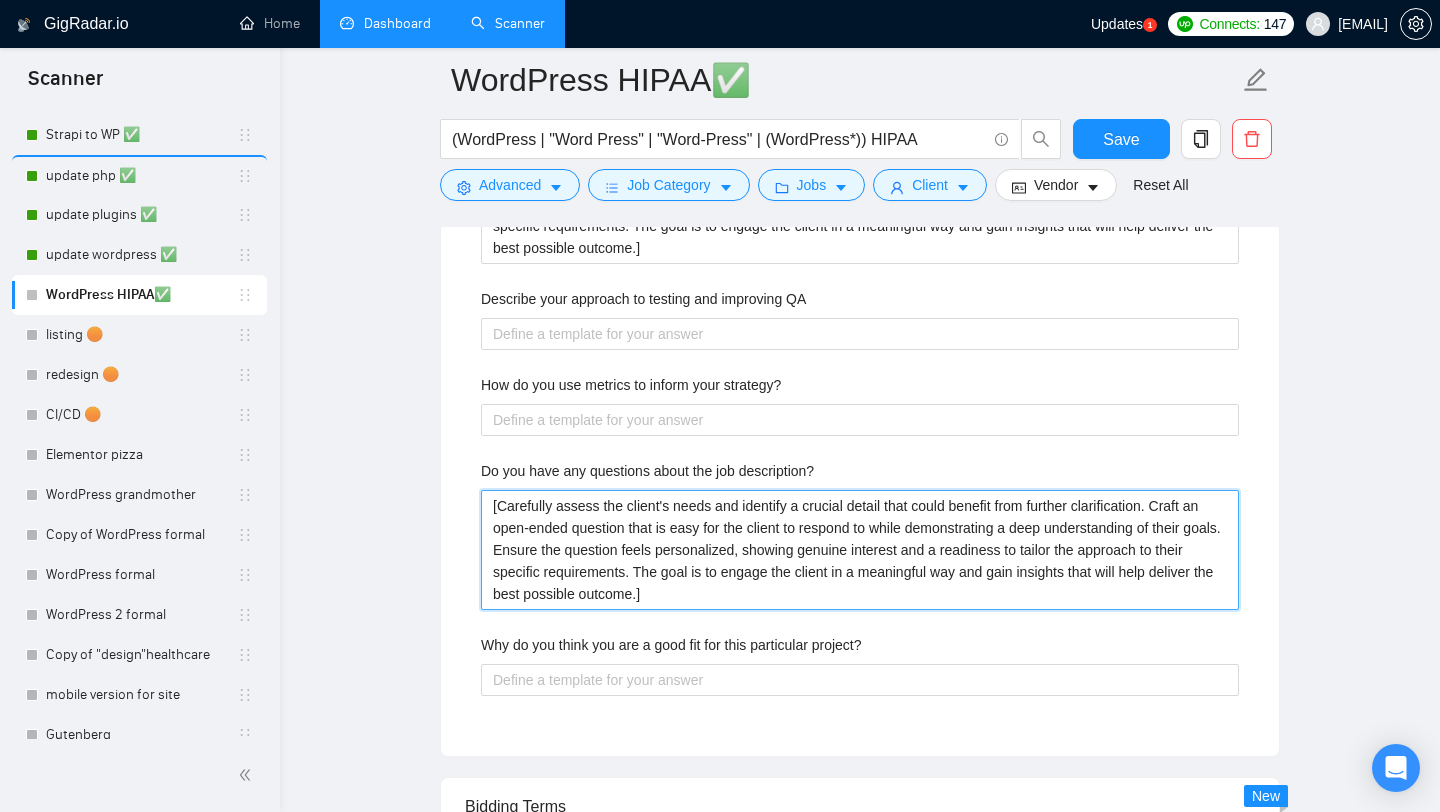 type on "[Carefully assess the client's needs and identify a crucial detail that could benefit from further clarification. Craft an open-ended question that is easy for the client to respond to while demonstrating a deep understanding of their goals. Ensure the question feels personalized, showing genuine interest and a readiness to tailor the approach to their specific requirements. The goal is to engage the client in a meaningful way and gain insights that will help deliver the best possible outcome.]" 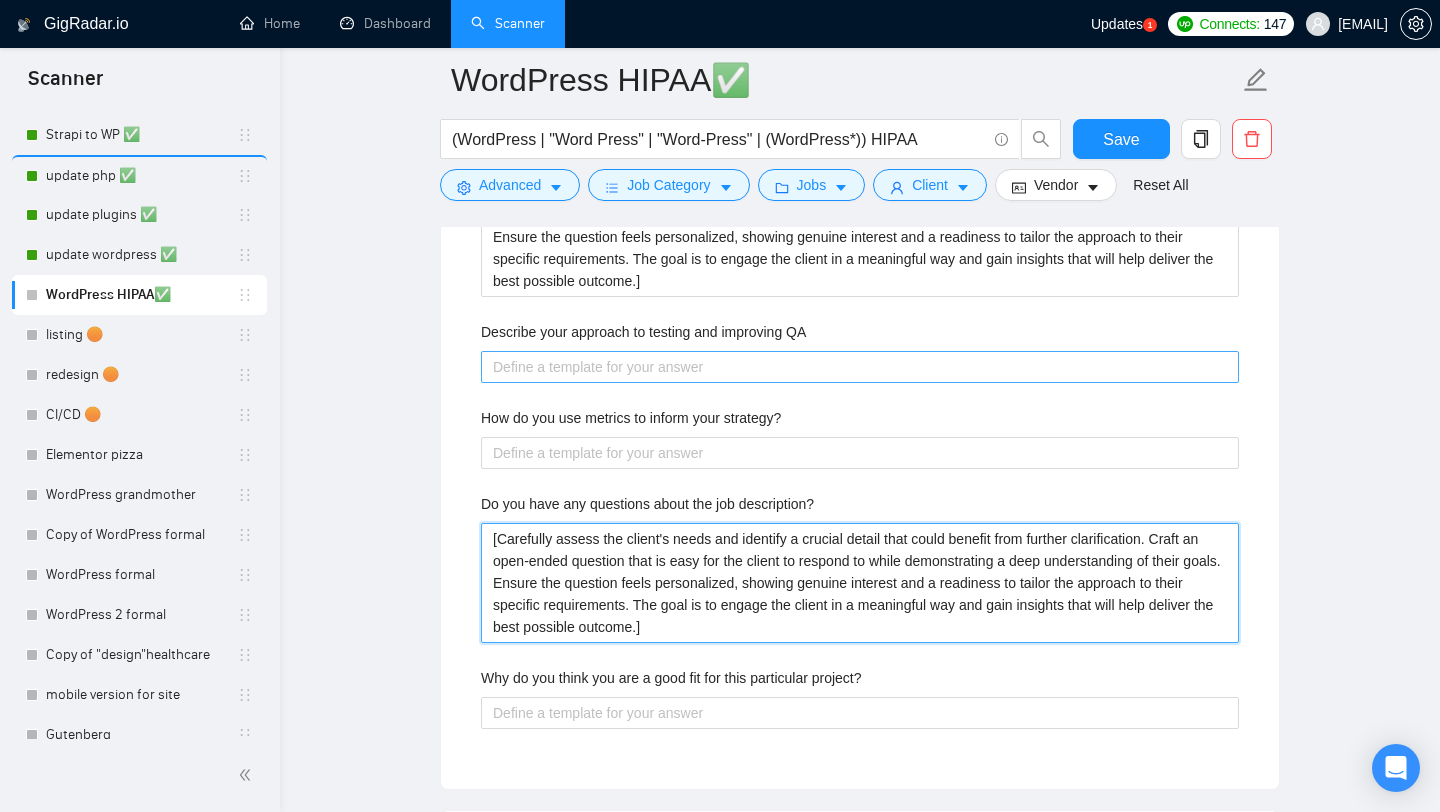 scroll, scrollTop: 2821, scrollLeft: 0, axis: vertical 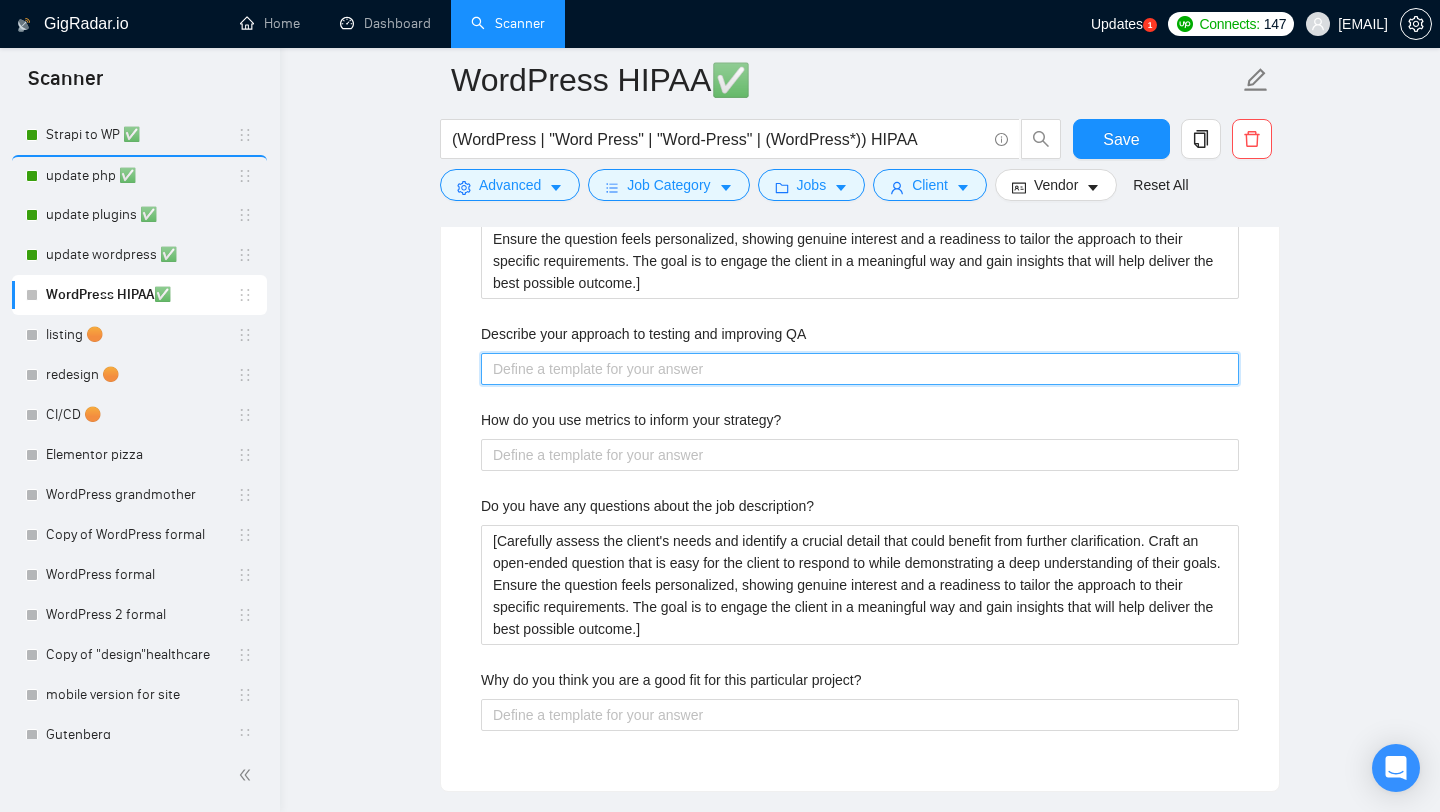 click on "Describe your approach to testing and improving QA" at bounding box center [860, 369] 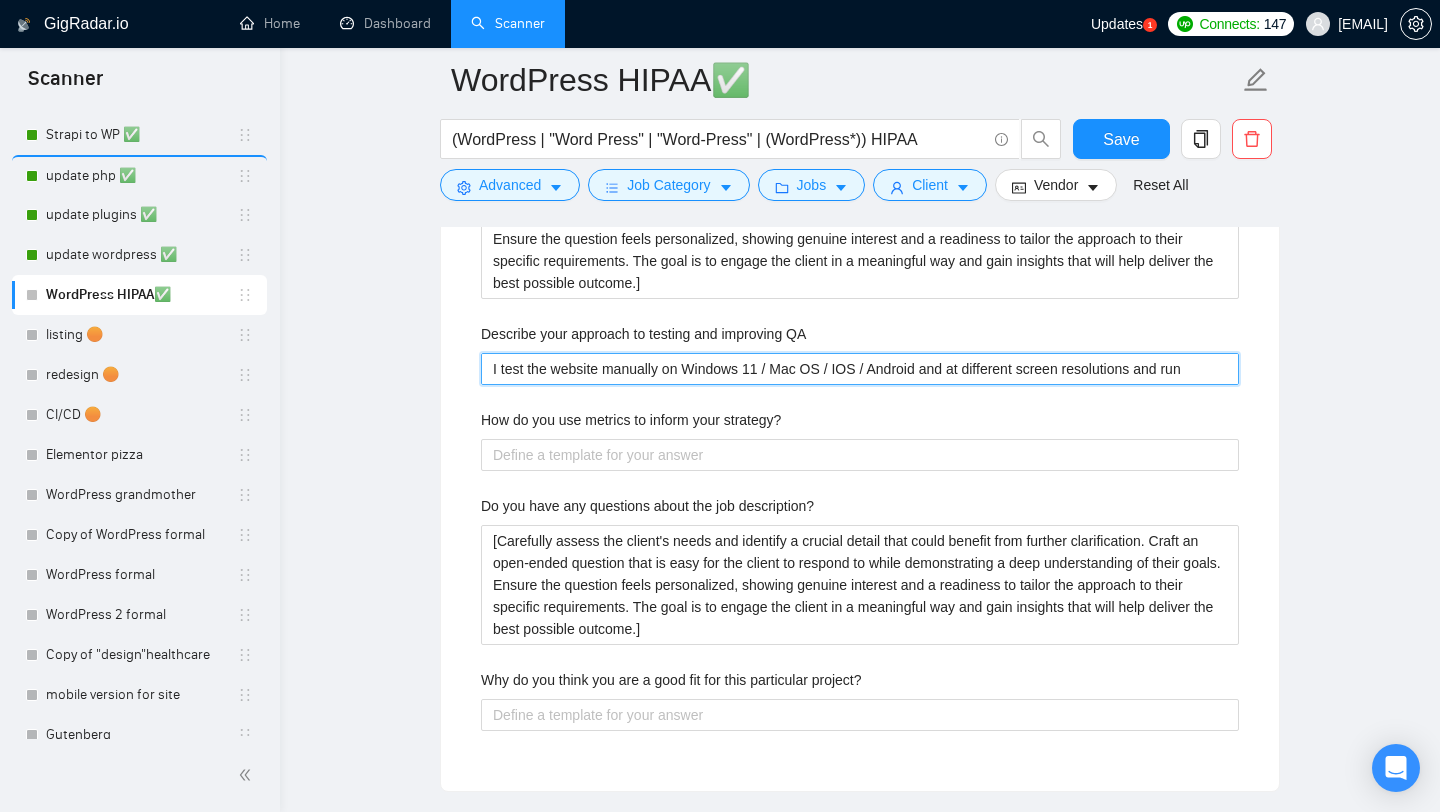type 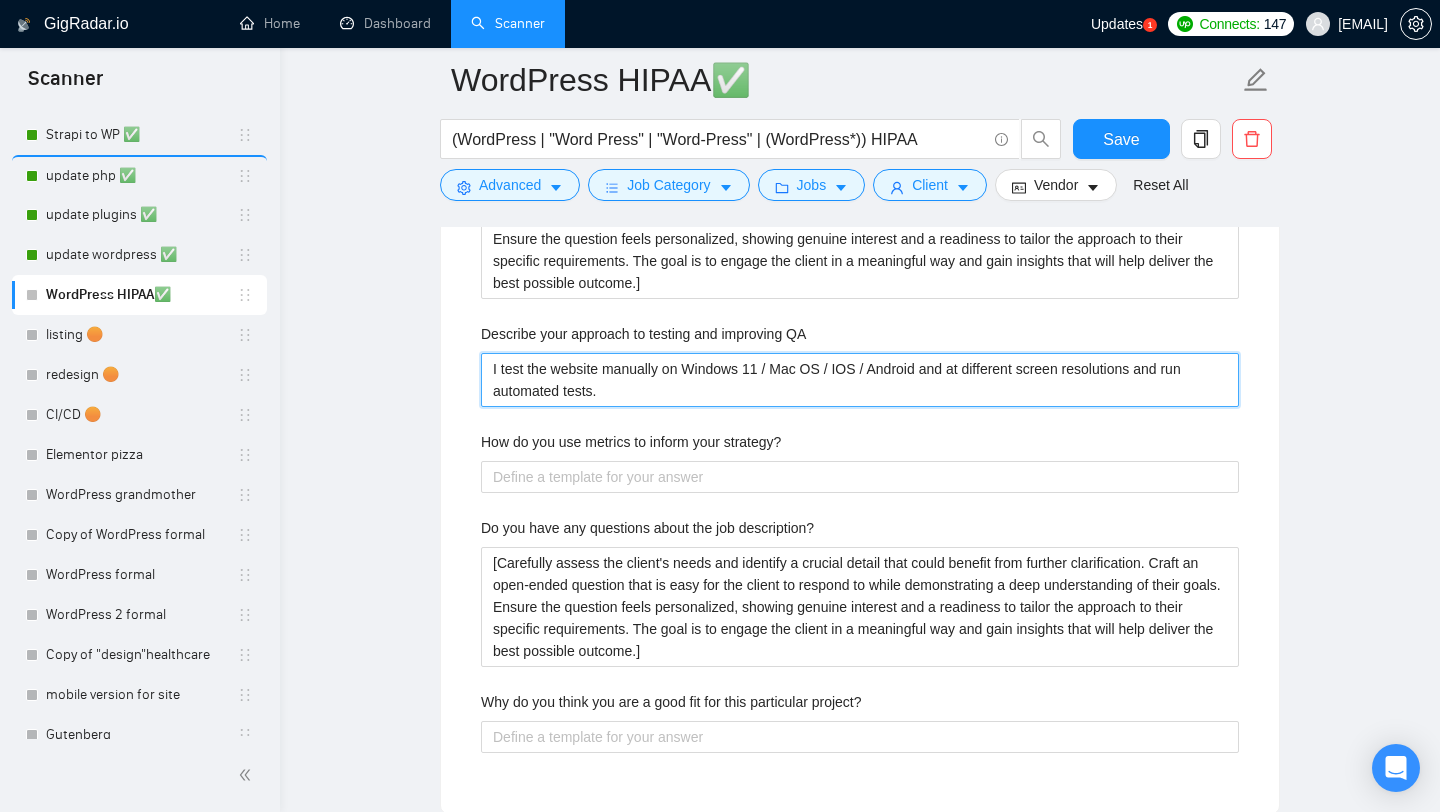 type on "I test the website manually on Windows 11 / Mac OS / IOS / Android and at different screen resolutions and run automated tests." 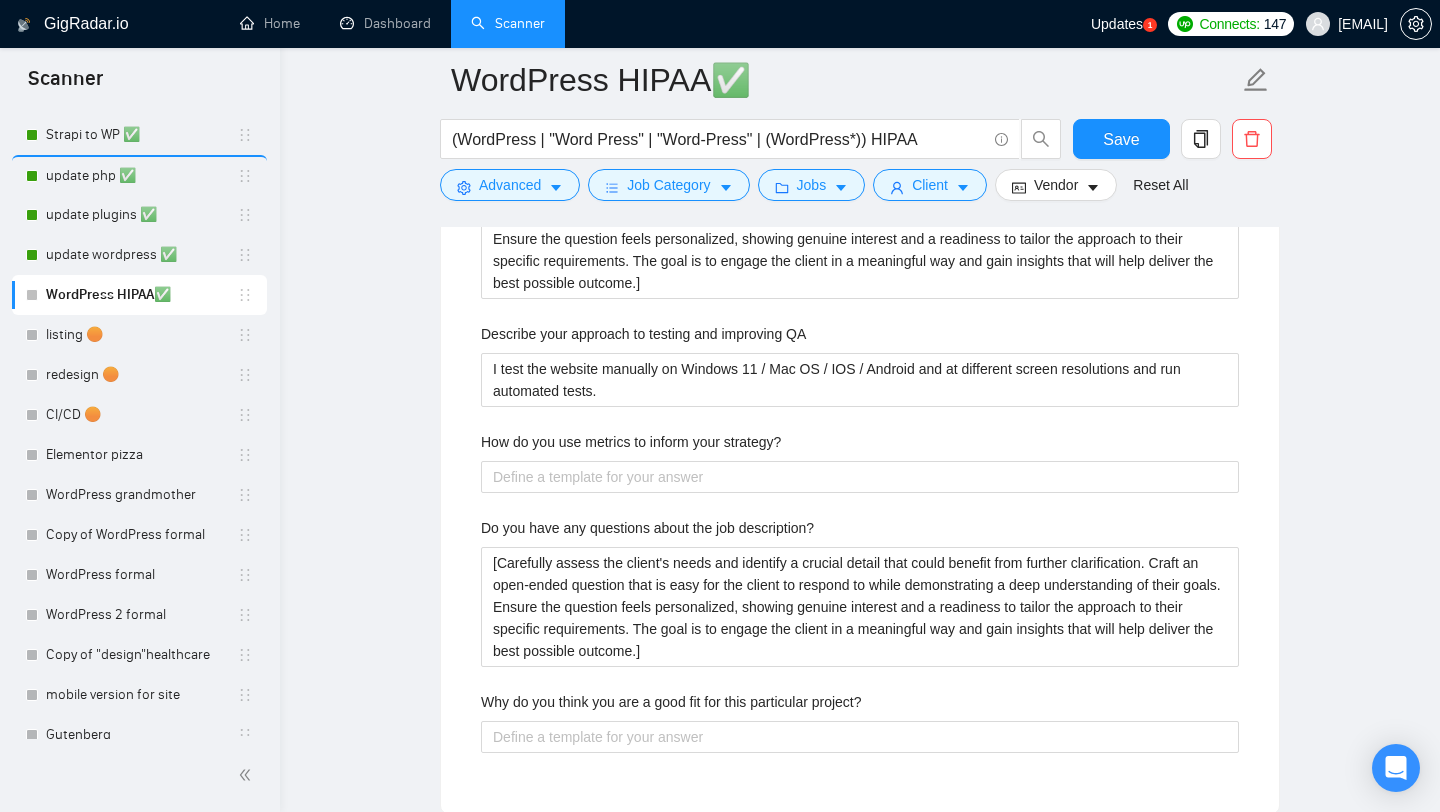 click on "How do you use metrics to inform your strategy?" at bounding box center (860, 446) 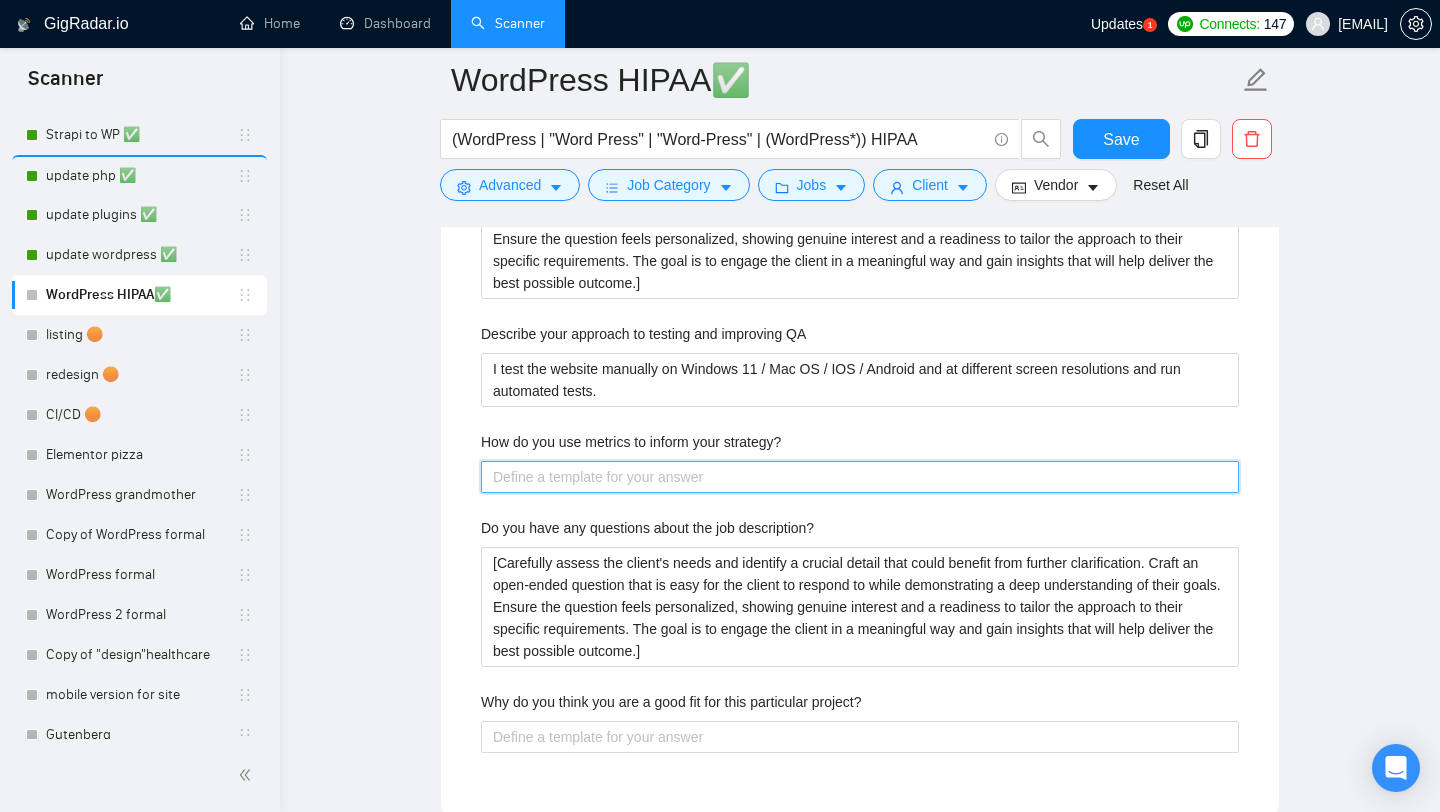 click on "How do you use metrics to inform your strategy?" at bounding box center (860, 477) 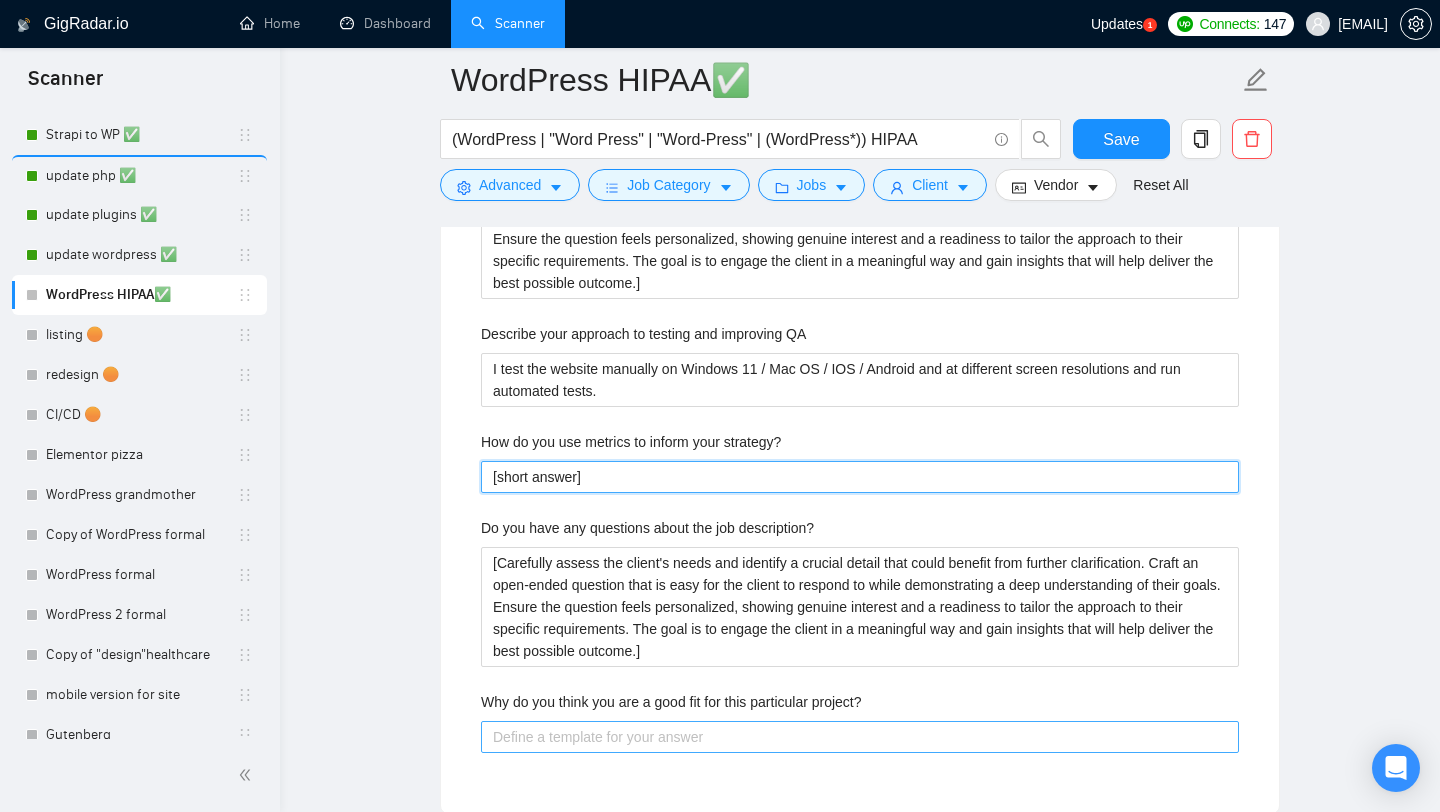 type on "[short answer]" 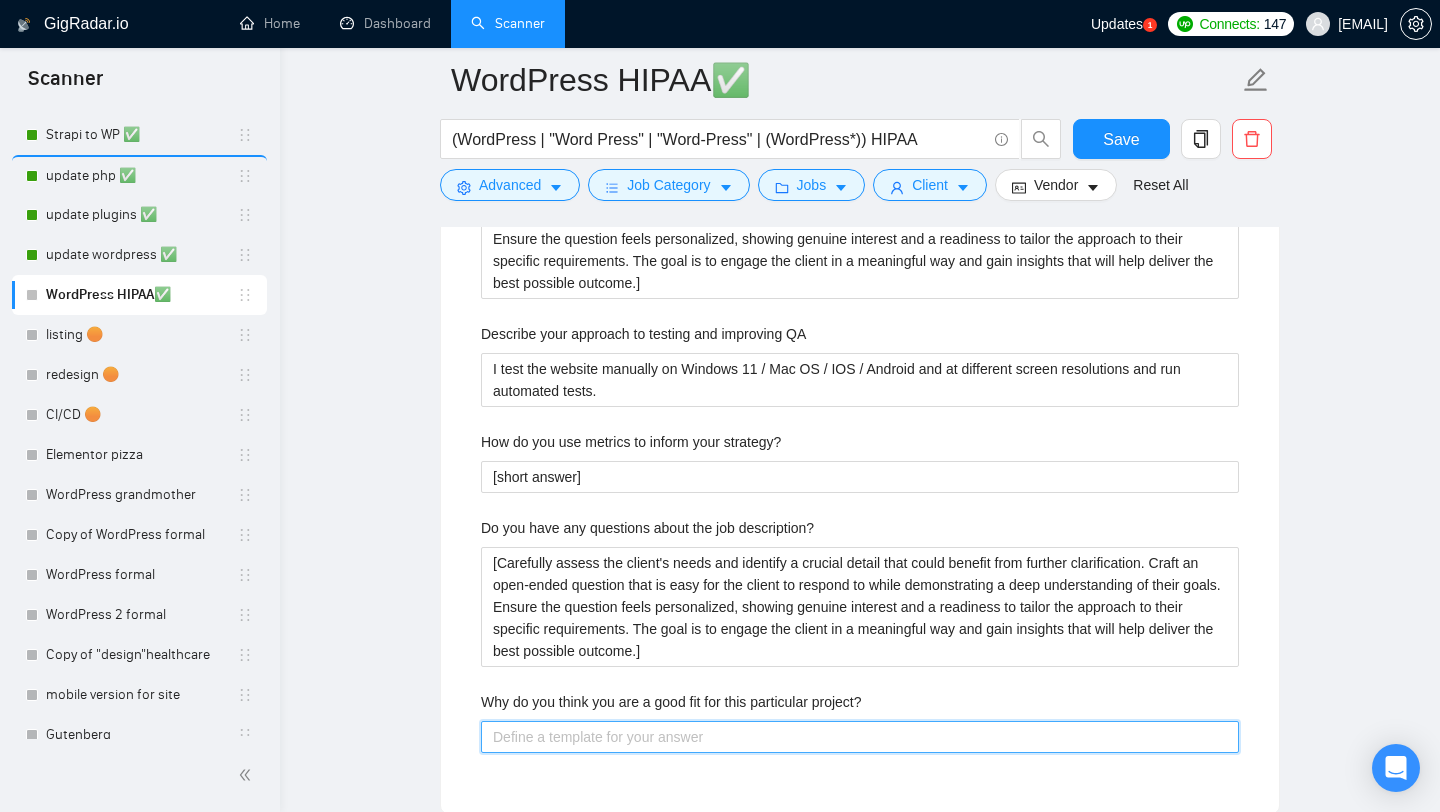 click on "Why do you think you are a good fit for this particular project?" at bounding box center [860, 737] 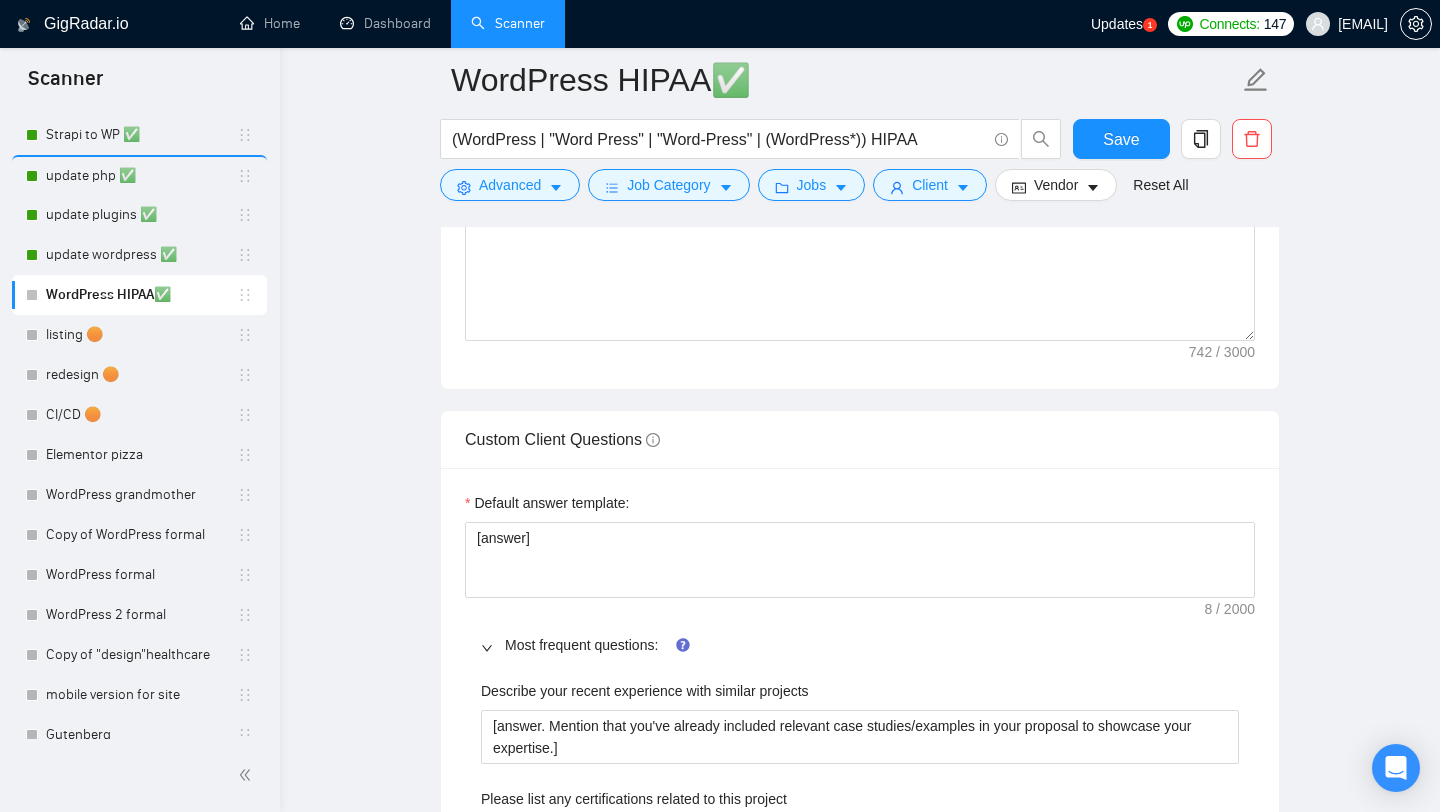scroll, scrollTop: 1591, scrollLeft: 0, axis: vertical 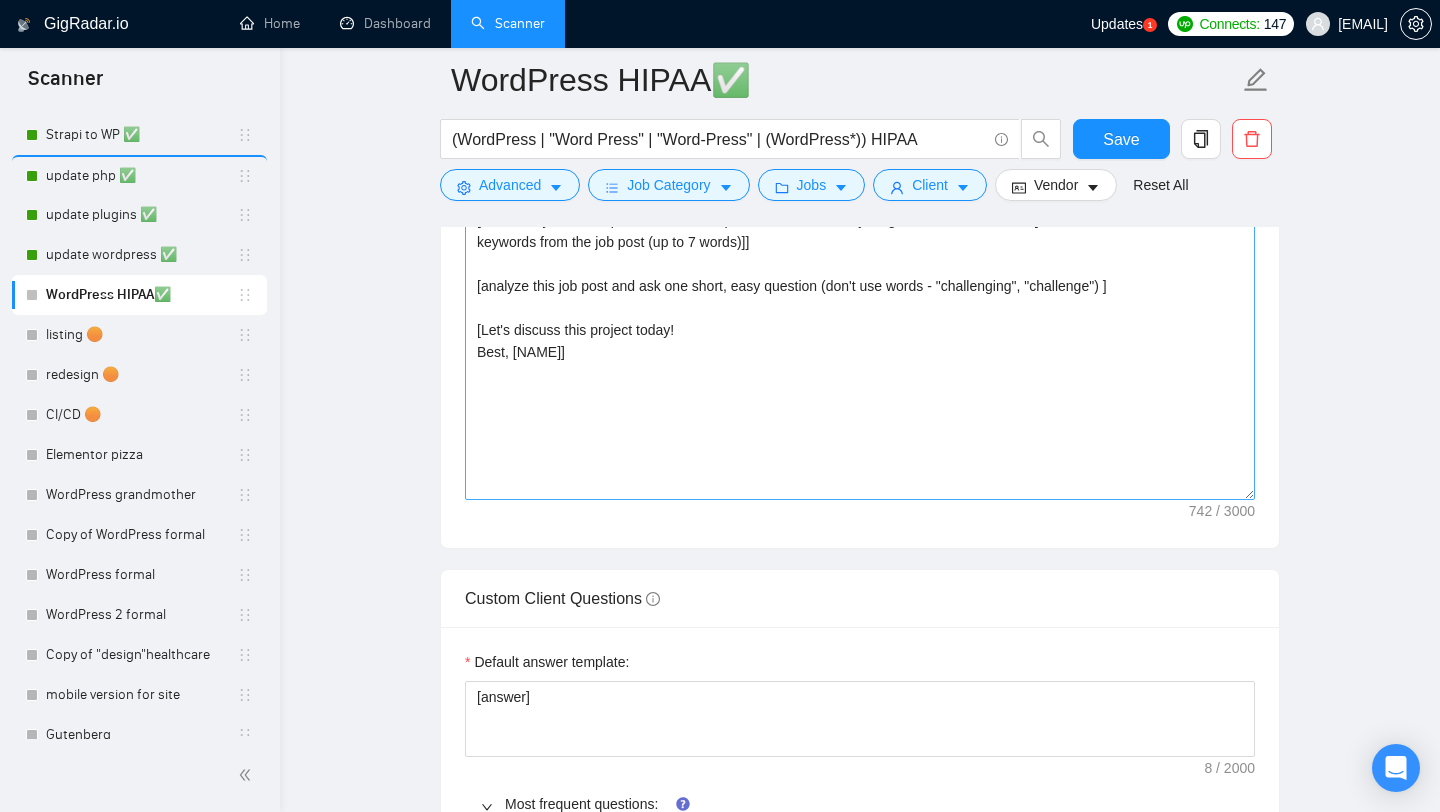 type on "[short answer]" 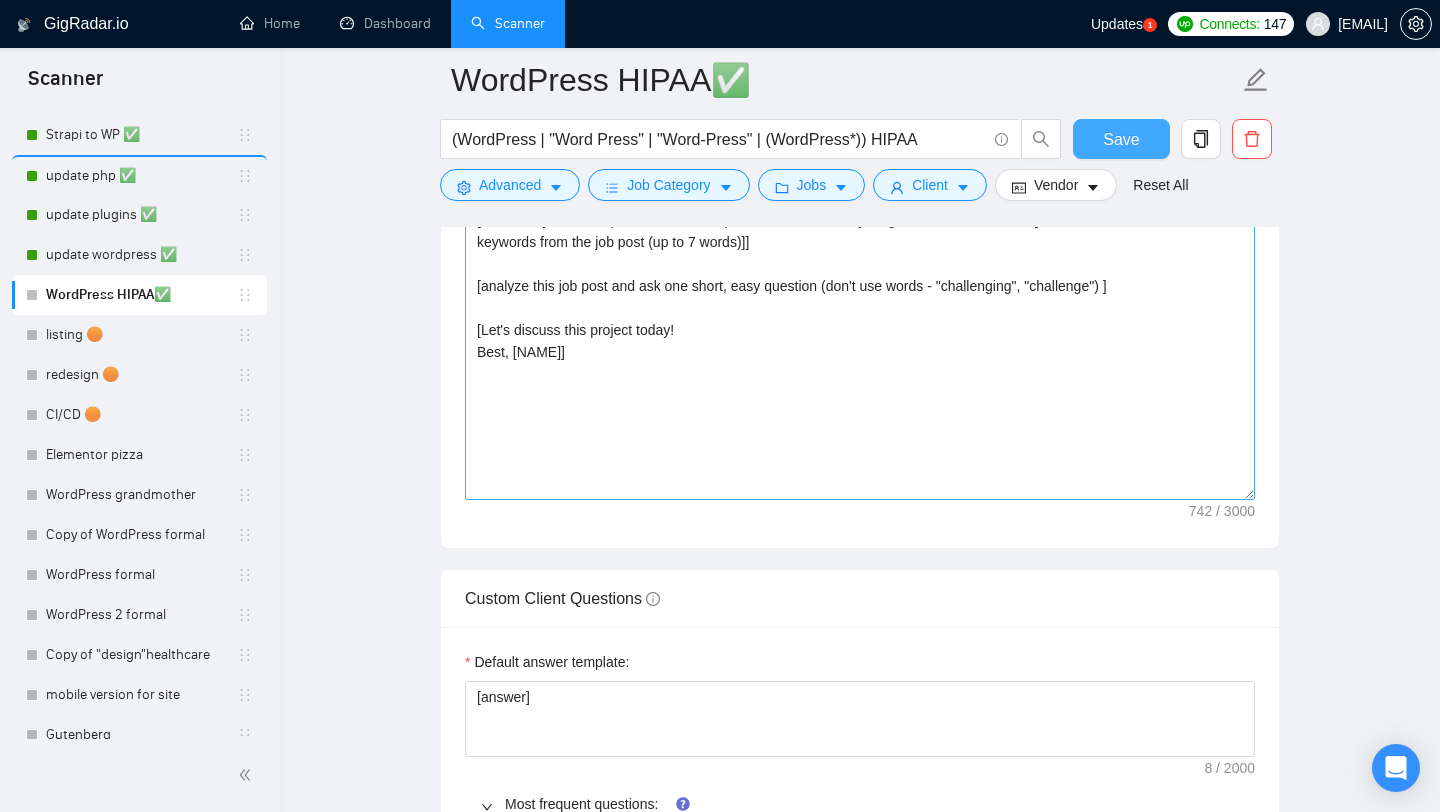 click on "Save" at bounding box center [1121, 139] 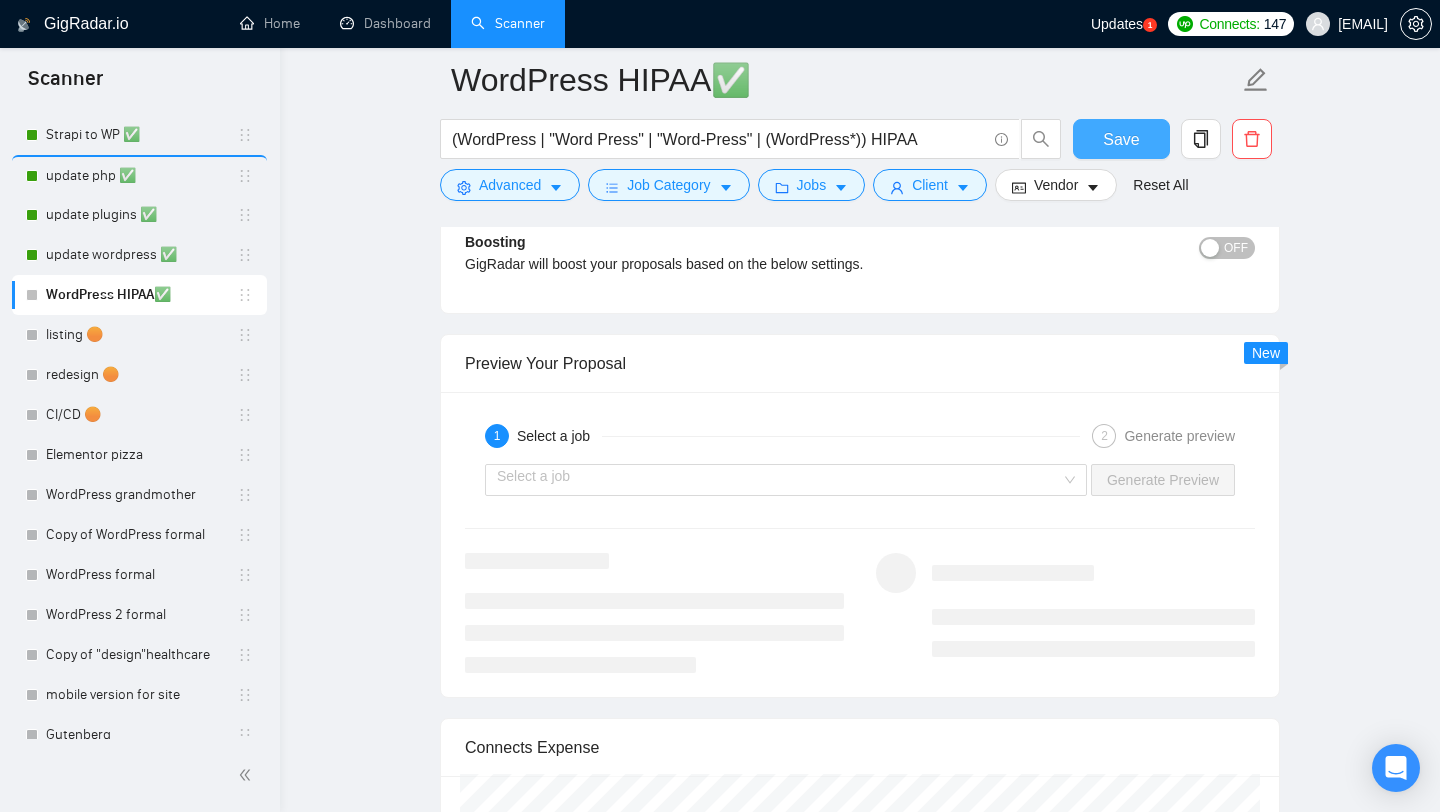 scroll, scrollTop: 2857, scrollLeft: 0, axis: vertical 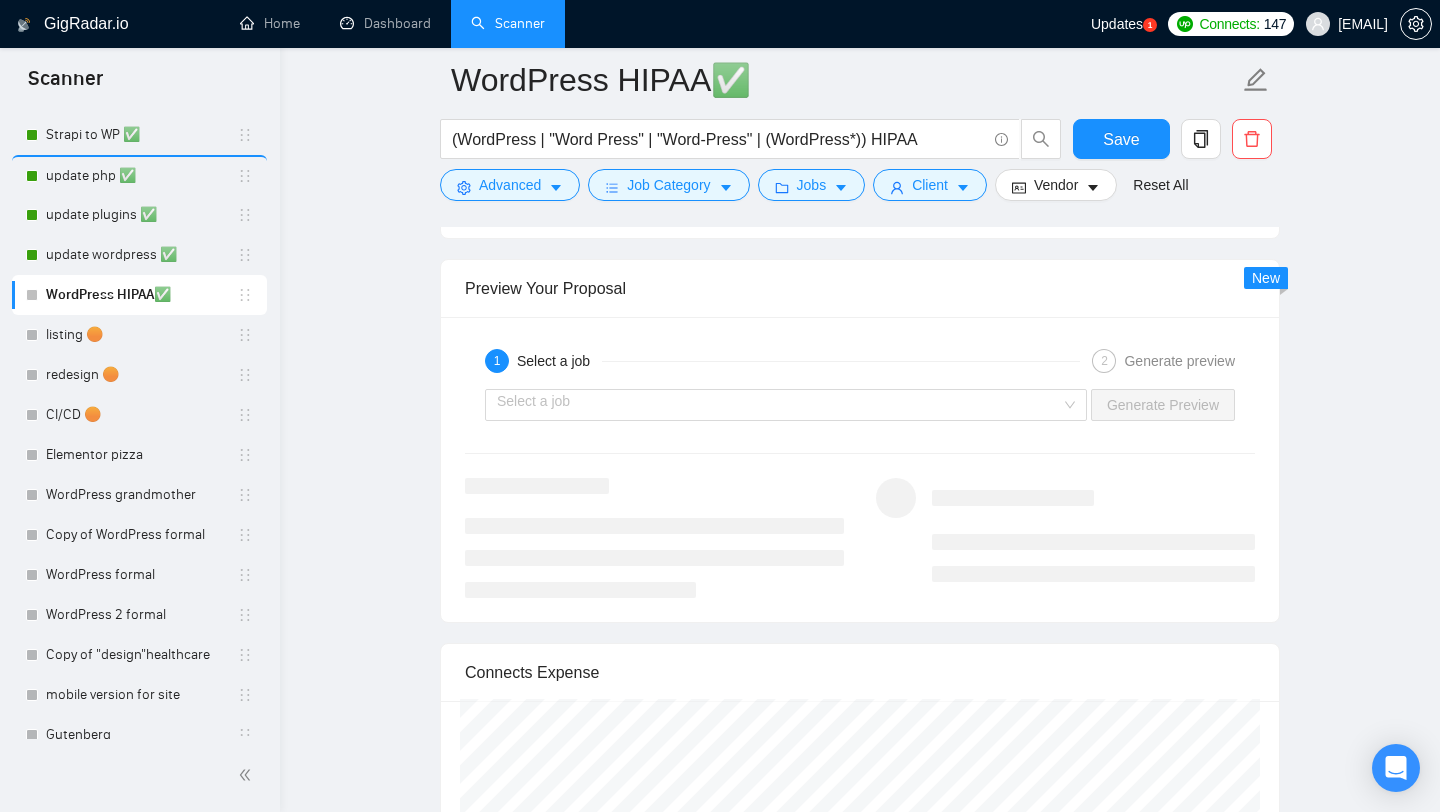 click on "Select a job Generate Preview" at bounding box center [860, 405] 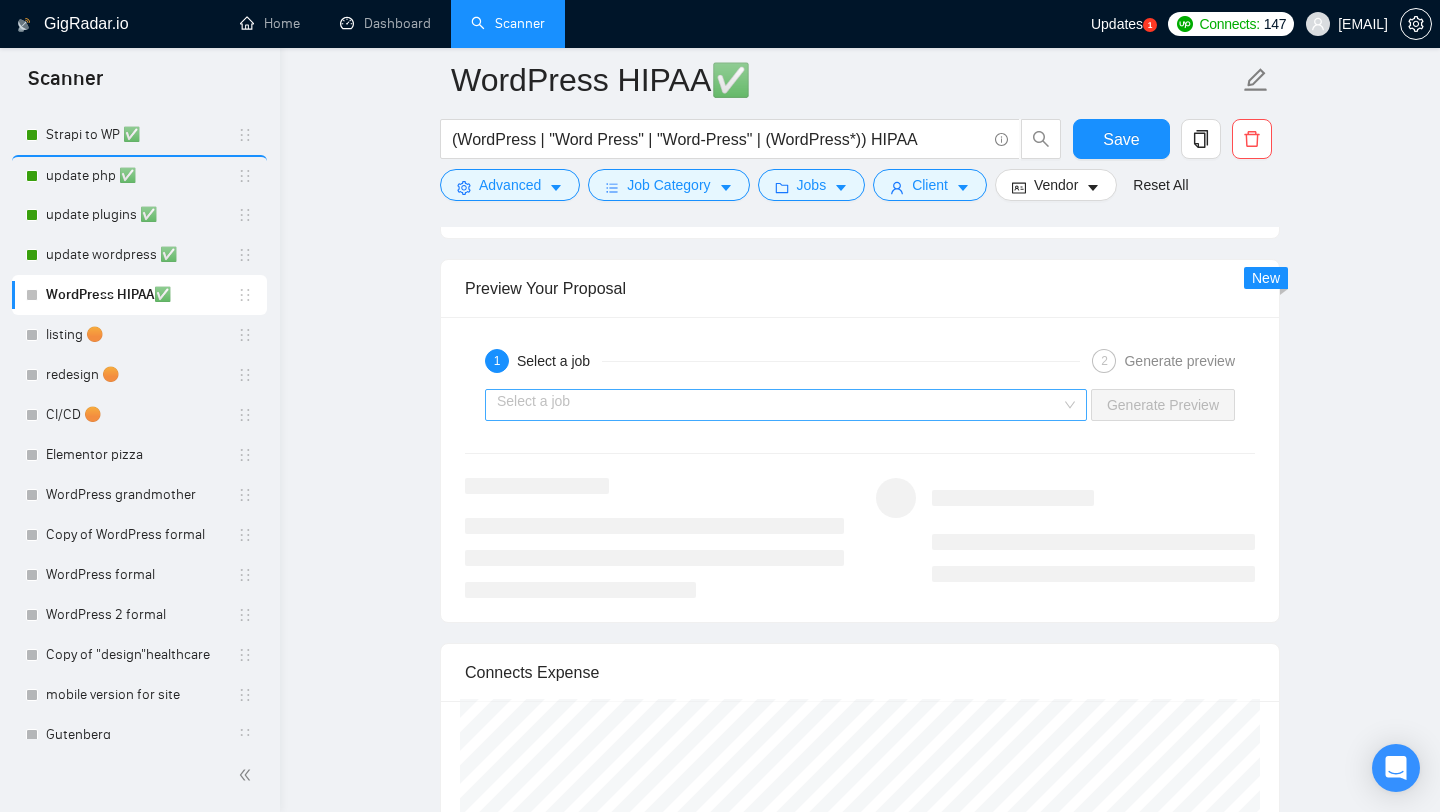 click at bounding box center (779, 405) 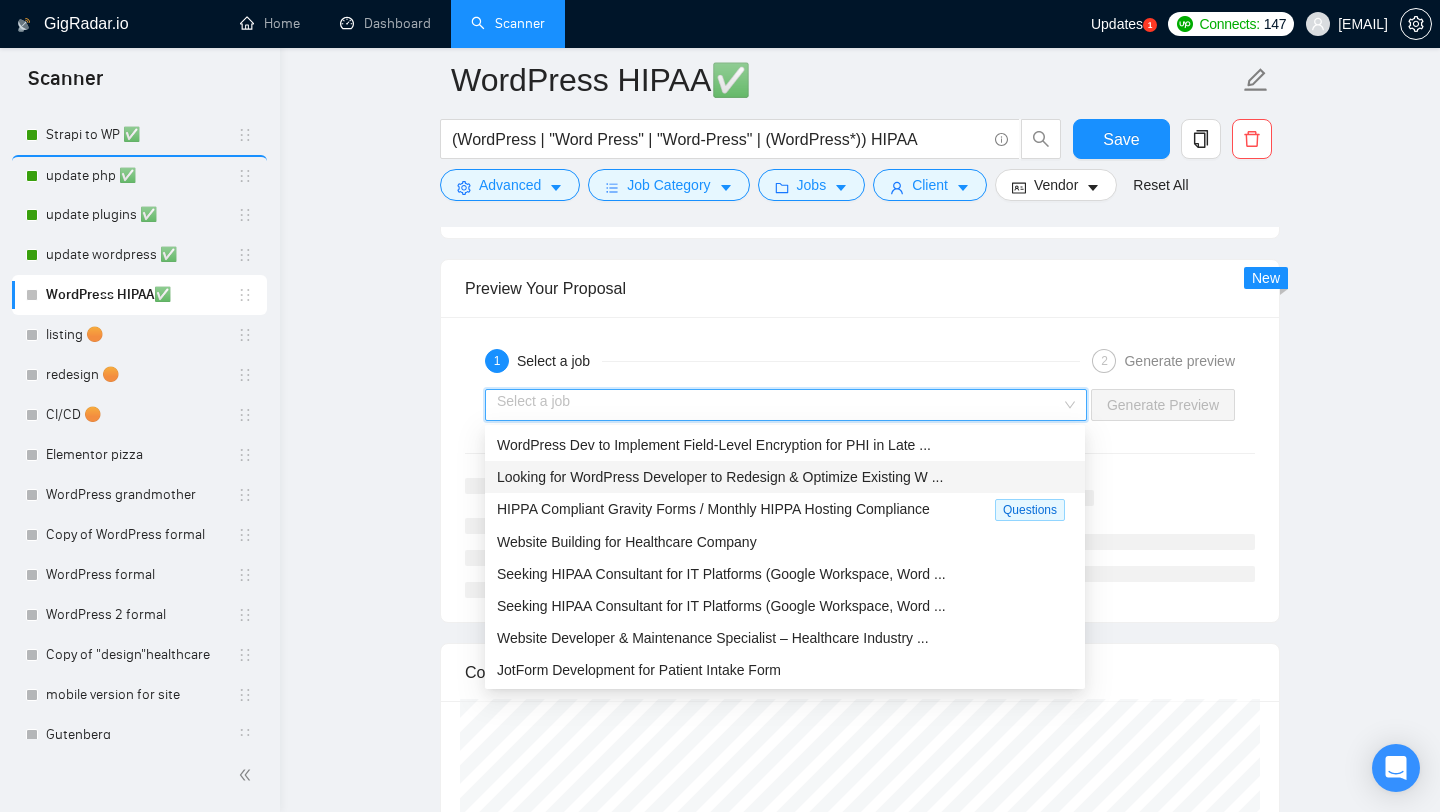 click on "Looking for WordPress Developer to Redesign & Optimize Existing W ..." at bounding box center (785, 477) 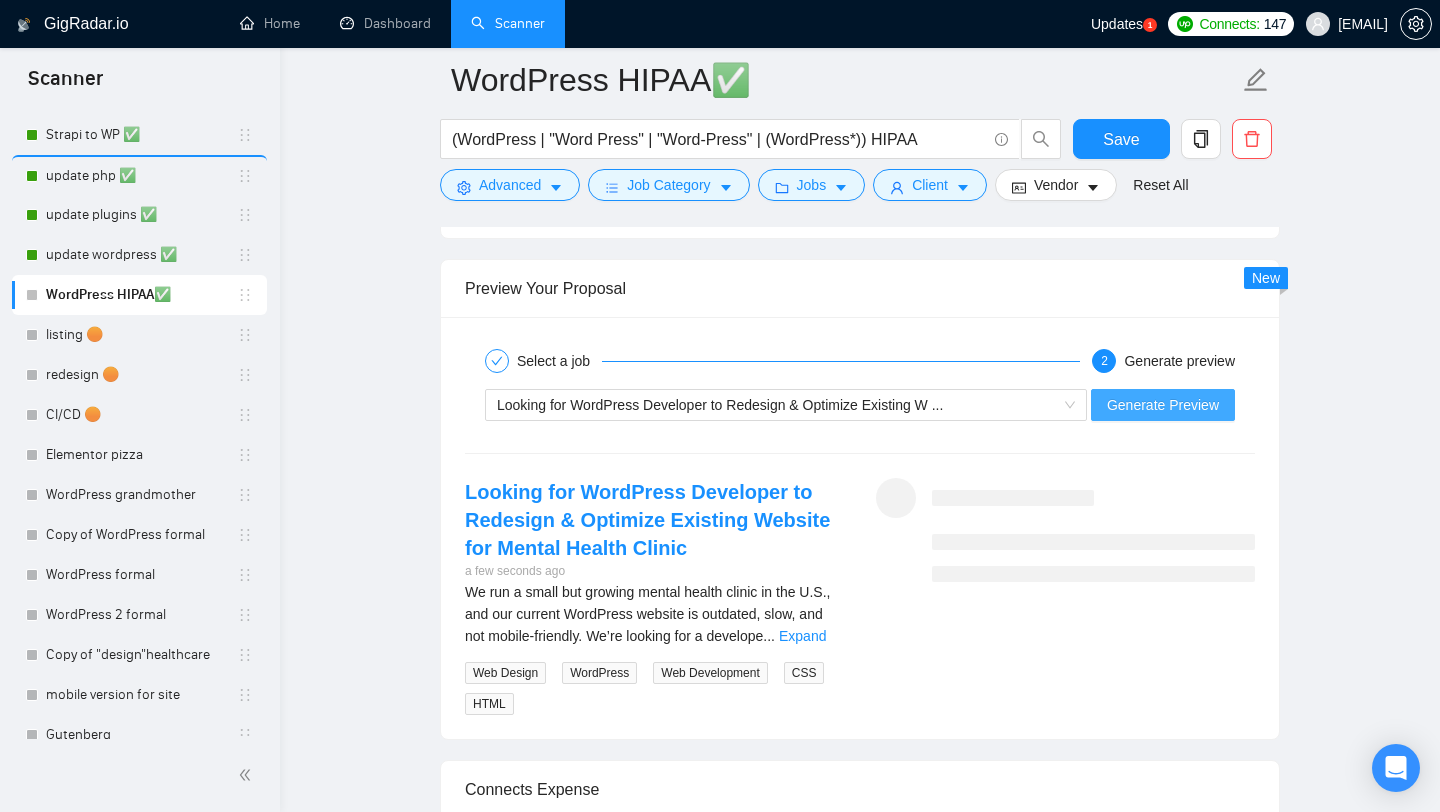 click on "Generate Preview" at bounding box center (1163, 405) 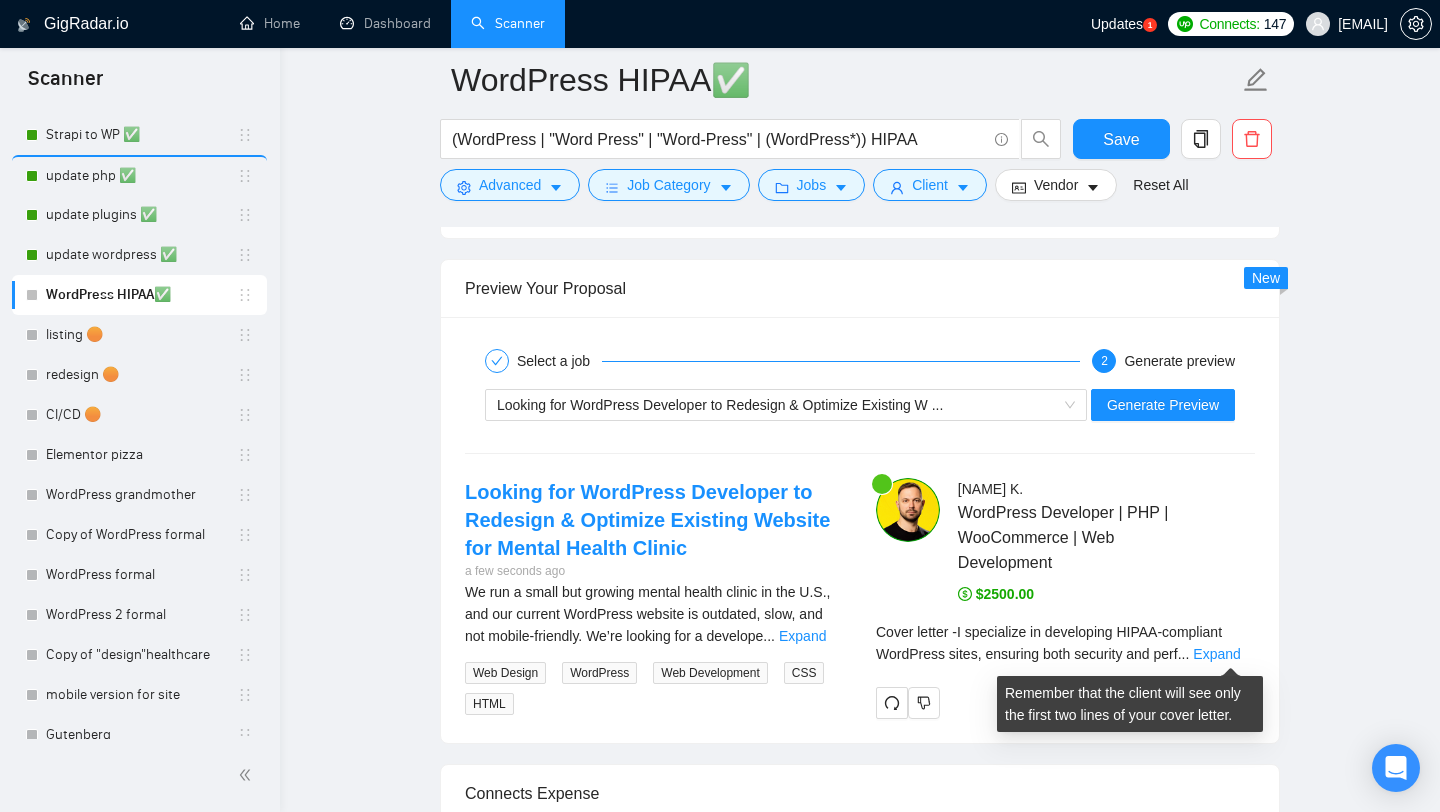 click on "..." at bounding box center [1184, 654] 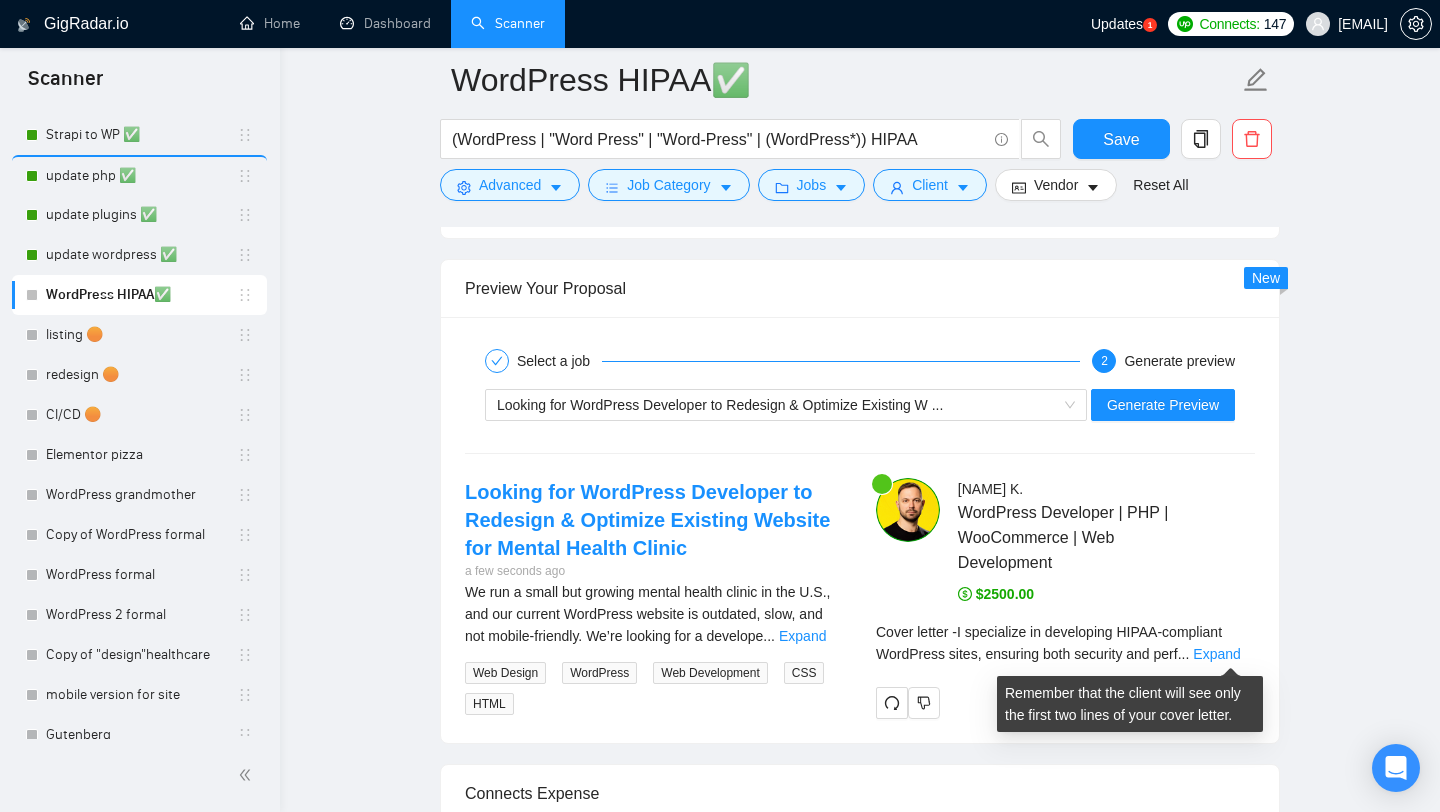 click on "Cover letter -  I specialize in developing HIPAA-compliant WordPress sites, ensuring both security and perf ... Expand" at bounding box center [1065, 643] 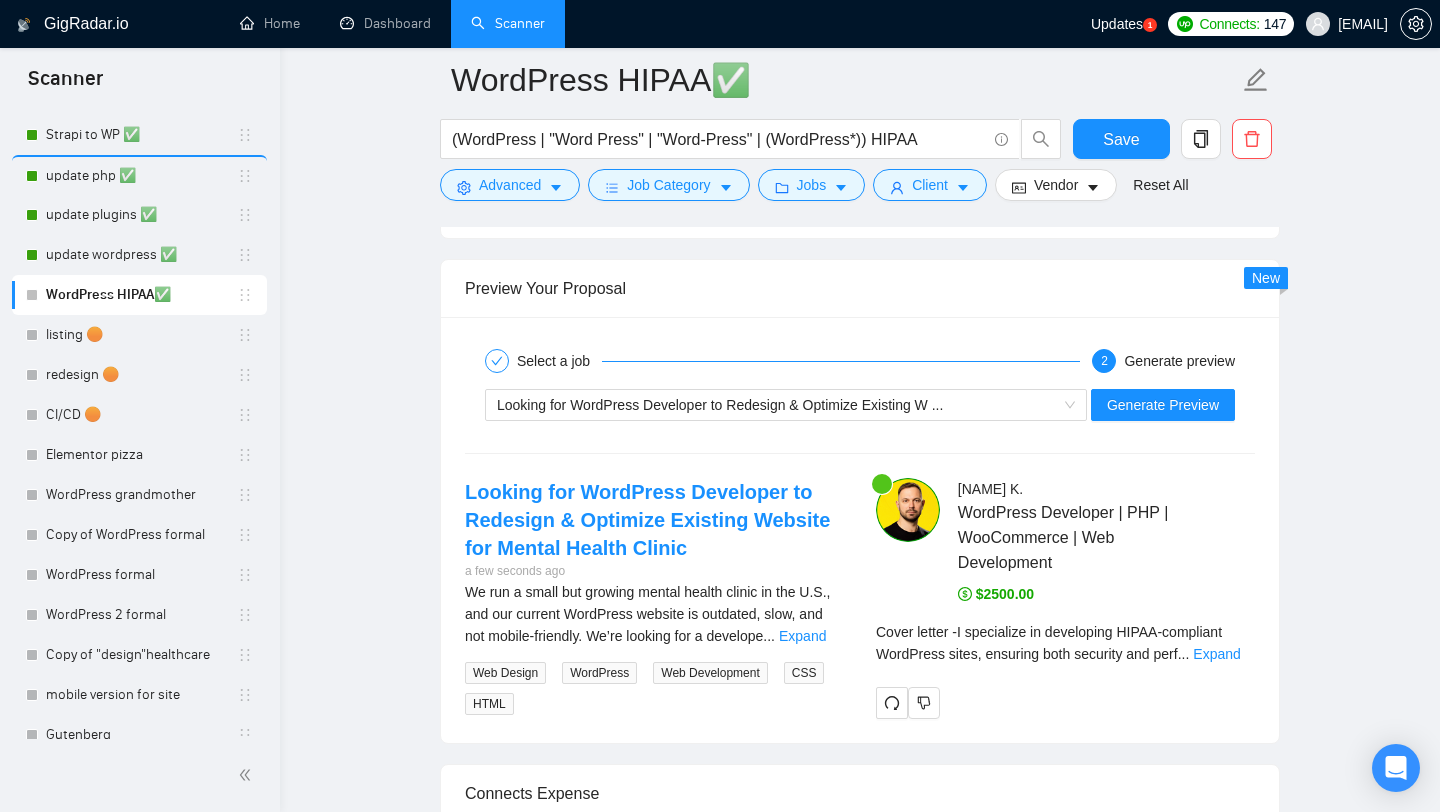 click on "Cover letter -  I specialize in developing HIPAA-compliant WordPress sites, ensuring both security and perf ... Expand" at bounding box center [1065, 650] 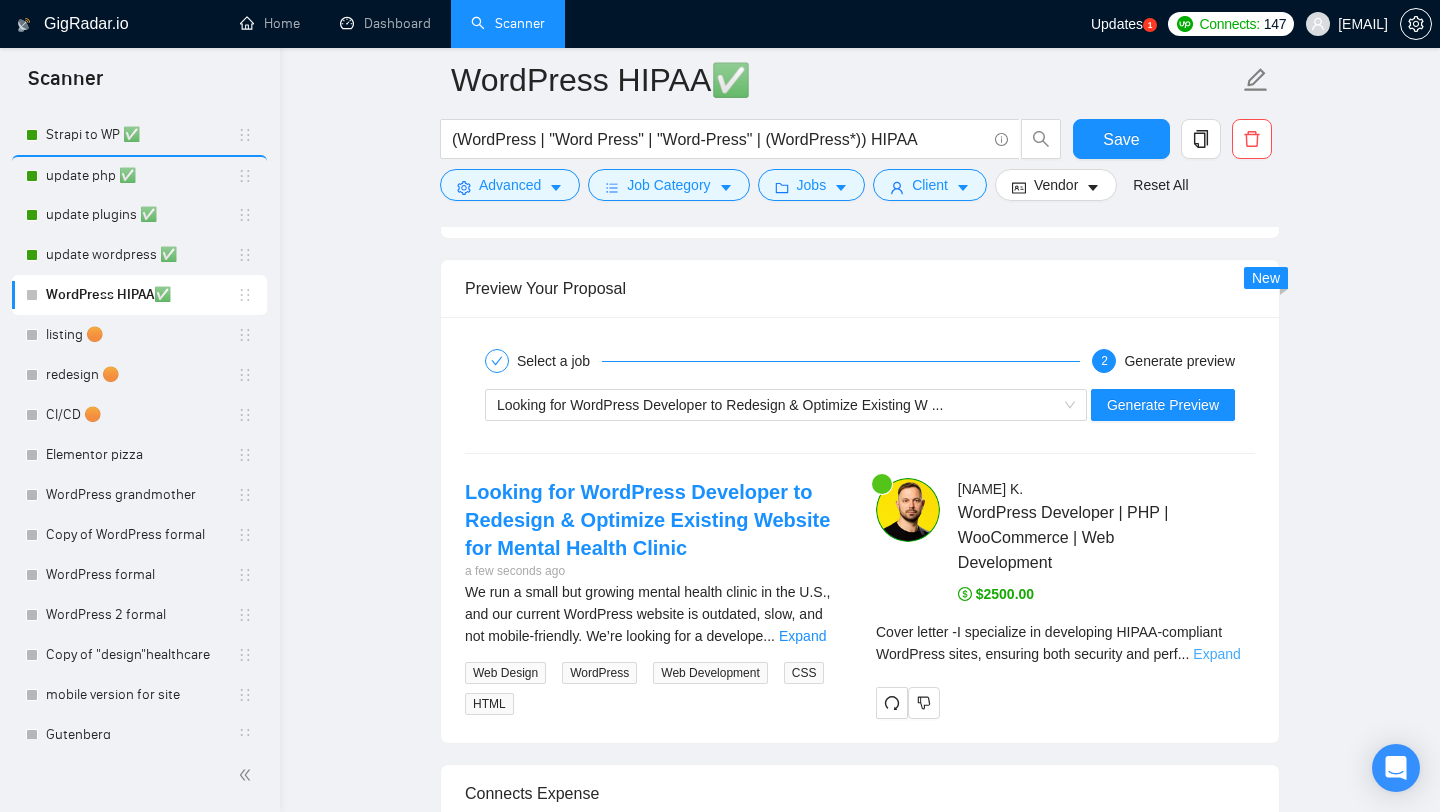 click on "Expand" at bounding box center [1216, 654] 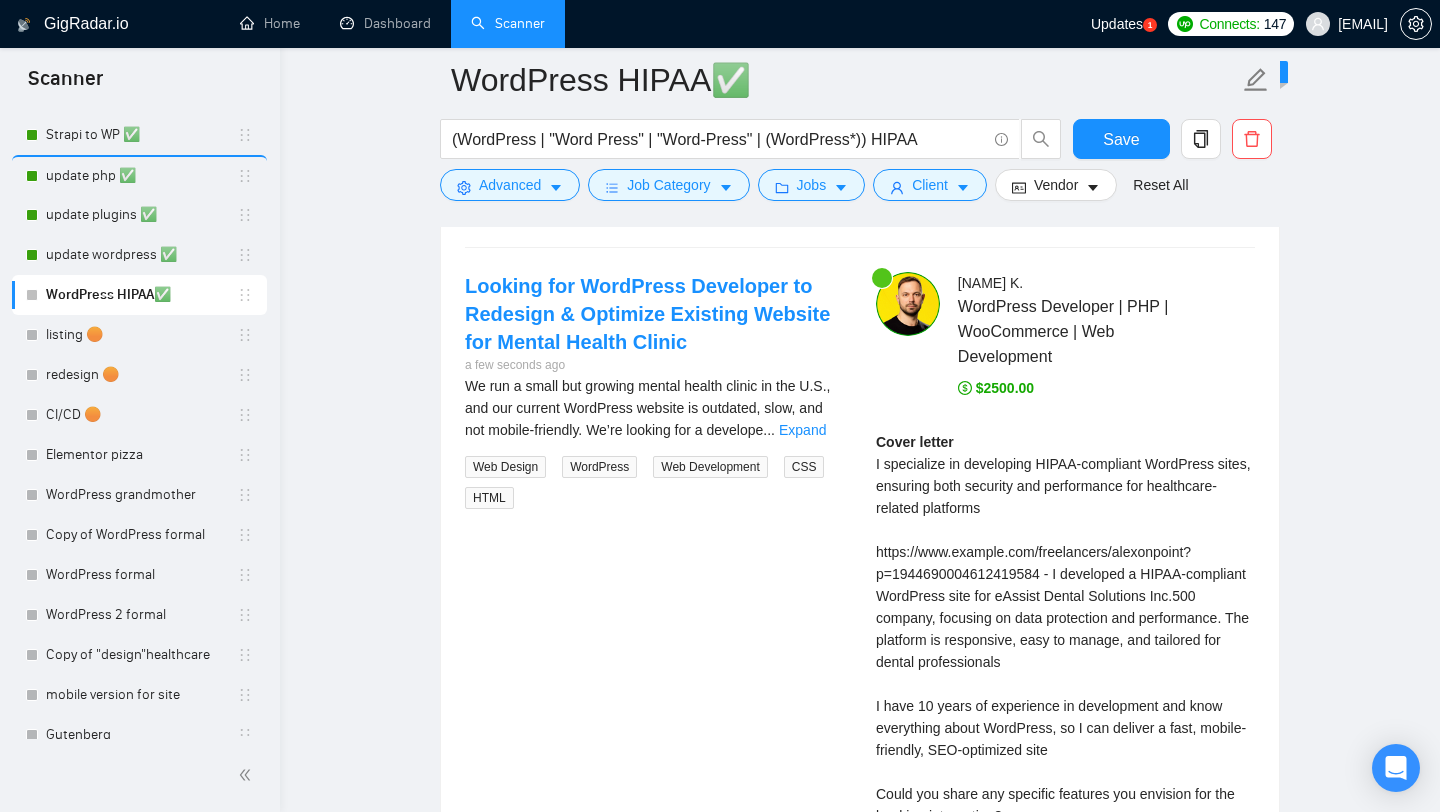 scroll, scrollTop: 3047, scrollLeft: 0, axis: vertical 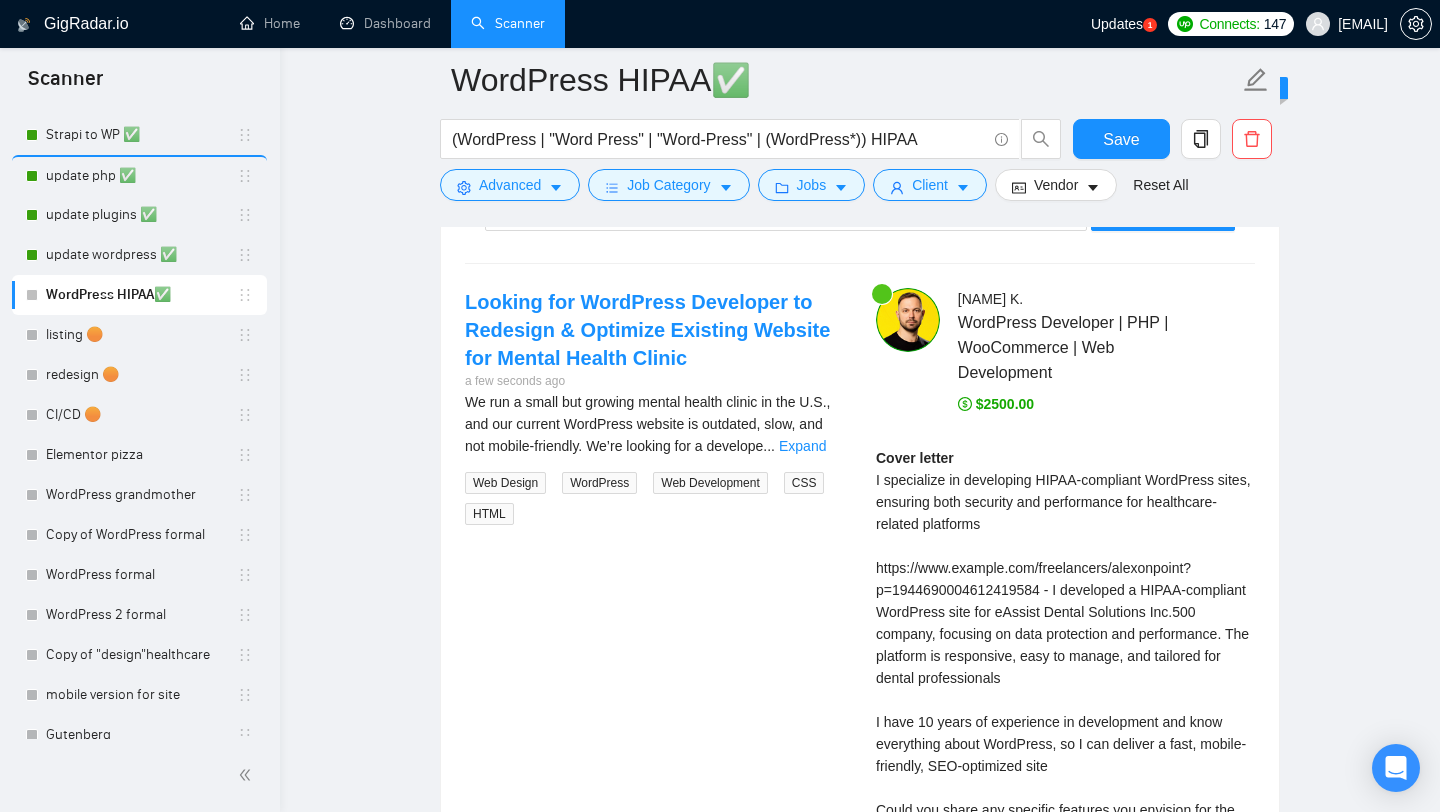 click on "We run a small but growing mental health clinic in the U.S., and our current WordPress website is outdated, slow, and not mobile-friendly. We’re looking for a develope ... Expand" at bounding box center [654, 424] 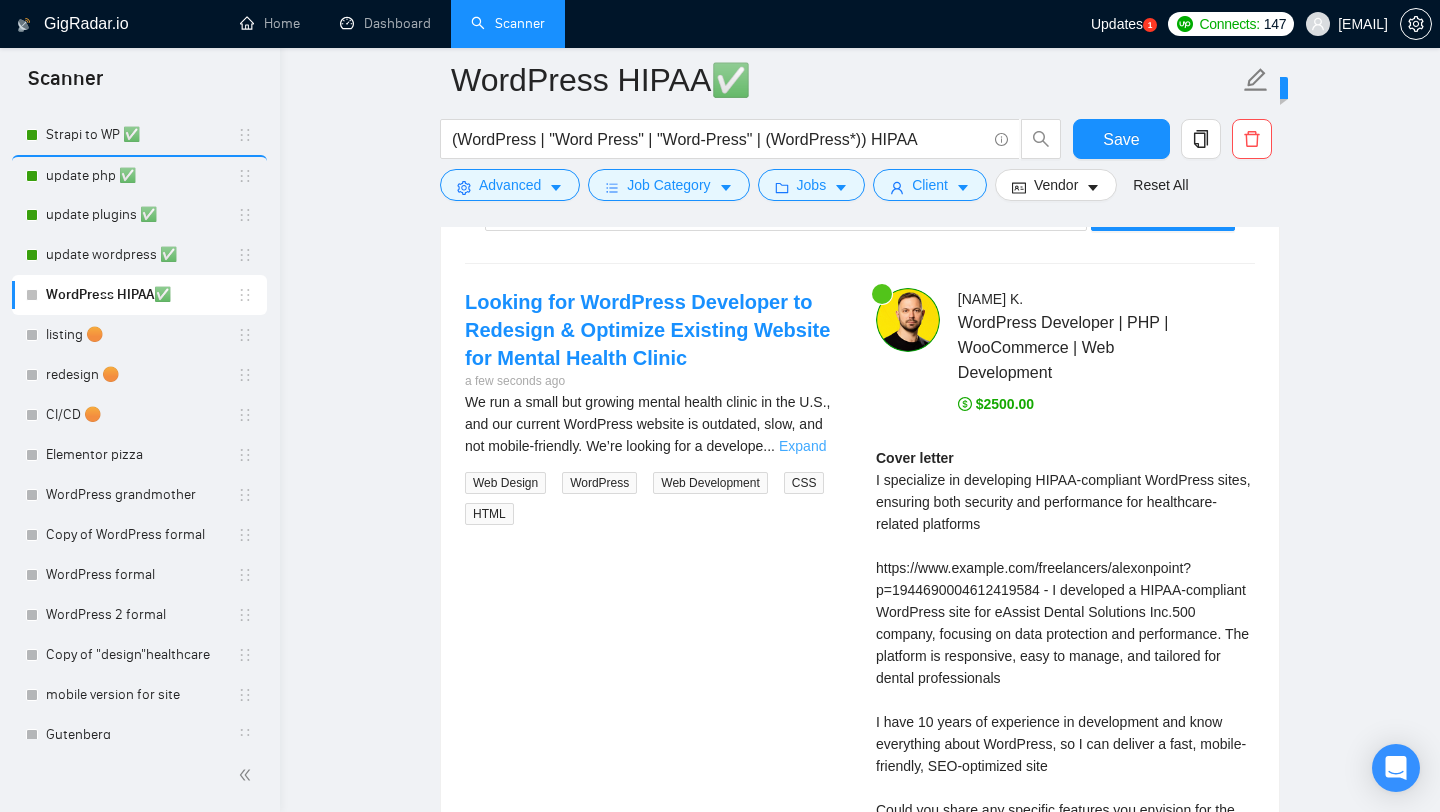 click on "Expand" at bounding box center [802, 446] 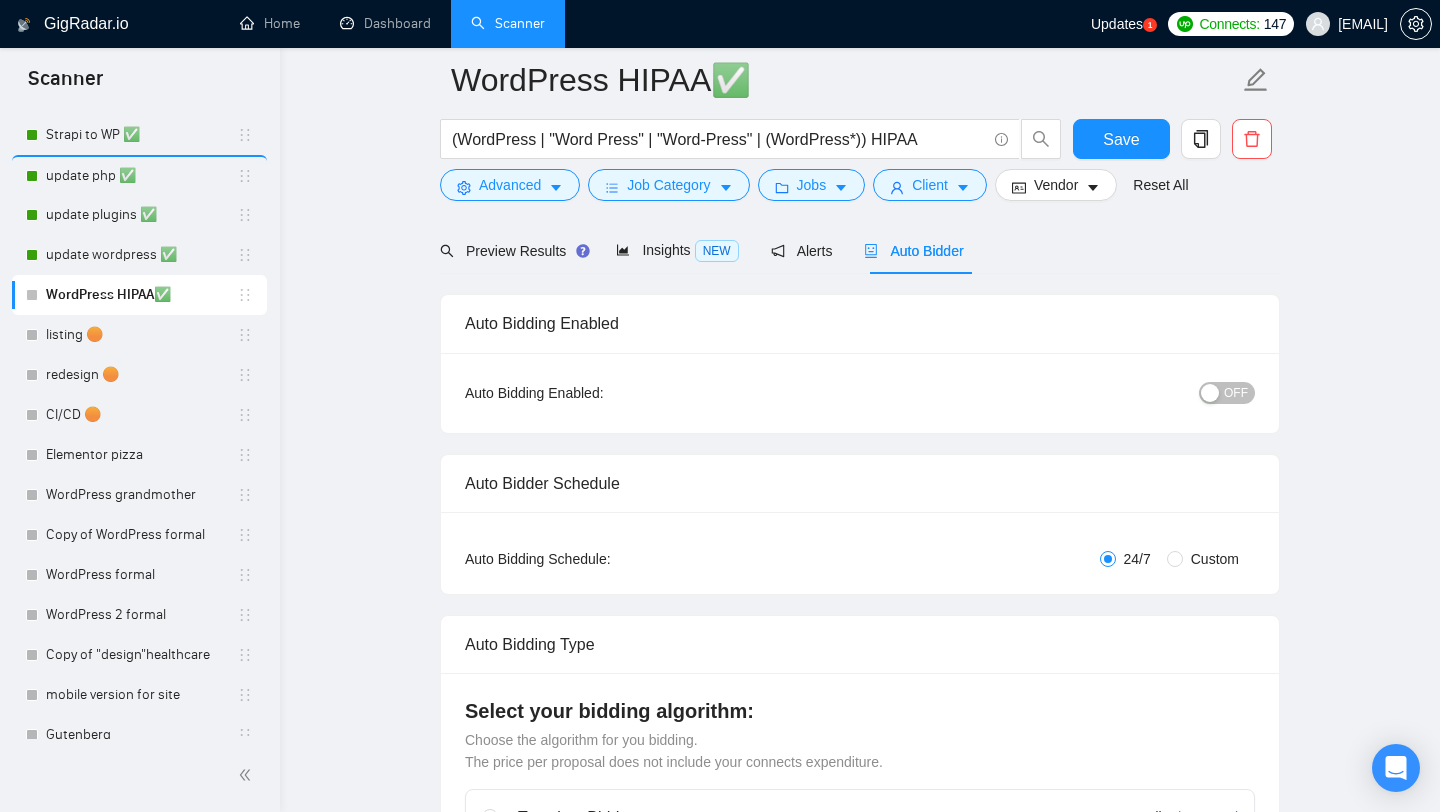 scroll, scrollTop: 94, scrollLeft: 0, axis: vertical 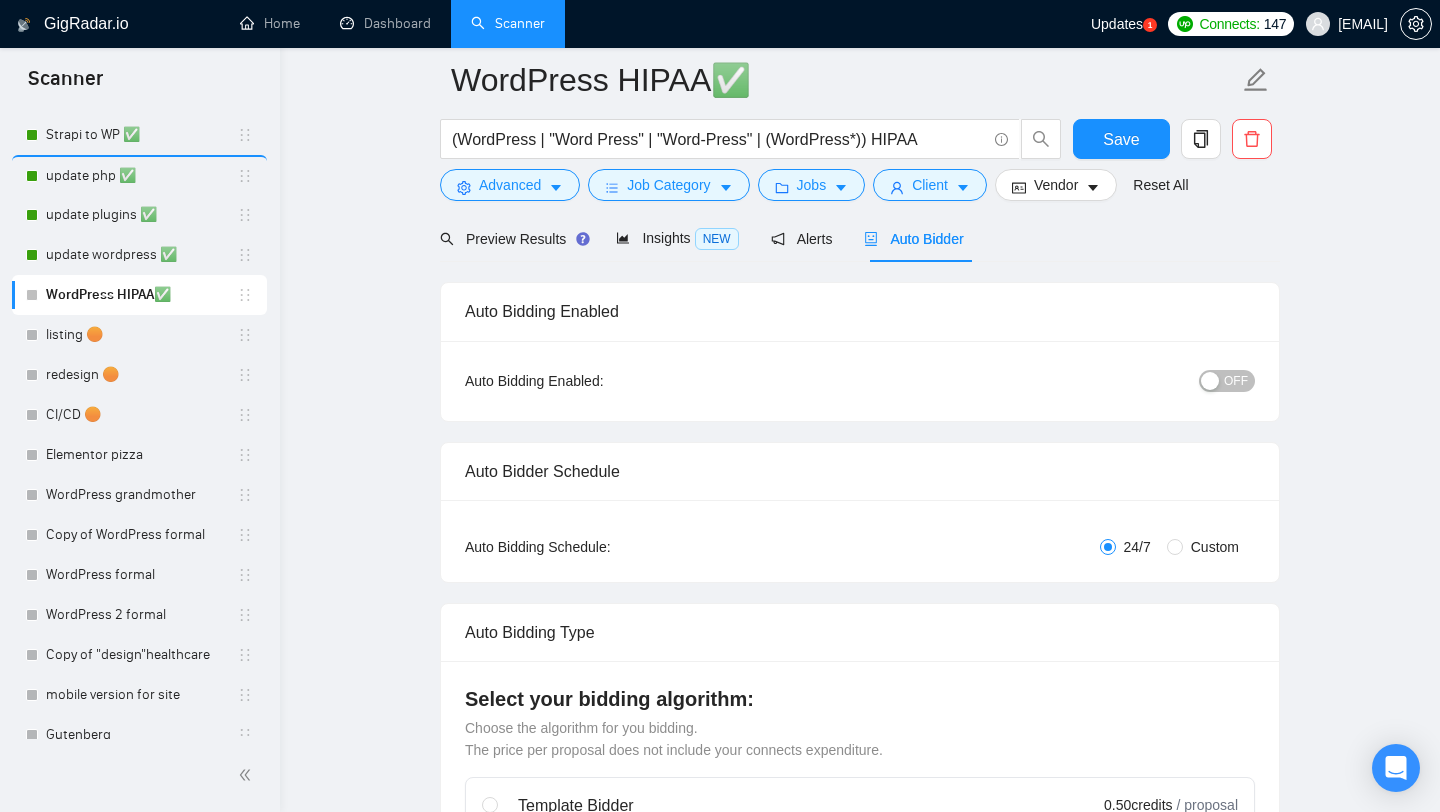click on "OFF" at bounding box center (1236, 381) 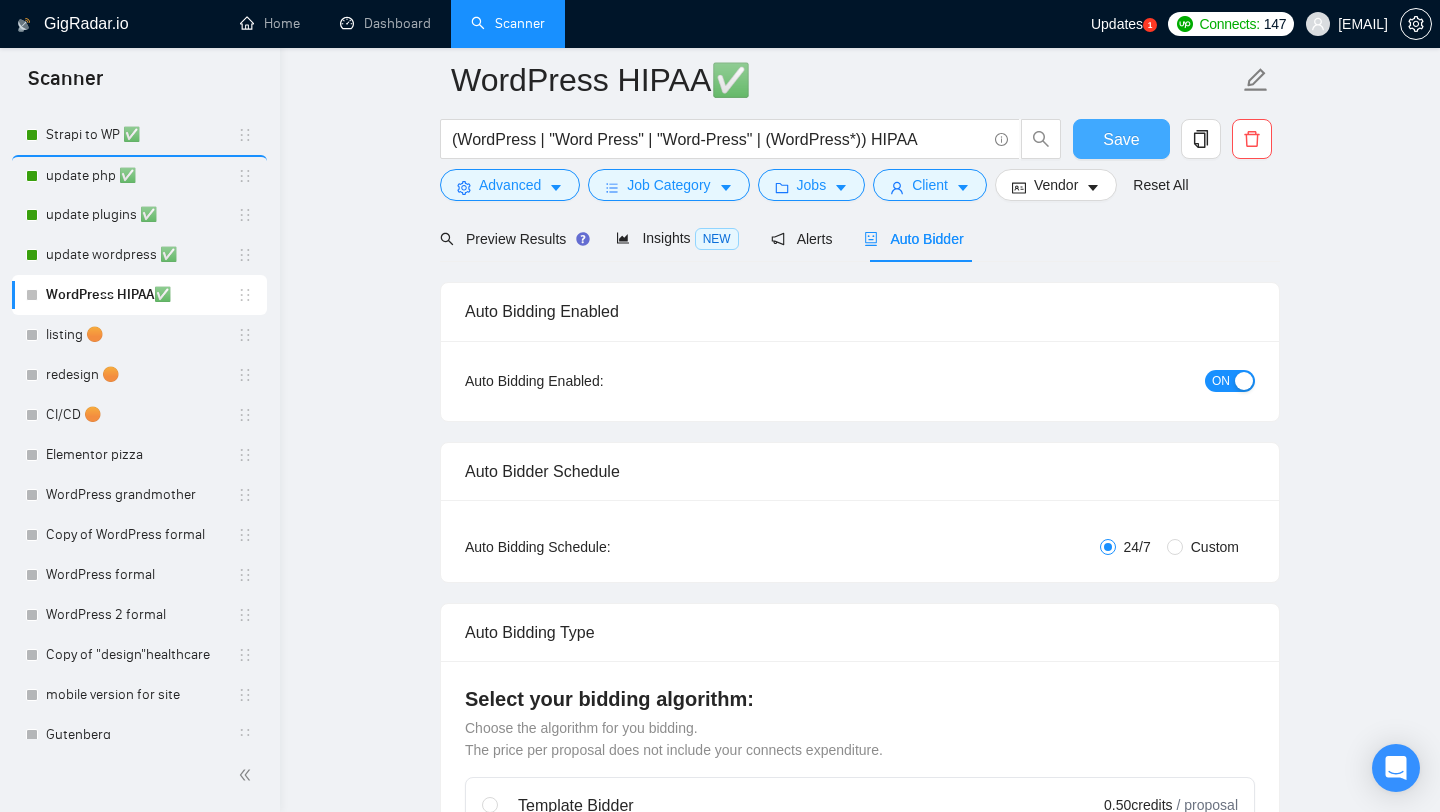 click on "Save" at bounding box center [1121, 139] 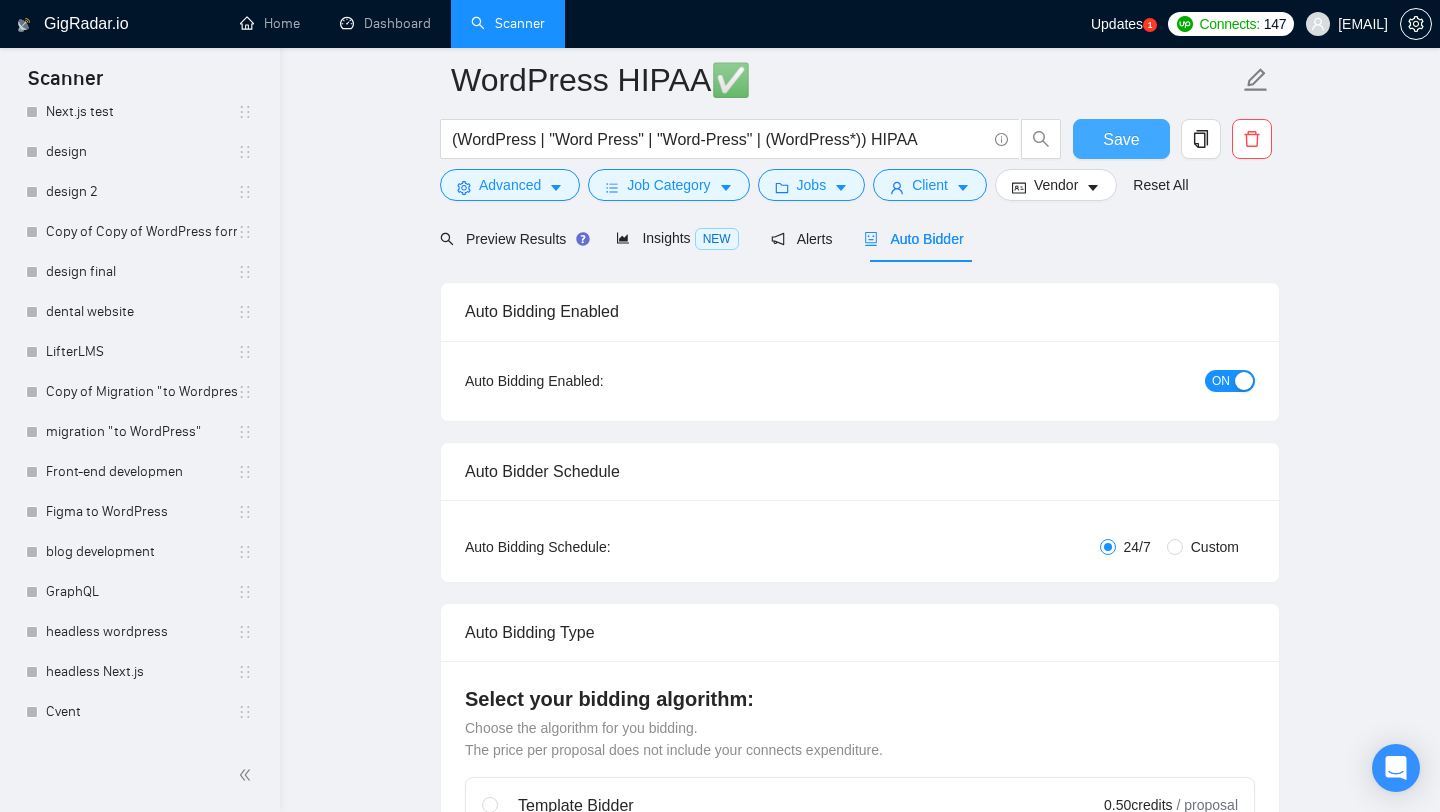 scroll, scrollTop: 2703, scrollLeft: 0, axis: vertical 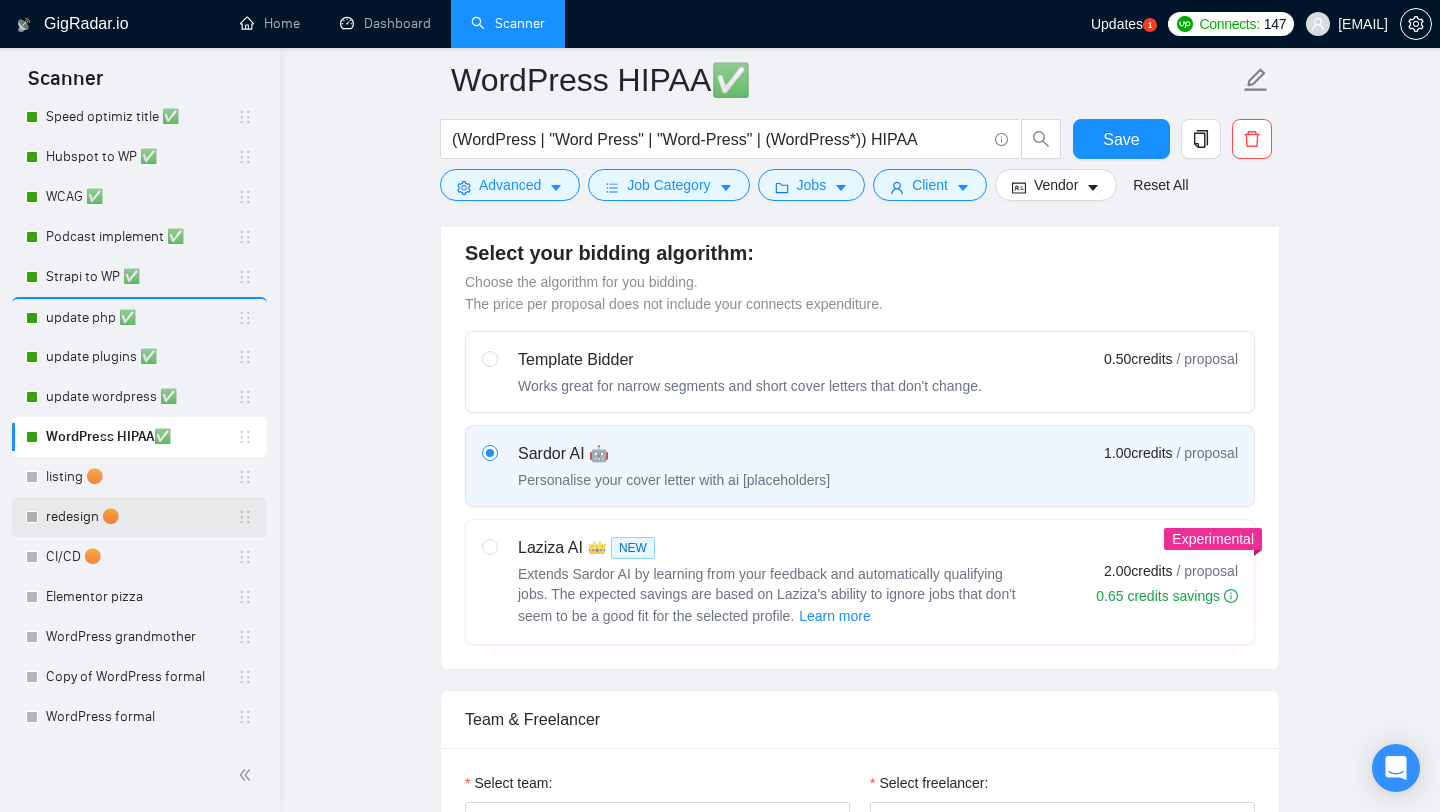 click on "redesign 🟠" at bounding box center (141, 517) 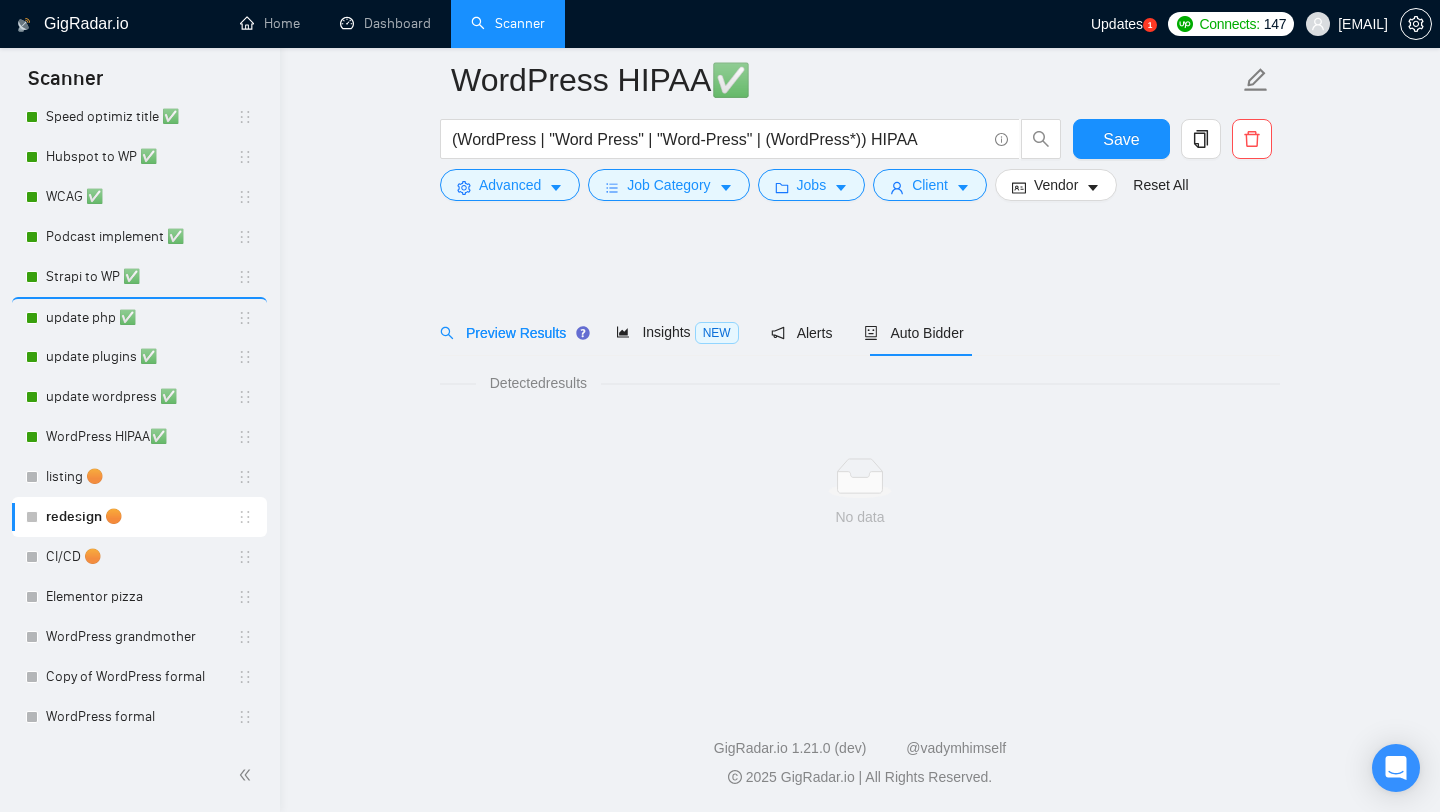 scroll, scrollTop: 0, scrollLeft: 0, axis: both 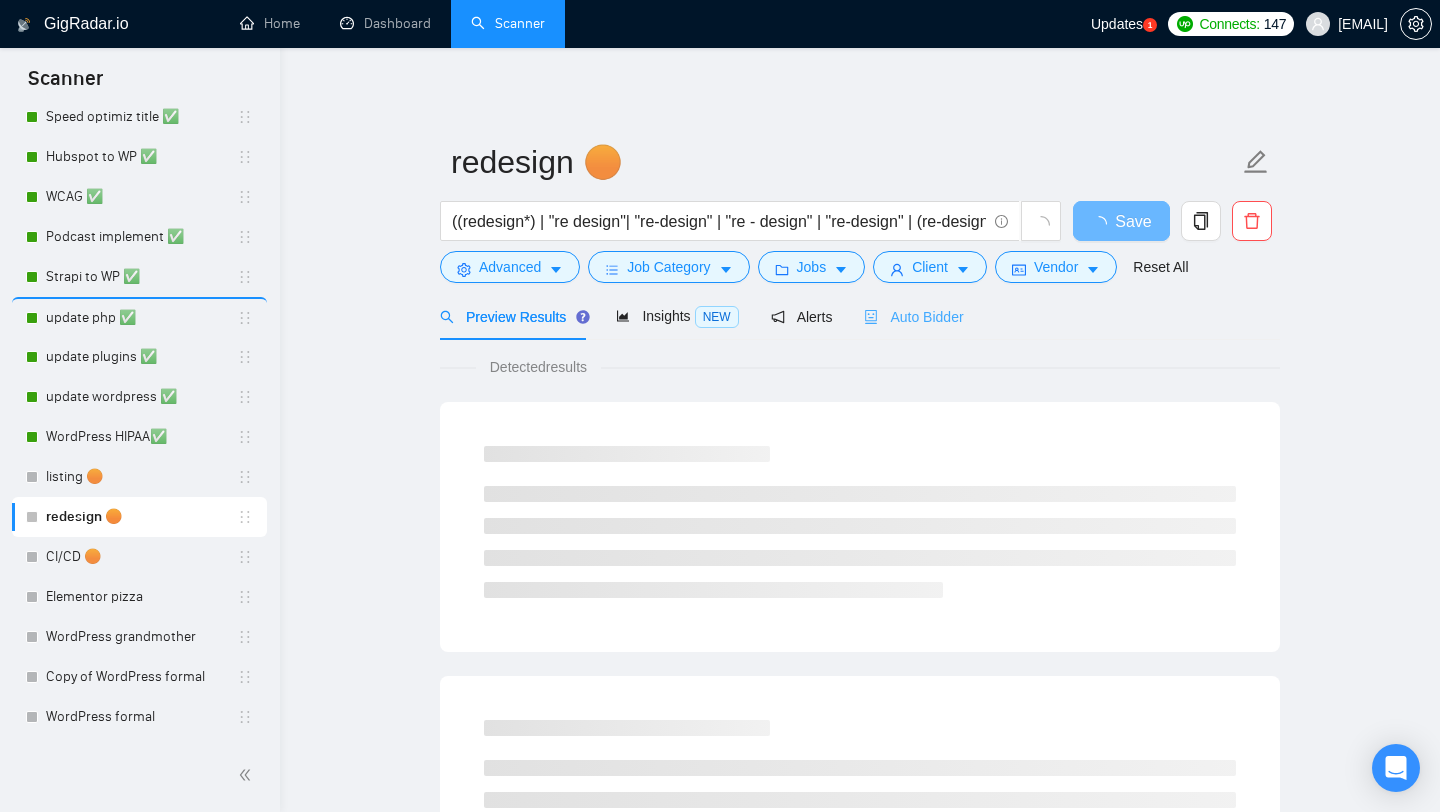 click on "Auto Bidder" at bounding box center [913, 316] 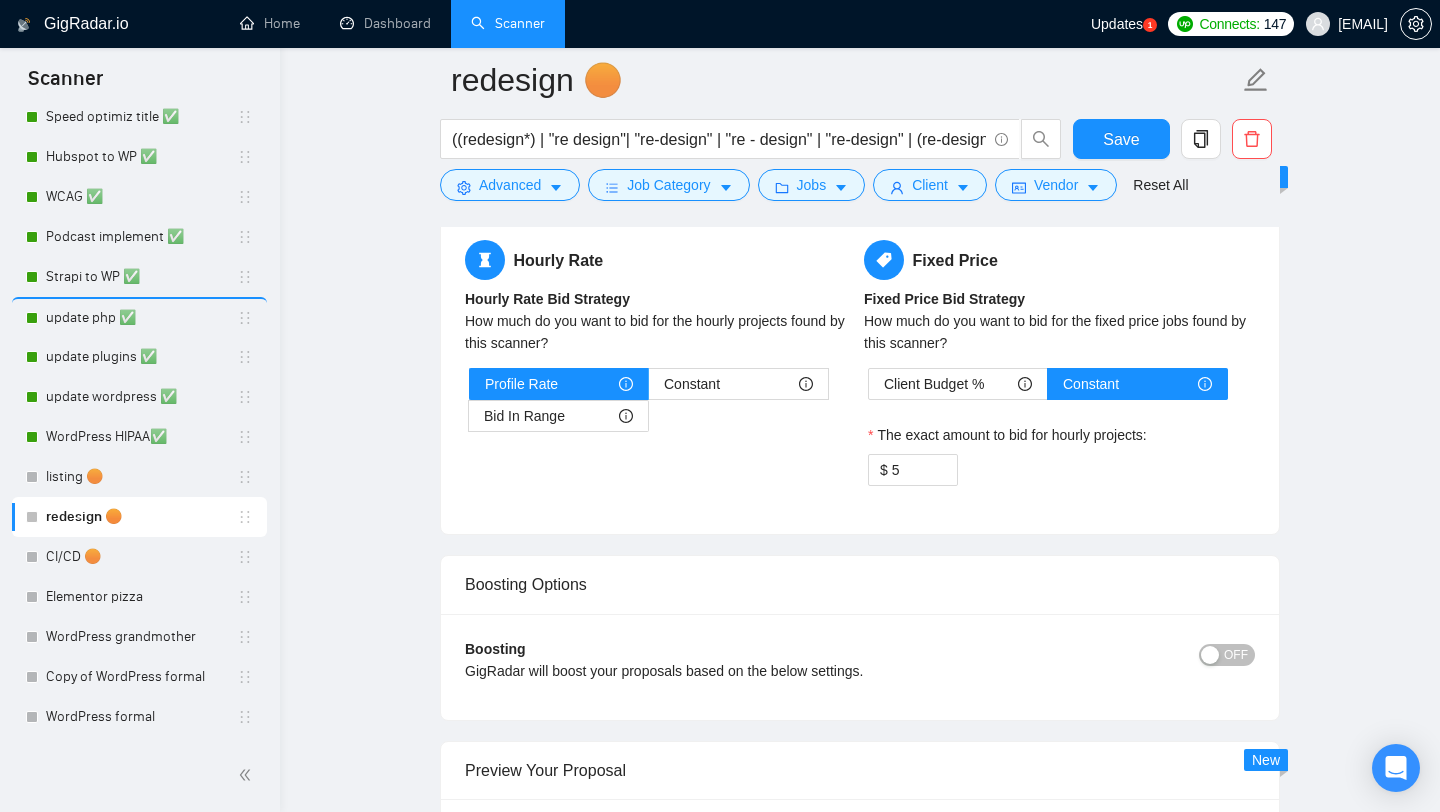 scroll, scrollTop: 2267, scrollLeft: 0, axis: vertical 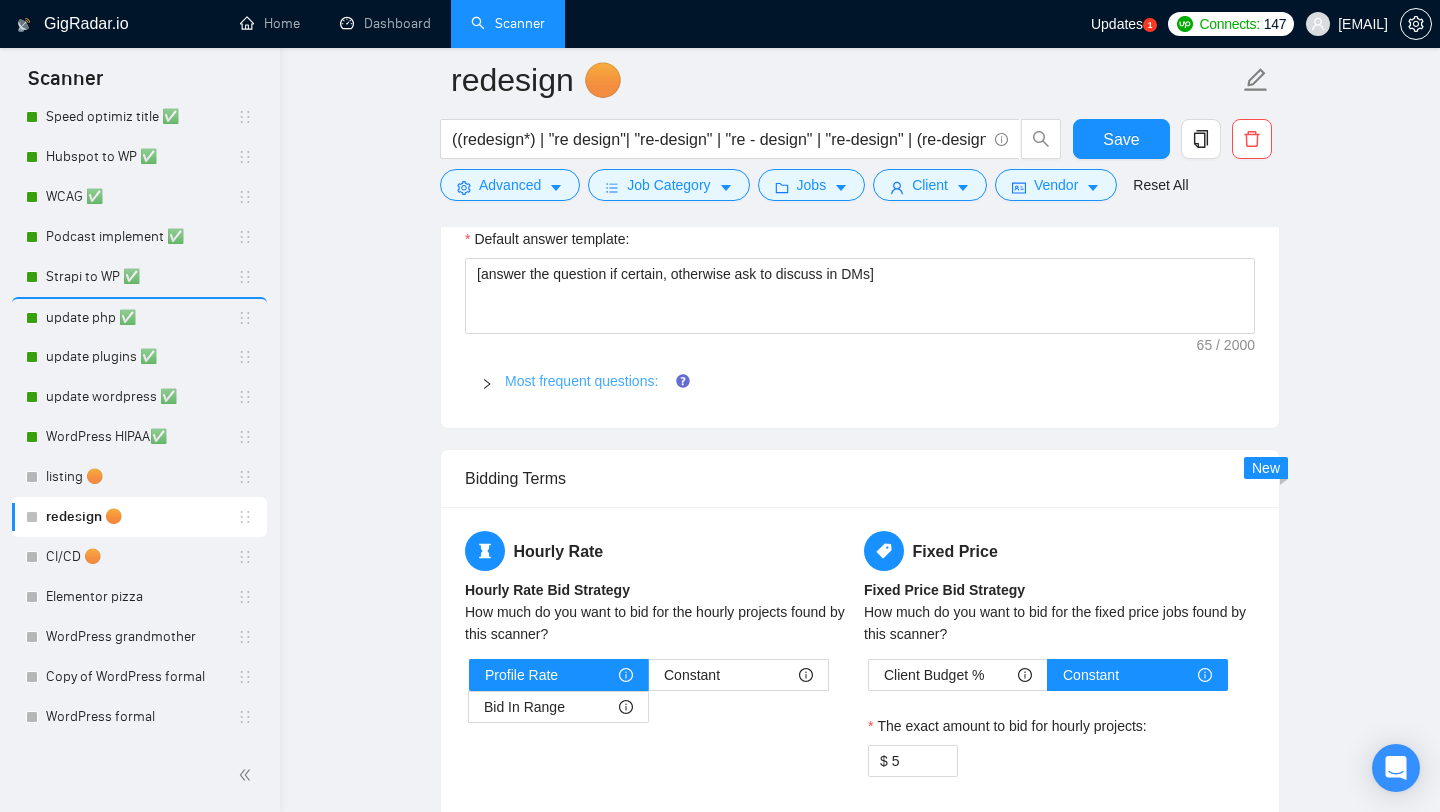 click on "Most frequent questions:" at bounding box center (581, 381) 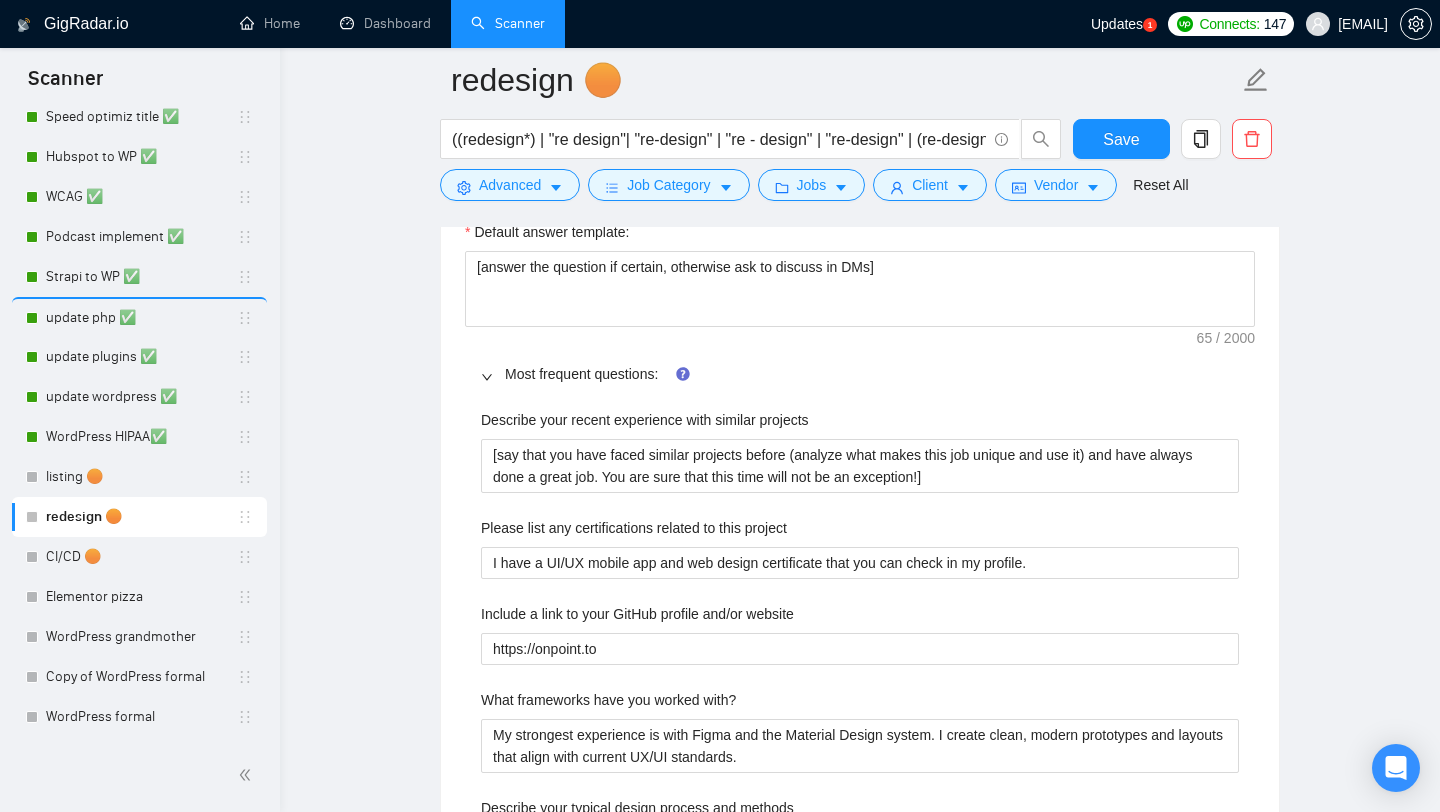 scroll, scrollTop: 2122, scrollLeft: 0, axis: vertical 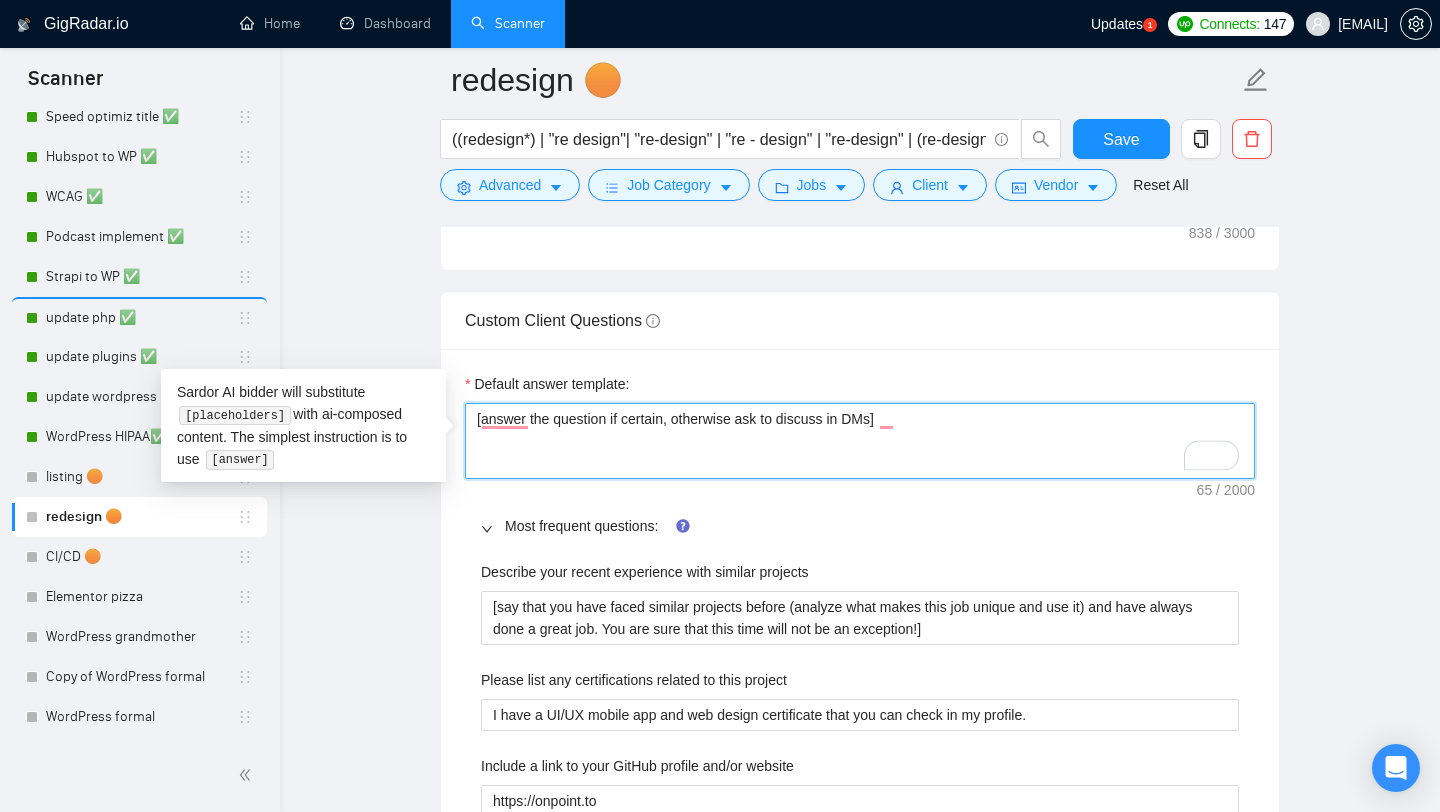 drag, startPoint x: 532, startPoint y: 420, endPoint x: 888, endPoint y: 415, distance: 356.03513 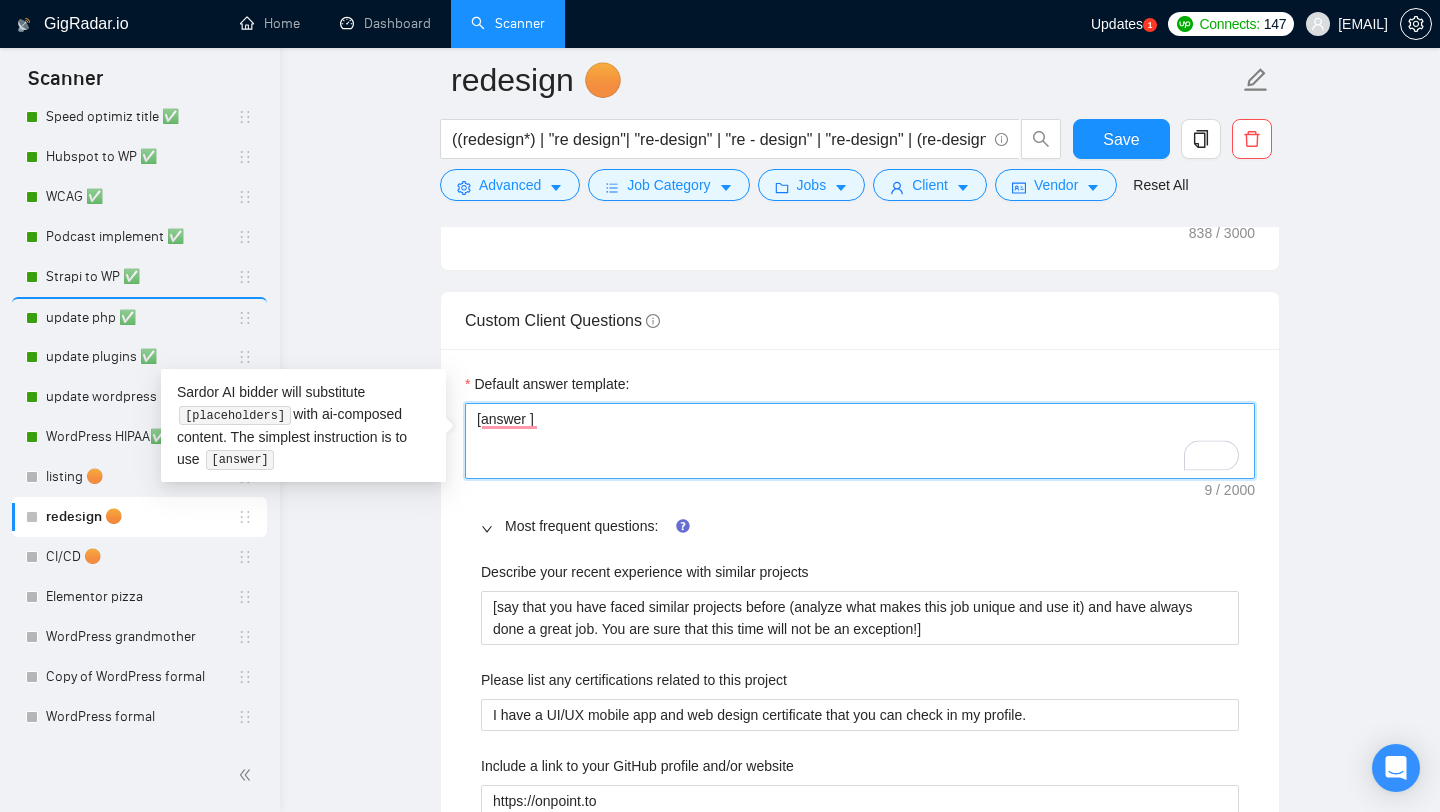 type 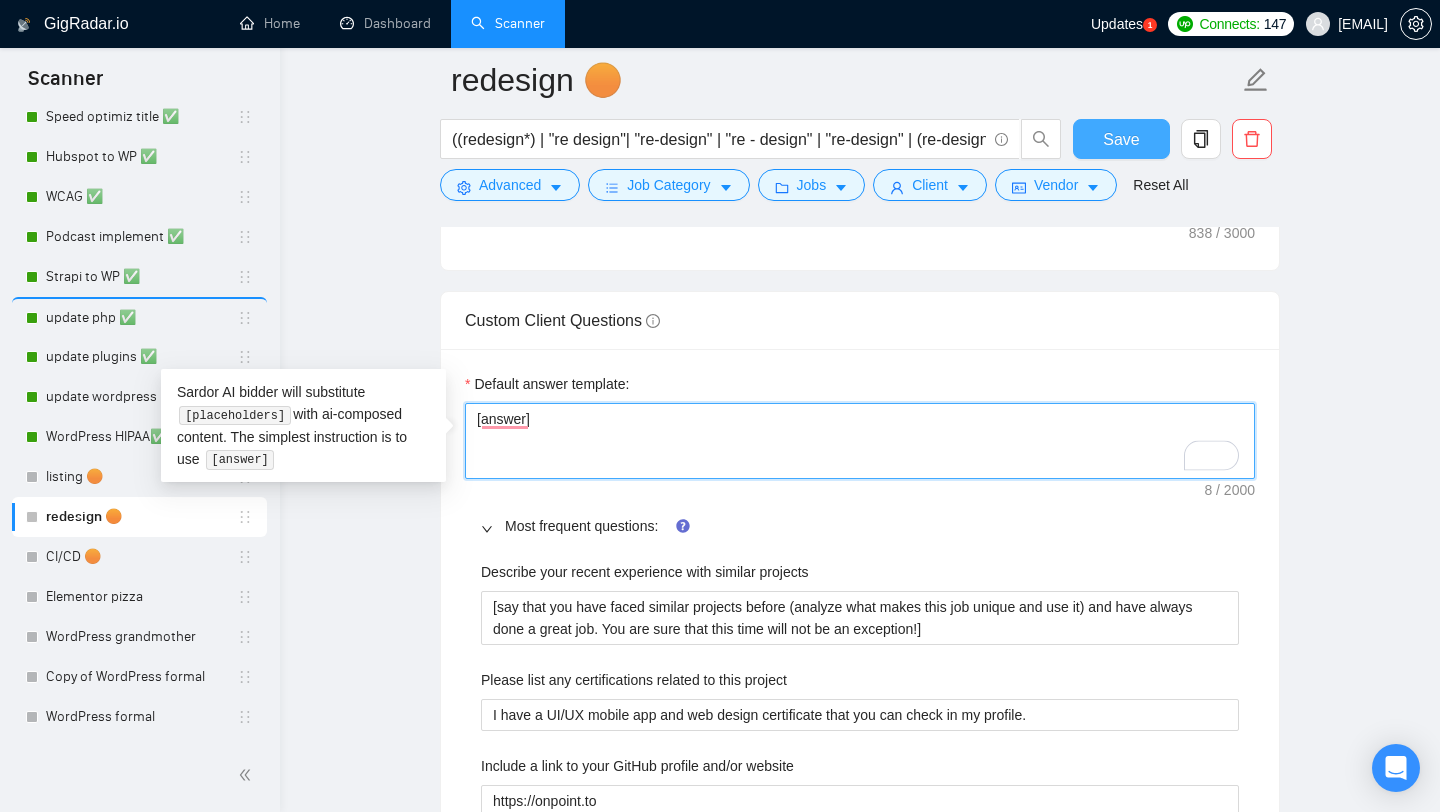 type on "[answer]" 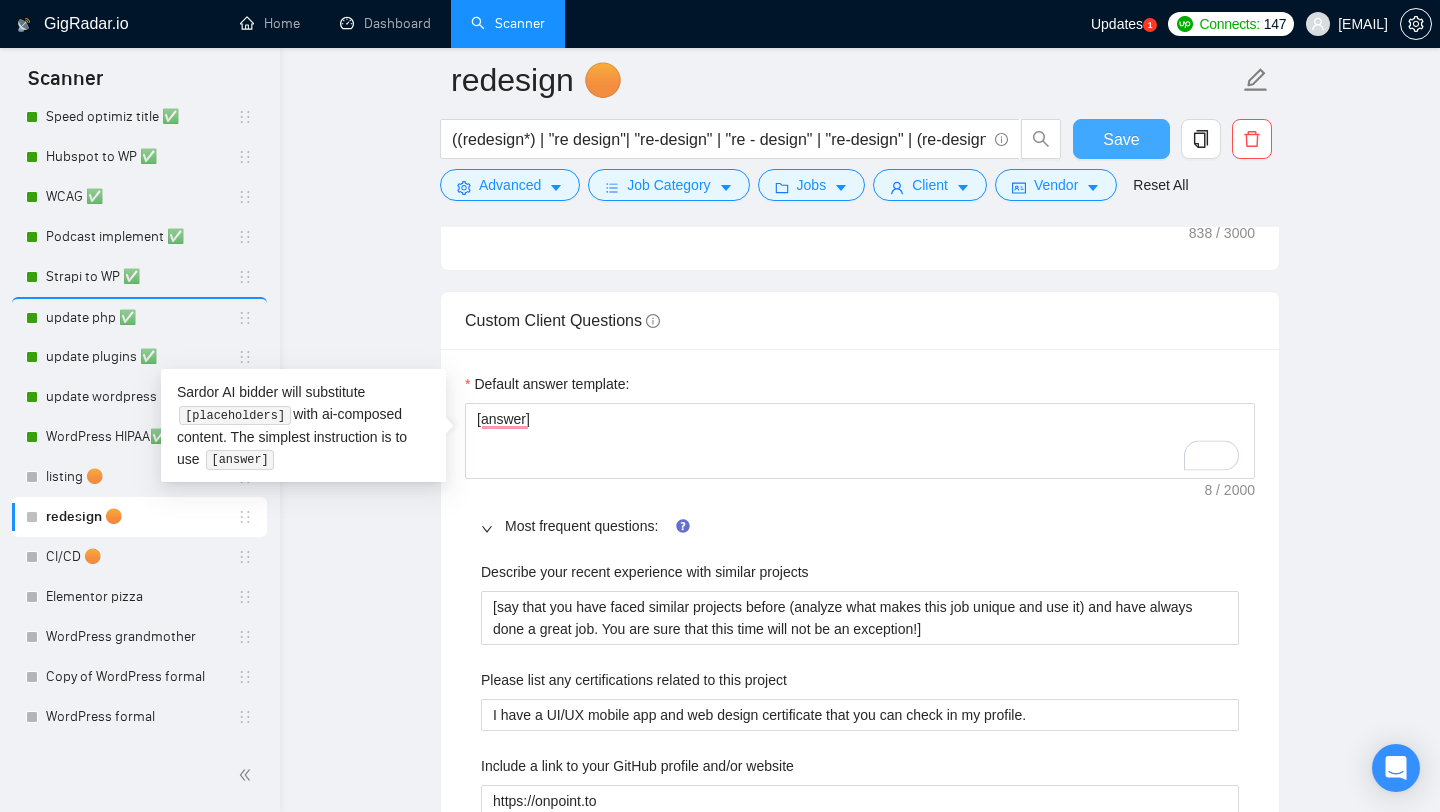 click on "Save" at bounding box center [1121, 139] 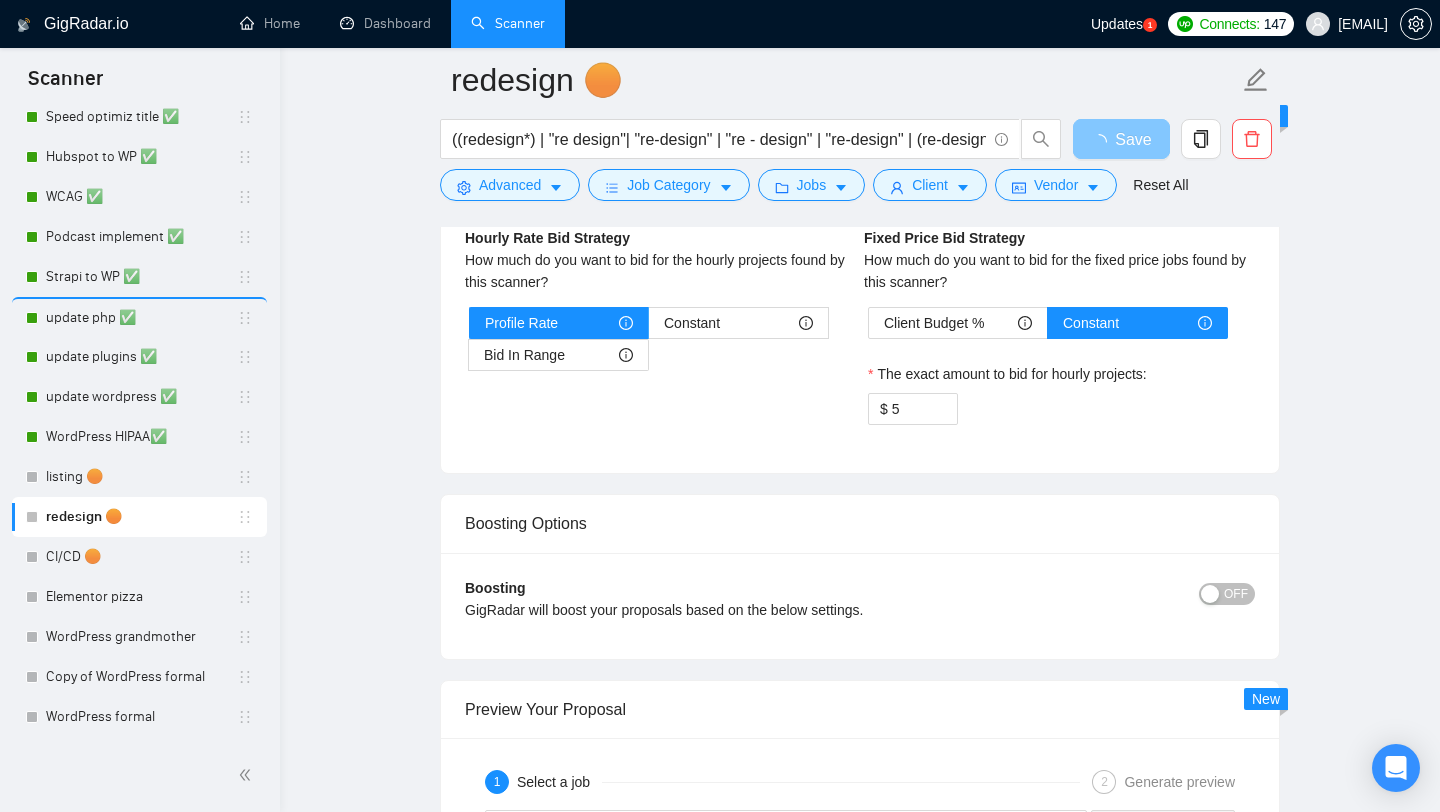 scroll, scrollTop: 2960, scrollLeft: 0, axis: vertical 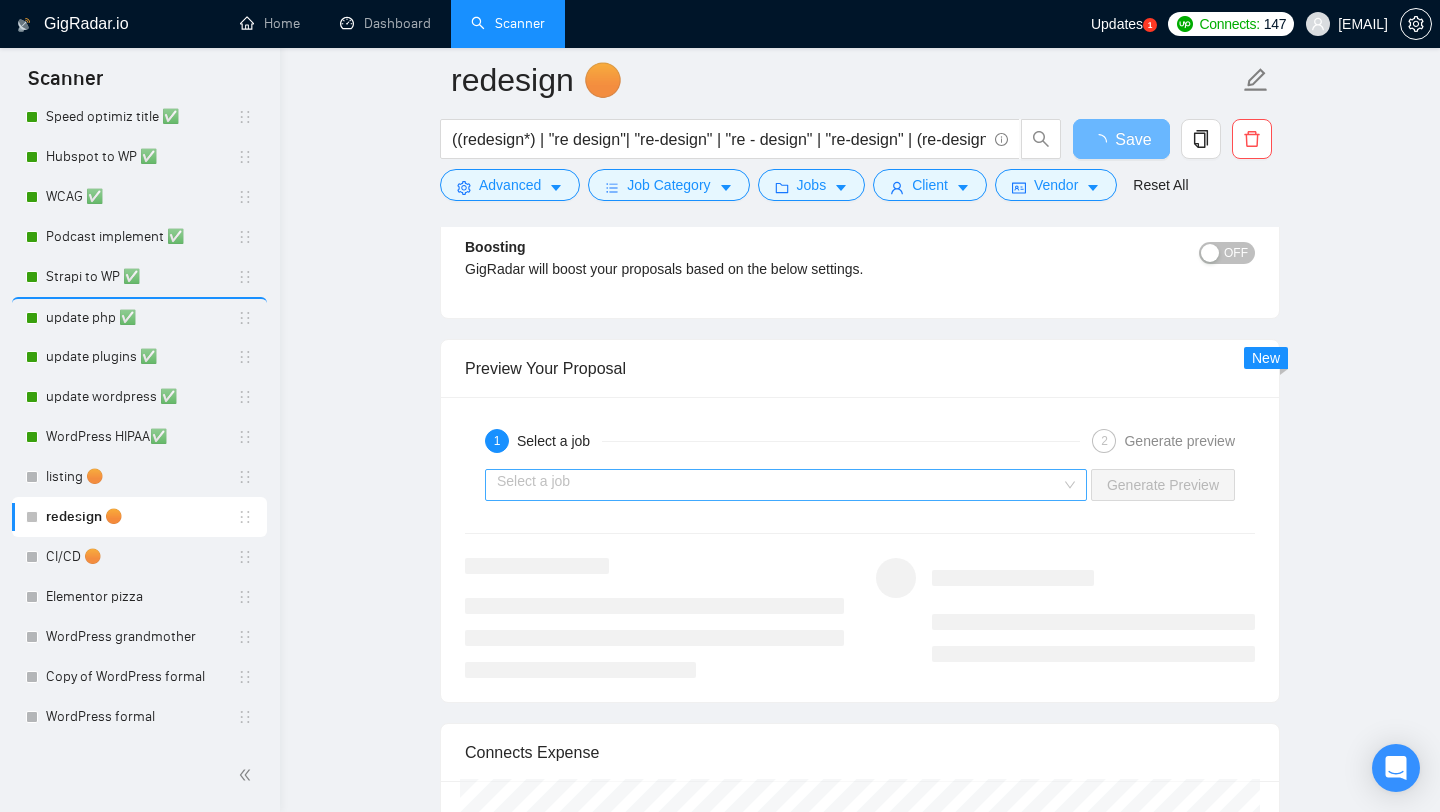 click at bounding box center [779, 485] 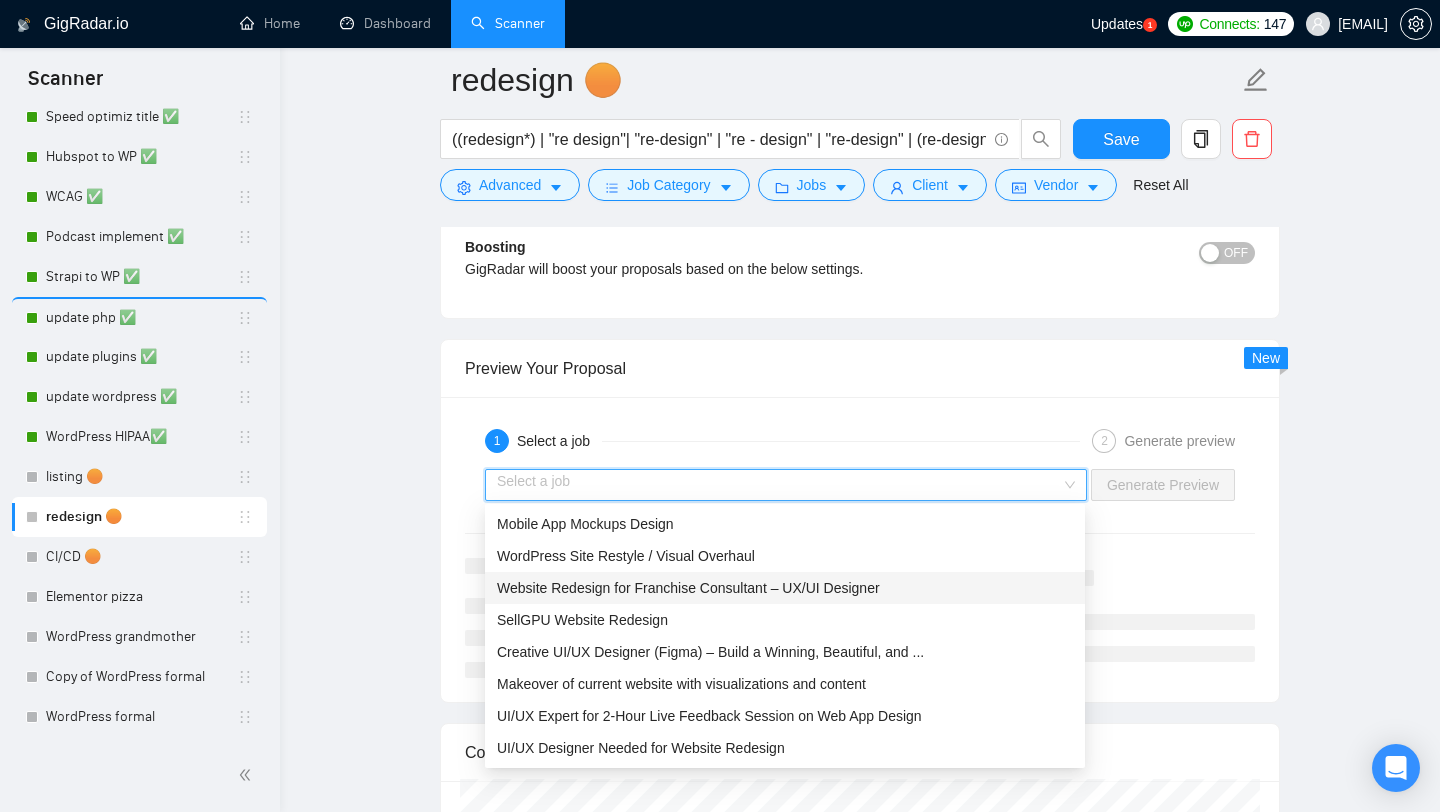 click on "Website Redesign for Franchise Consultant – UX/UI Designer" at bounding box center [785, 588] 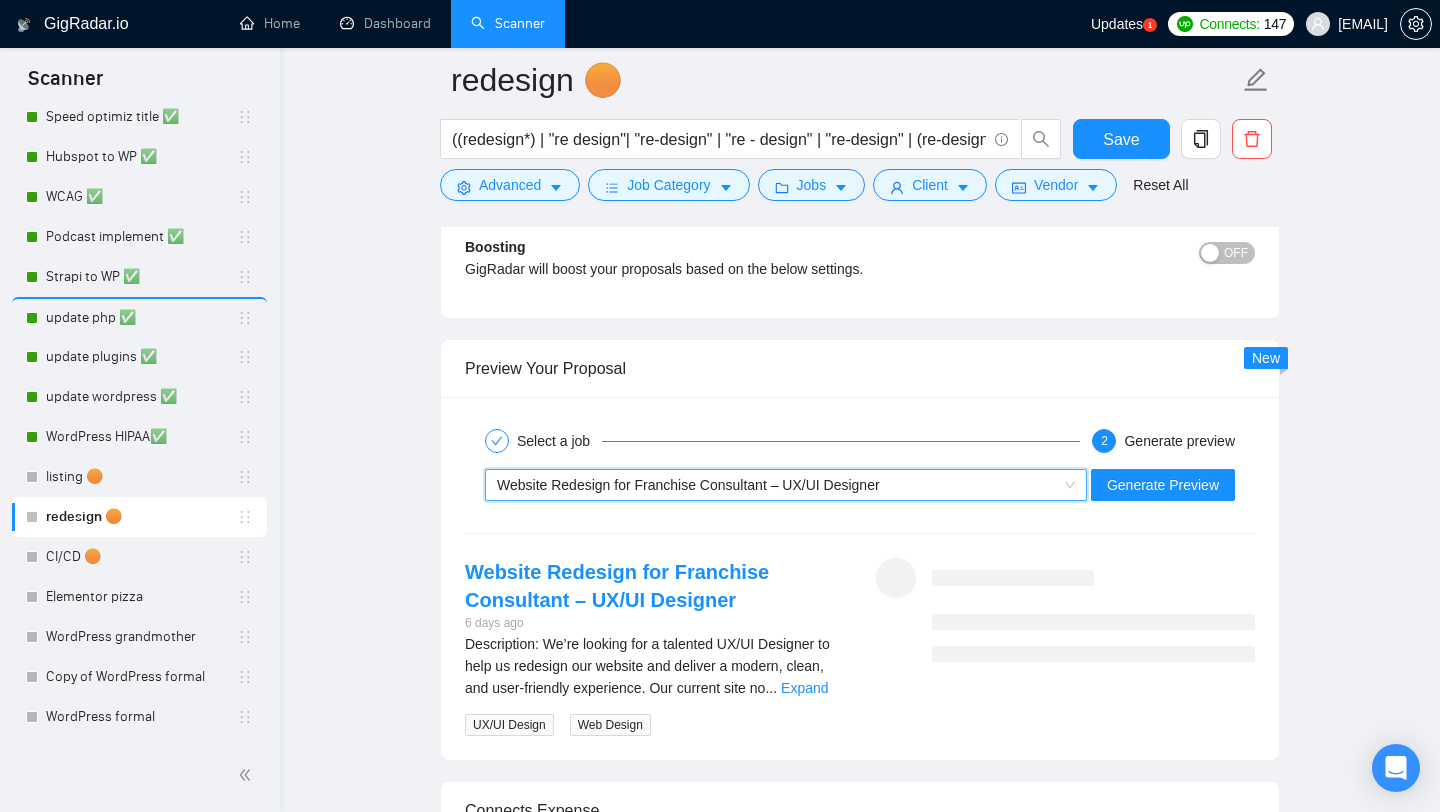 click on "~[NUMBER] Website Redesign for Franchise Consultant – UX/UI Designer Generate Preview" at bounding box center [860, 485] 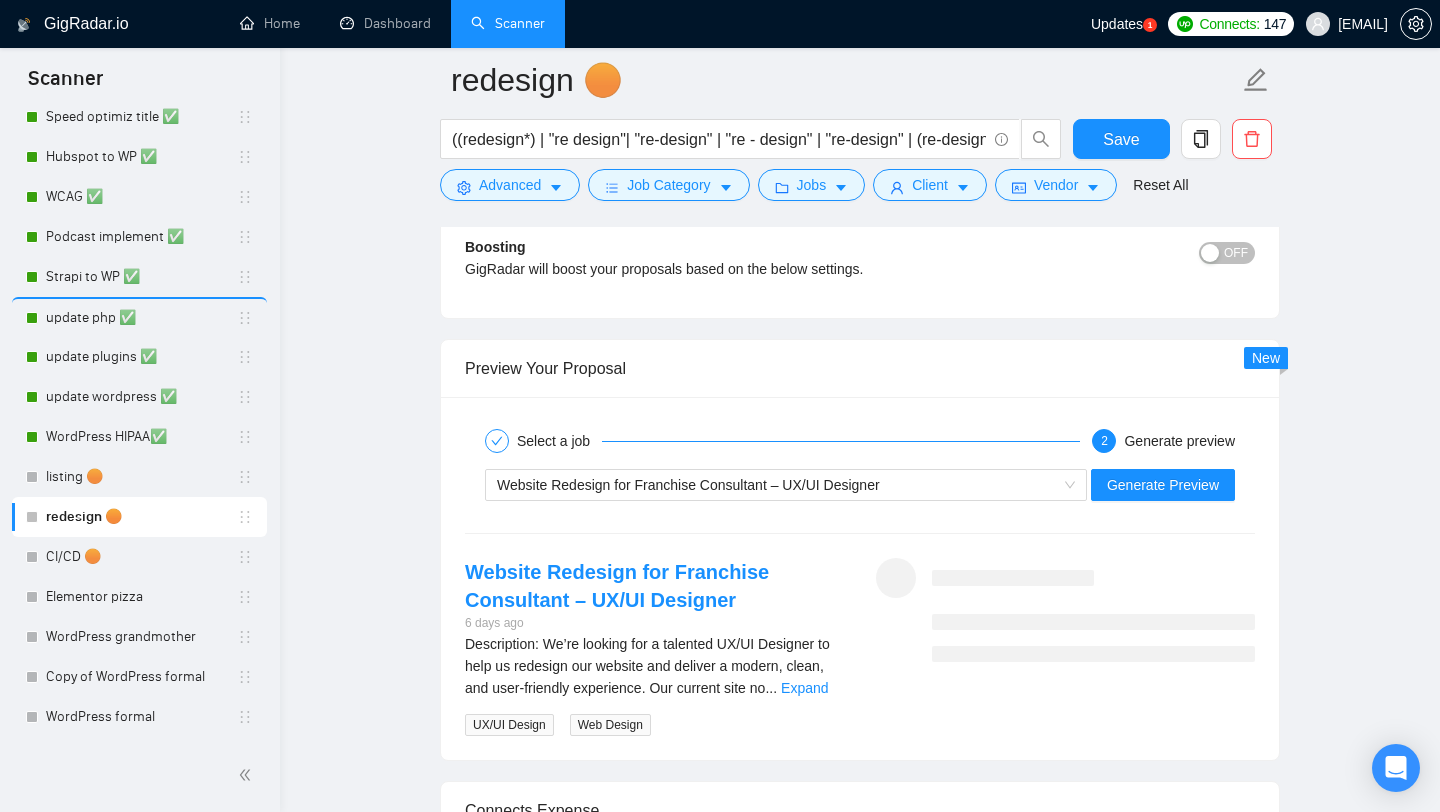 click on "Website Redesign for Franchise Consultant – UX/UI Designer Generate Preview" at bounding box center (860, 485) 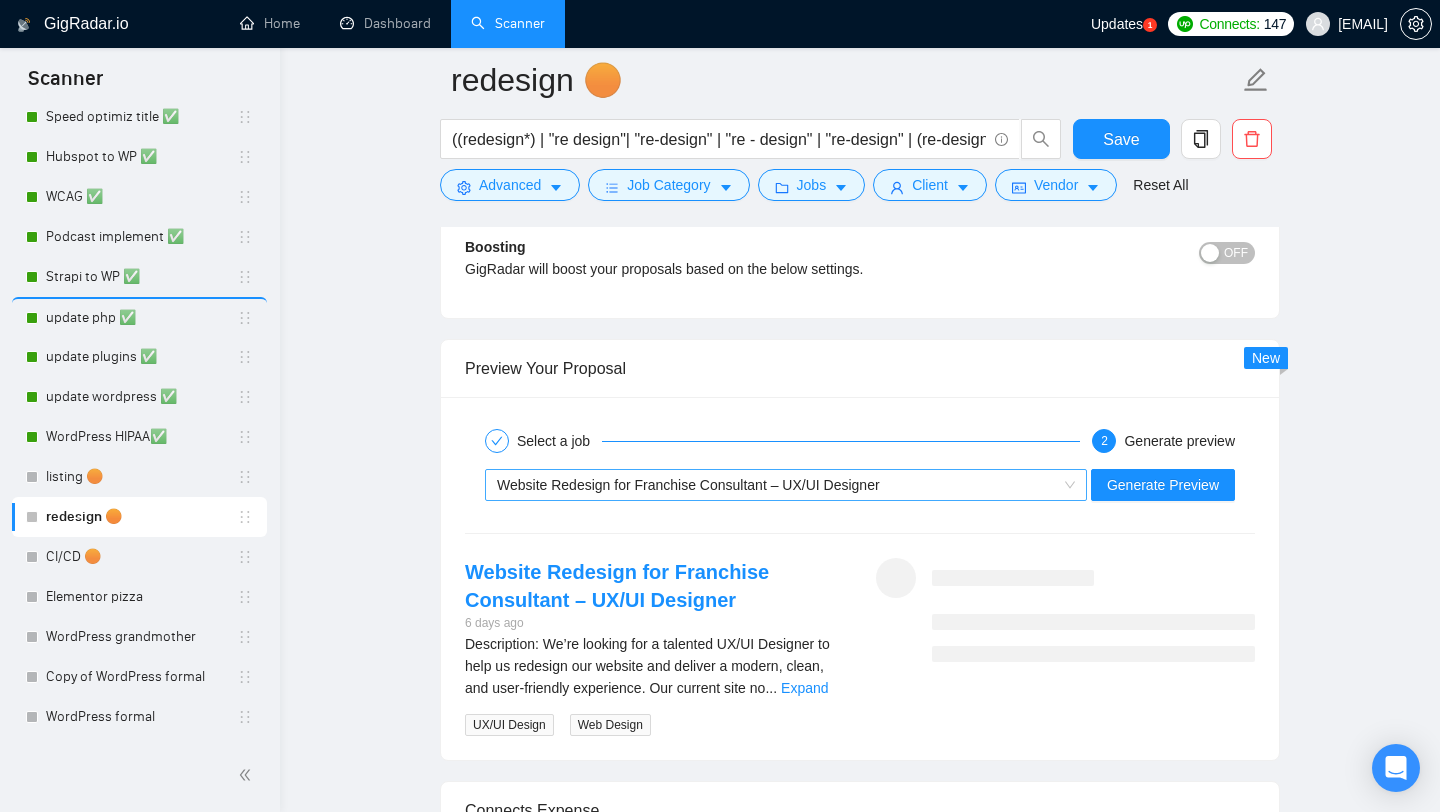 click on "Website Redesign for Franchise Consultant – UX/UI Designer" at bounding box center [688, 485] 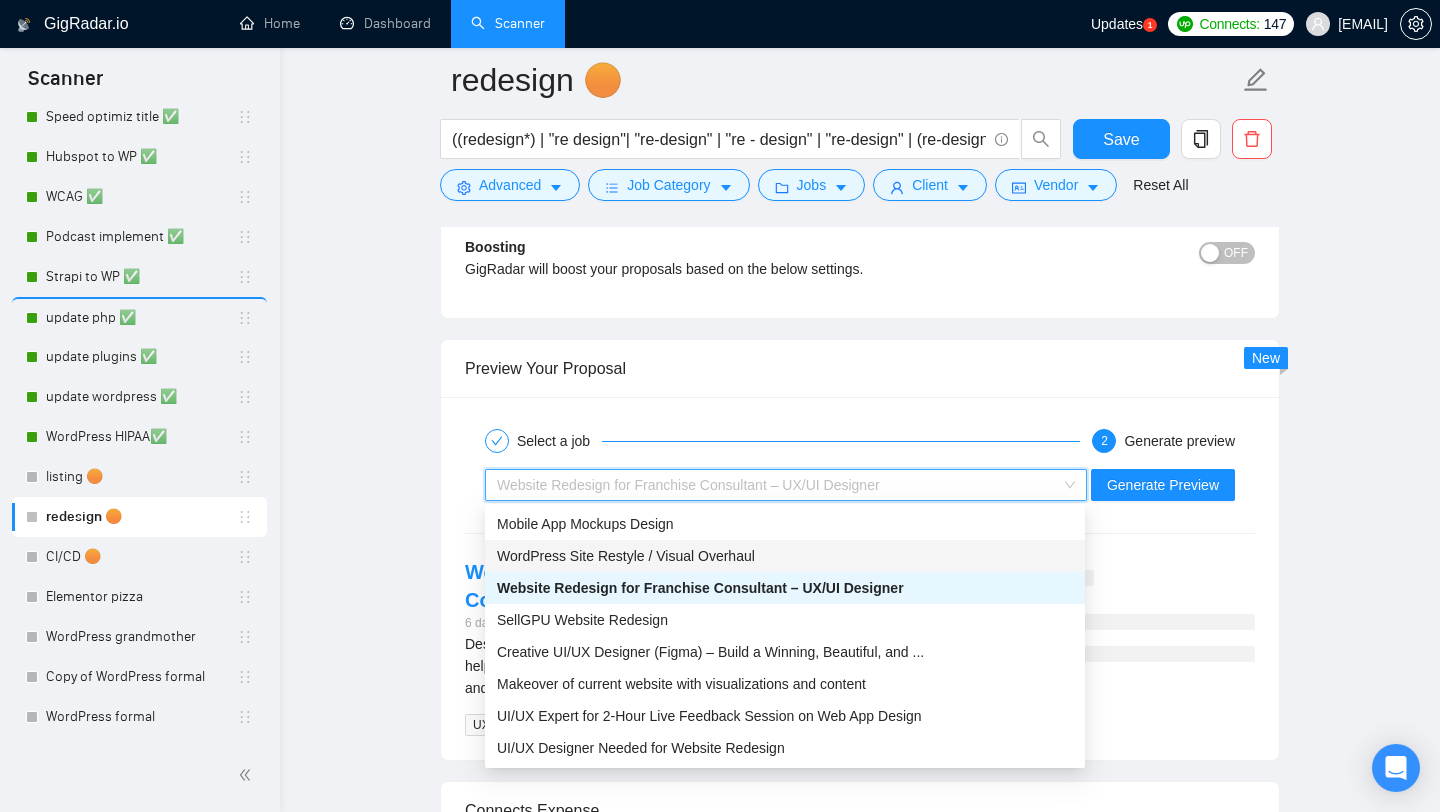 scroll, scrollTop: 64, scrollLeft: 0, axis: vertical 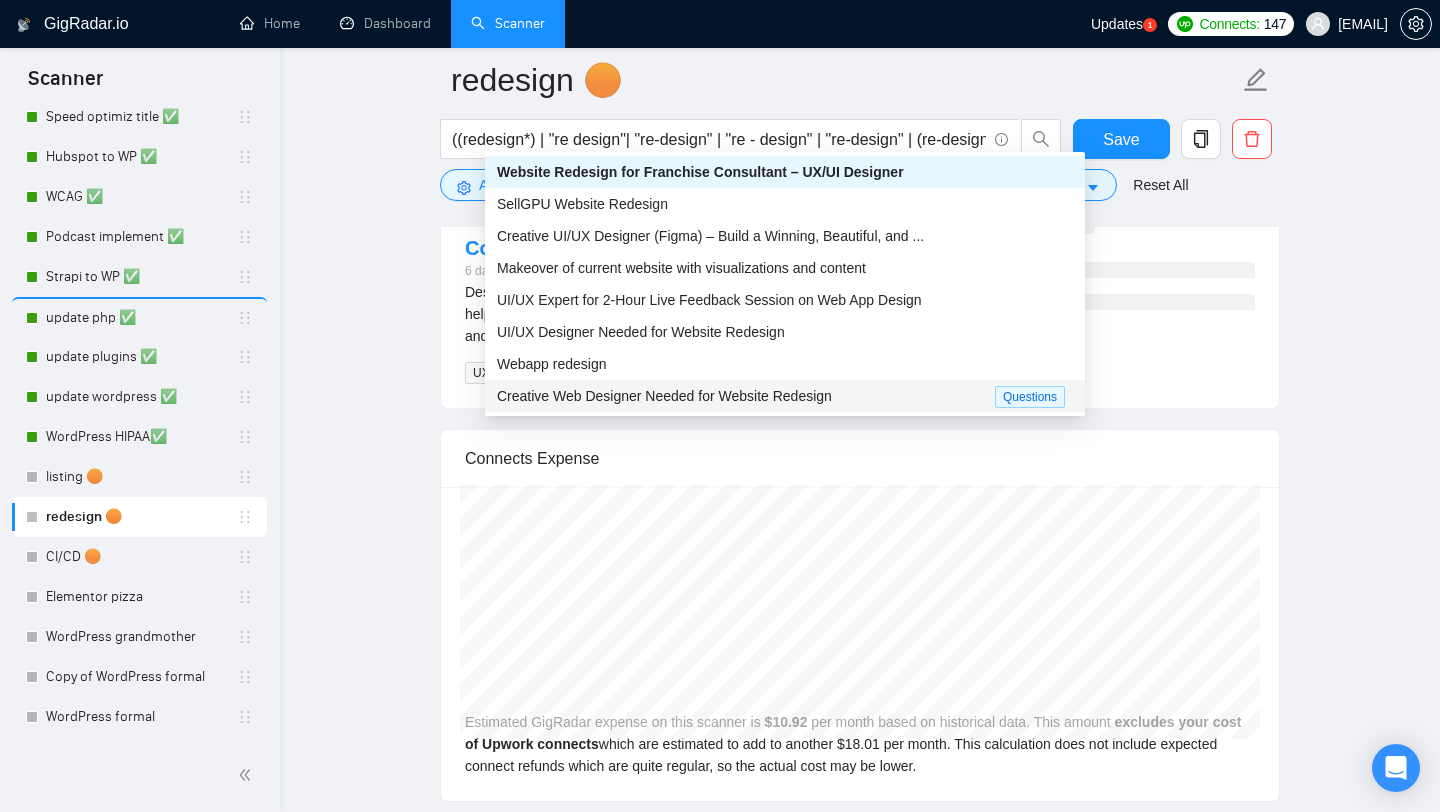 click on "Creative Web Designer Needed for Website Redesign" at bounding box center (746, 396) 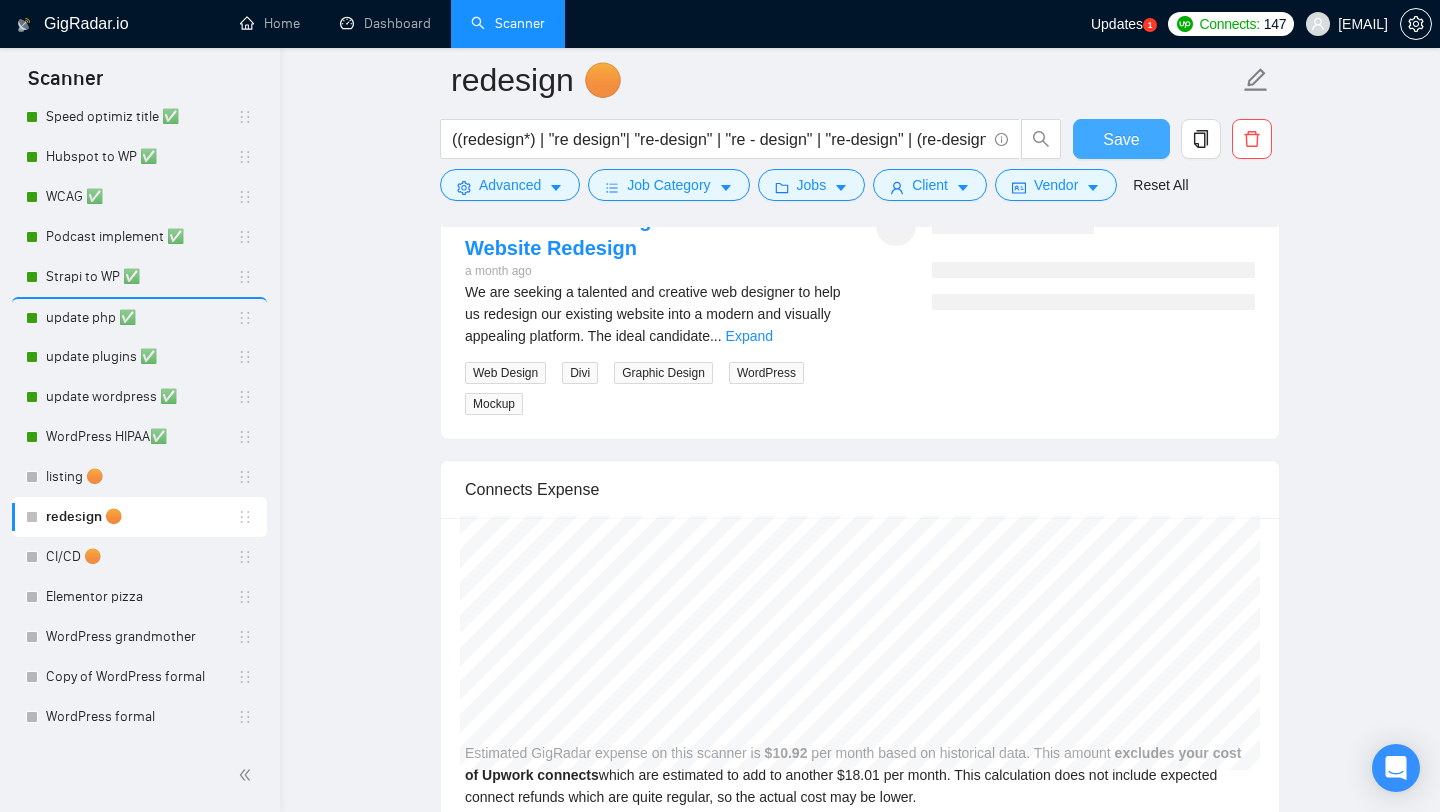drag, startPoint x: 1081, startPoint y: 156, endPoint x: 1003, endPoint y: 262, distance: 131.60547 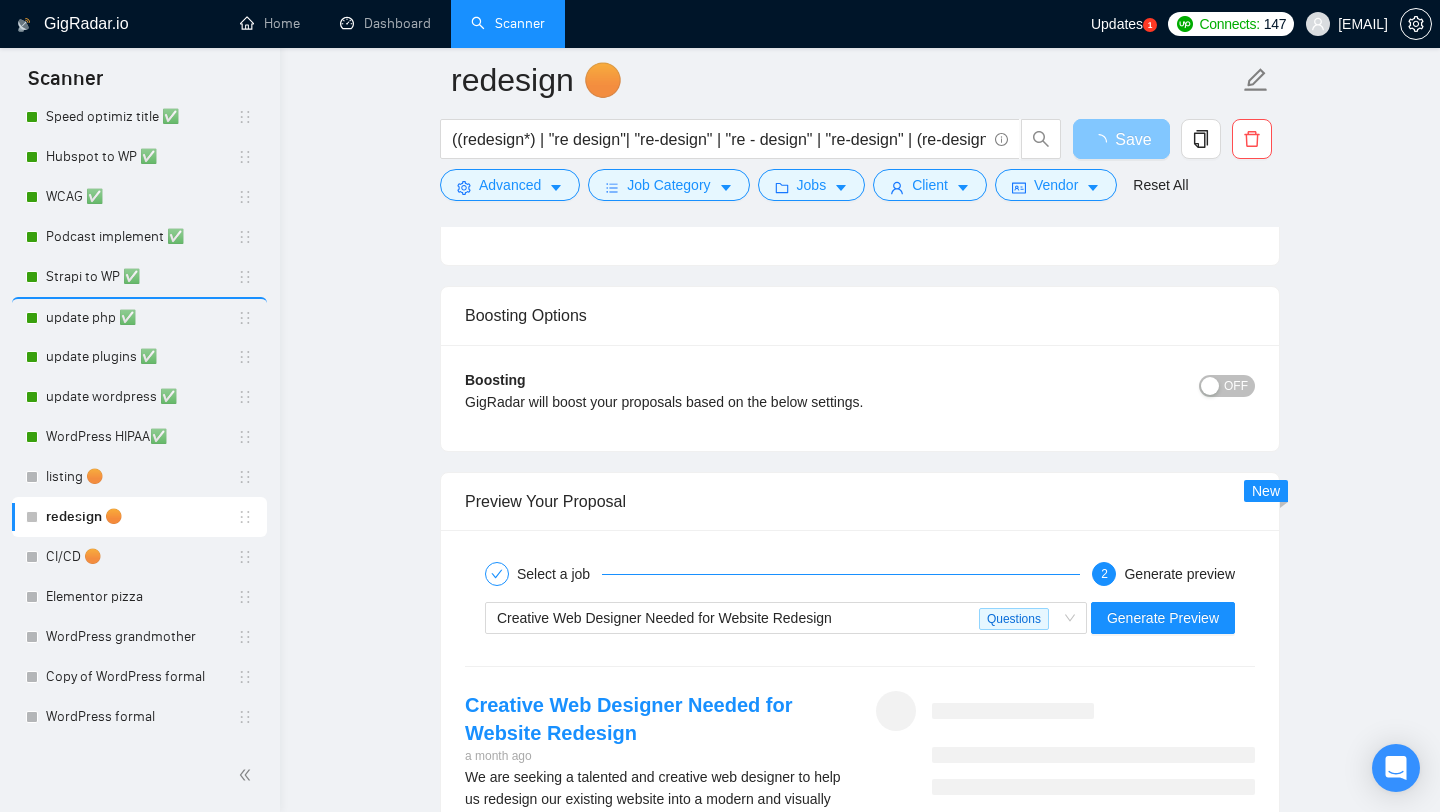 scroll, scrollTop: 2826, scrollLeft: 0, axis: vertical 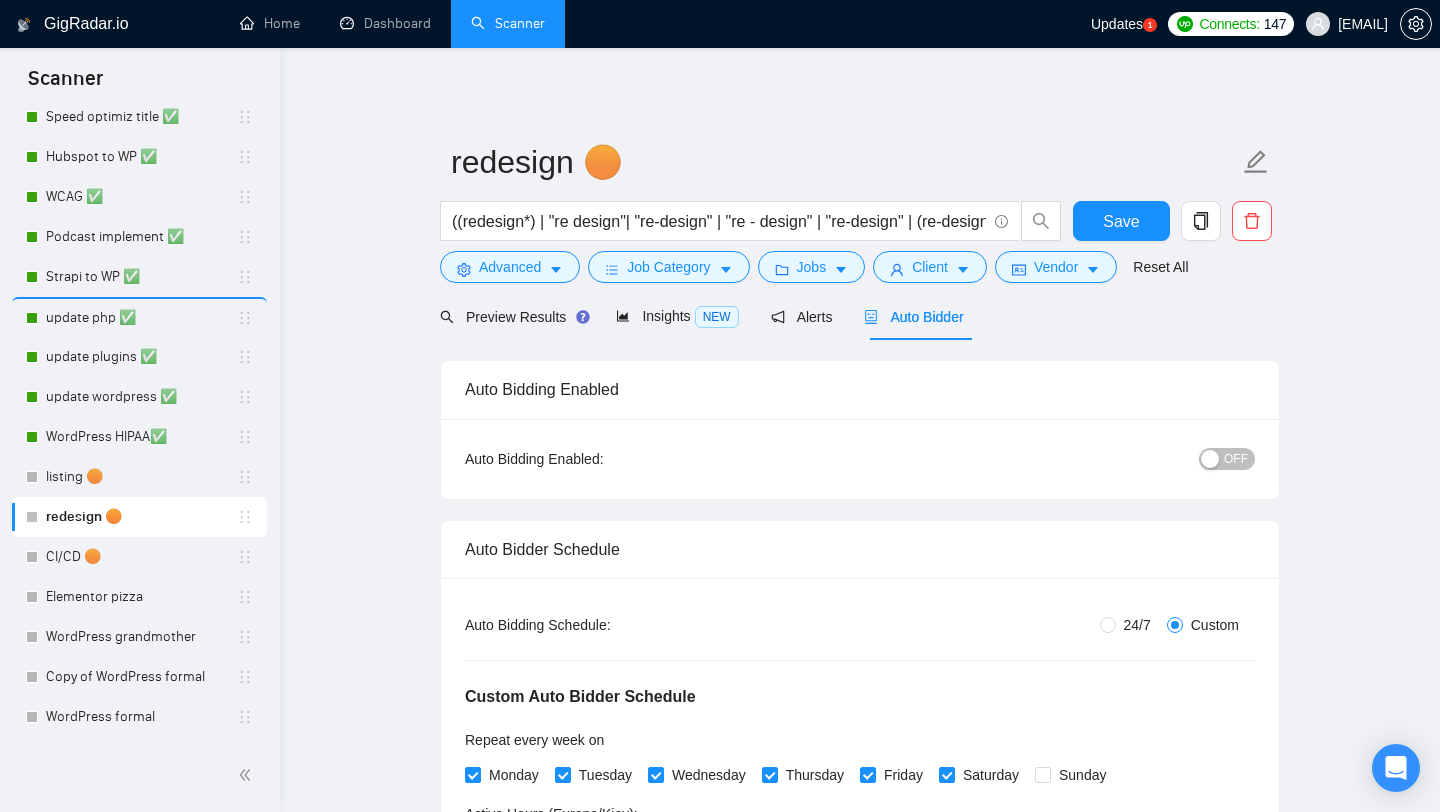 click on "Auto Bidding Enabled Auto Bidding Enabled: OFF Auto Bidder Schedule Auto Bidding Type: Automated (recommended) Semi-automated Auto Bidding Schedule: 24/7 Custom Custom Auto Bidder Schedule Repeat every week on Monday Tuesday Wednesday Thursday Friday Saturday Sunday Active Hours ( Europe/Kiev ): From: 00:00 To: 00:00  (next day) ( 24  hours) Europe/Kiev Auto Bidding Type Select your bidding algorithm: Choose the algorithm for you bidding. The price per proposal does not include your connects expenditure. Template Bidder Works great for narrow segments and short cover letters that don't change. 0.50  credits / proposal Sardor AI 🤖 Personalise your cover letter with ai [placeholders] 1.00  credits / proposal Experimental Laziza AI  👑   NEW Extends Sardor AI by learning from your feedback and automatically qualifying jobs. The expected savings are based on Laziza's ability to ignore jobs that don't seem to be a good fit for the selected profile.   Learn more 2.00  credits / proposal 6.06 credits savings" at bounding box center [860, 2596] 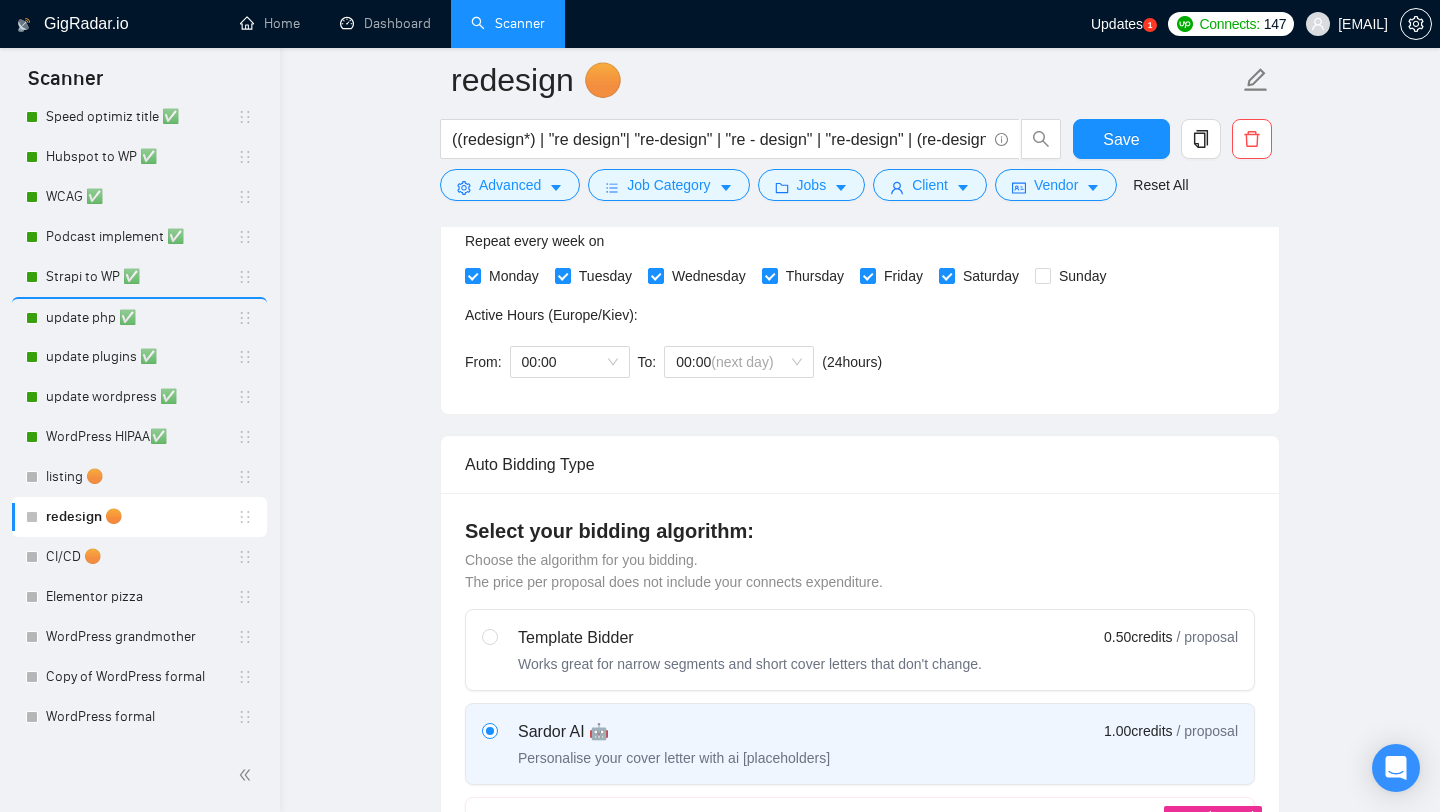scroll, scrollTop: 528, scrollLeft: 0, axis: vertical 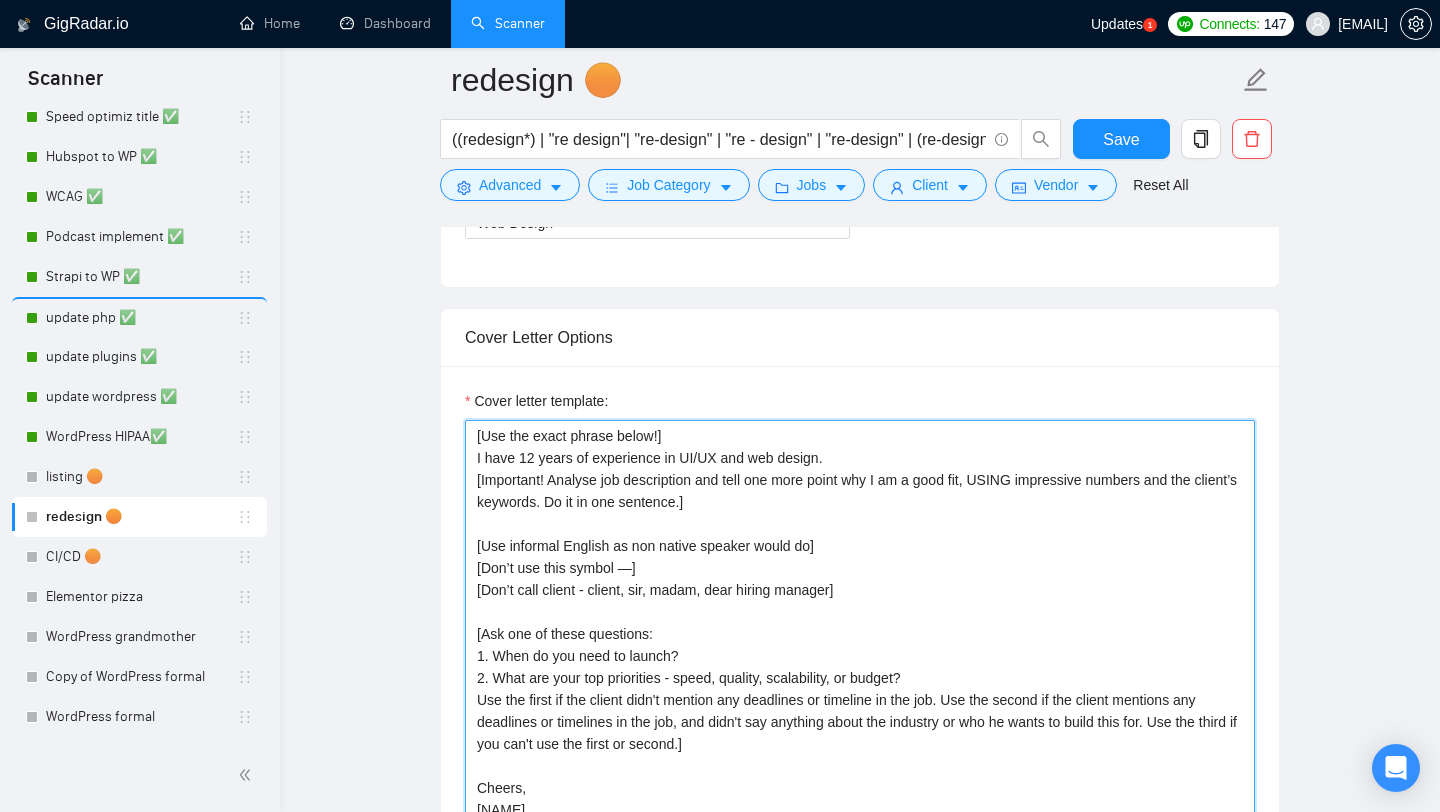 click on "[Use the exact phrase below!]
I have 12 years of experience in UI/UX and web design.
[Important! Analyse job description and tell one more point why I am a good fit, USING impressive numbers and the client’s keywords. Do it in one sentence.]
[Use informal English as non native speaker would do]
[Don’t use this symbol —]
[Don’t call client - client, sir, madam, dear hiring manager]
[Ask one of these questions:
1. When do you need to launch?
2. What are your top priorities - speed, quality, scalability, or budget?
Use the first if the client didn't mention any deadlines or timeline in the job. Use the second if the client mentions any deadlines or timelines in the job, and didn't say anything about the industry or who he wants to build this for. Use the third if you can't use the first or second.]
Cheers,
[NAME]" at bounding box center (860, 645) 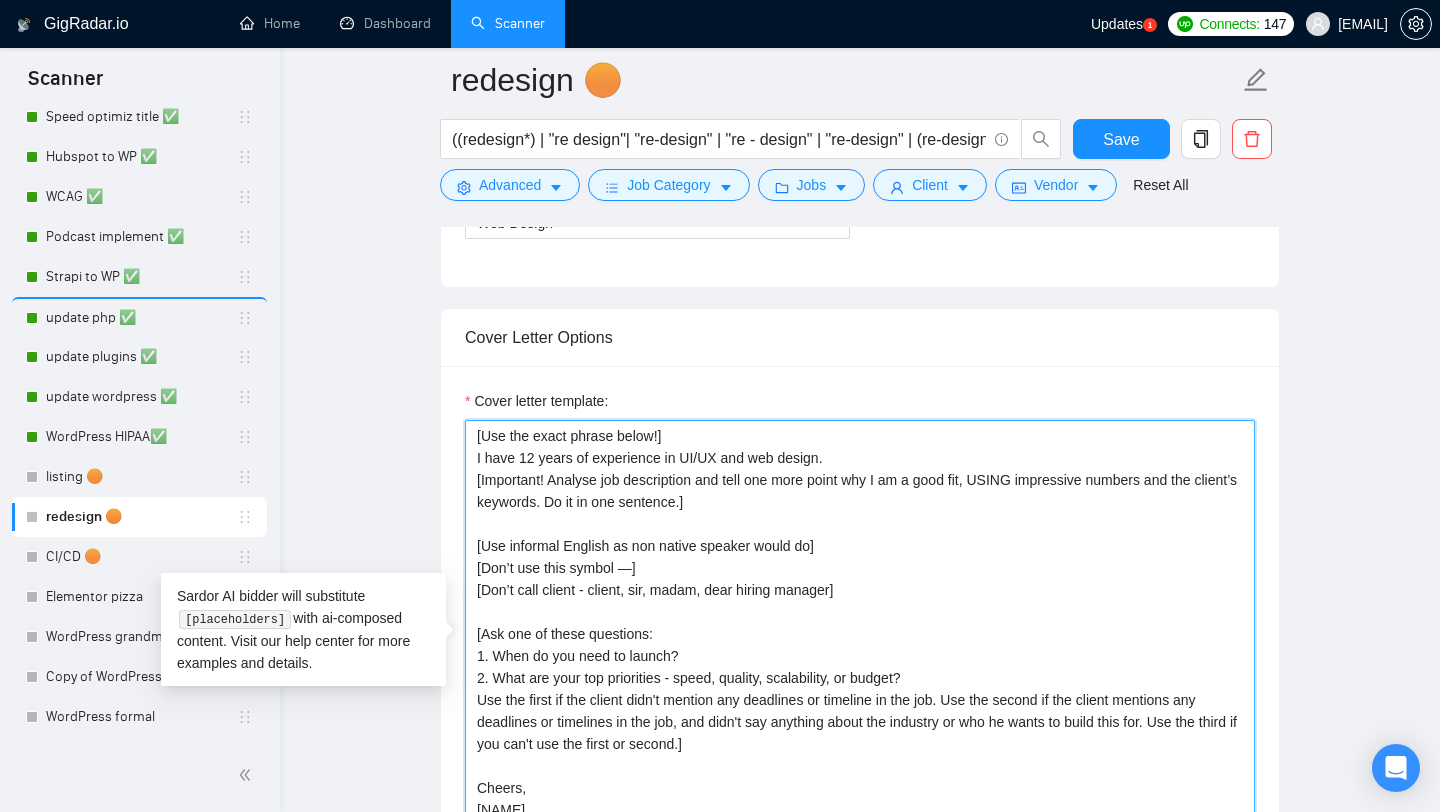 scroll, scrollTop: 1476, scrollLeft: 0, axis: vertical 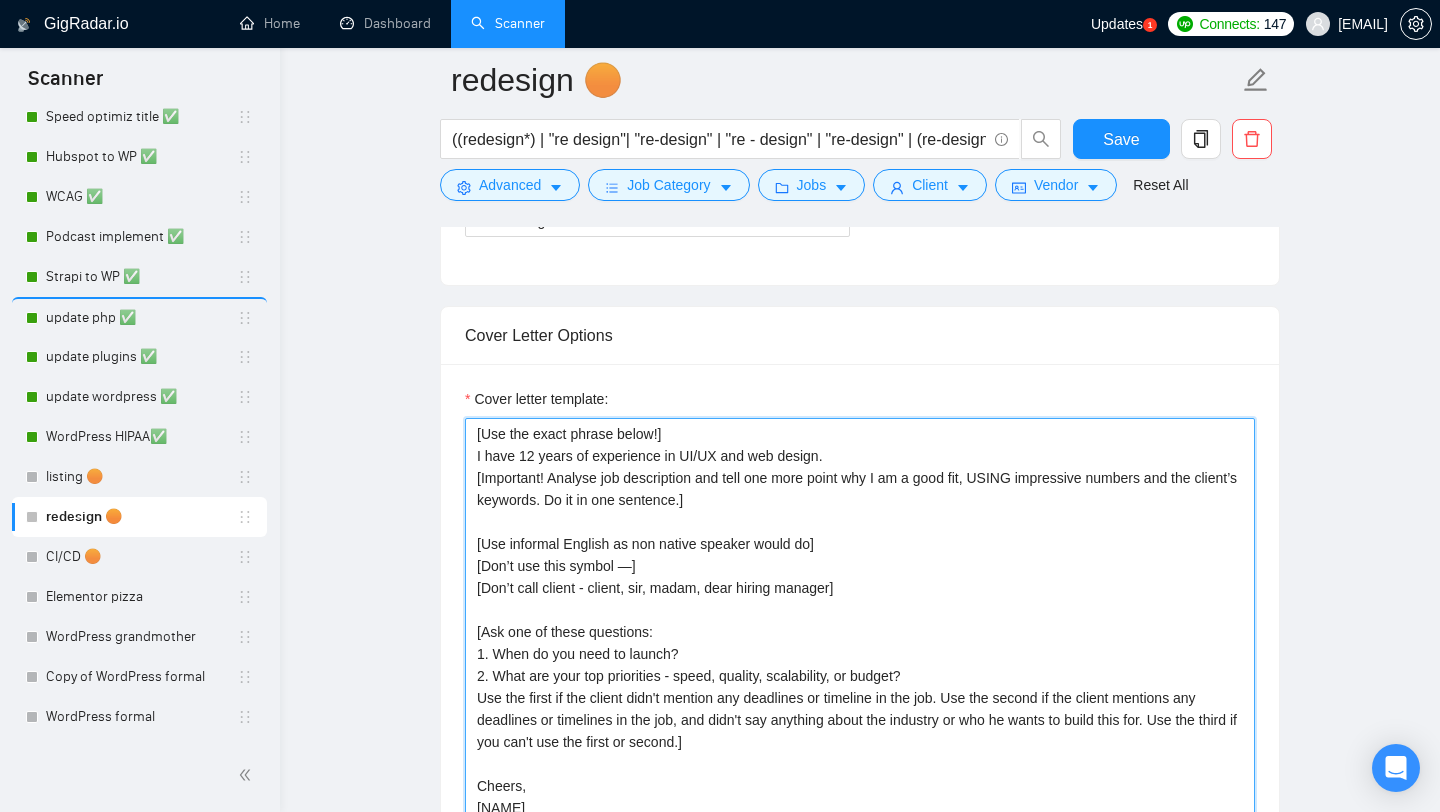 click on "[Use the exact phrase below!]
I have 12 years of experience in UI/UX and web design.
[Important! Analyse job description and tell one more point why I am a good fit, USING impressive numbers and the client’s keywords. Do it in one sentence.]
[Use informal English as non native speaker would do]
[Don’t use this symbol —]
[Don’t call client - client, sir, madam, dear hiring manager]
[Ask one of these questions:
1. When do you need to launch?
2. What are your top priorities - speed, quality, scalability, or budget?
Use the first if the client didn't mention any deadlines or timeline in the job. Use the second if the client mentions any deadlines or timelines in the job, and didn't say anything about the industry or who he wants to build this for. Use the third if you can't use the first or second.]
Cheers,
[NAME]" at bounding box center (860, 643) 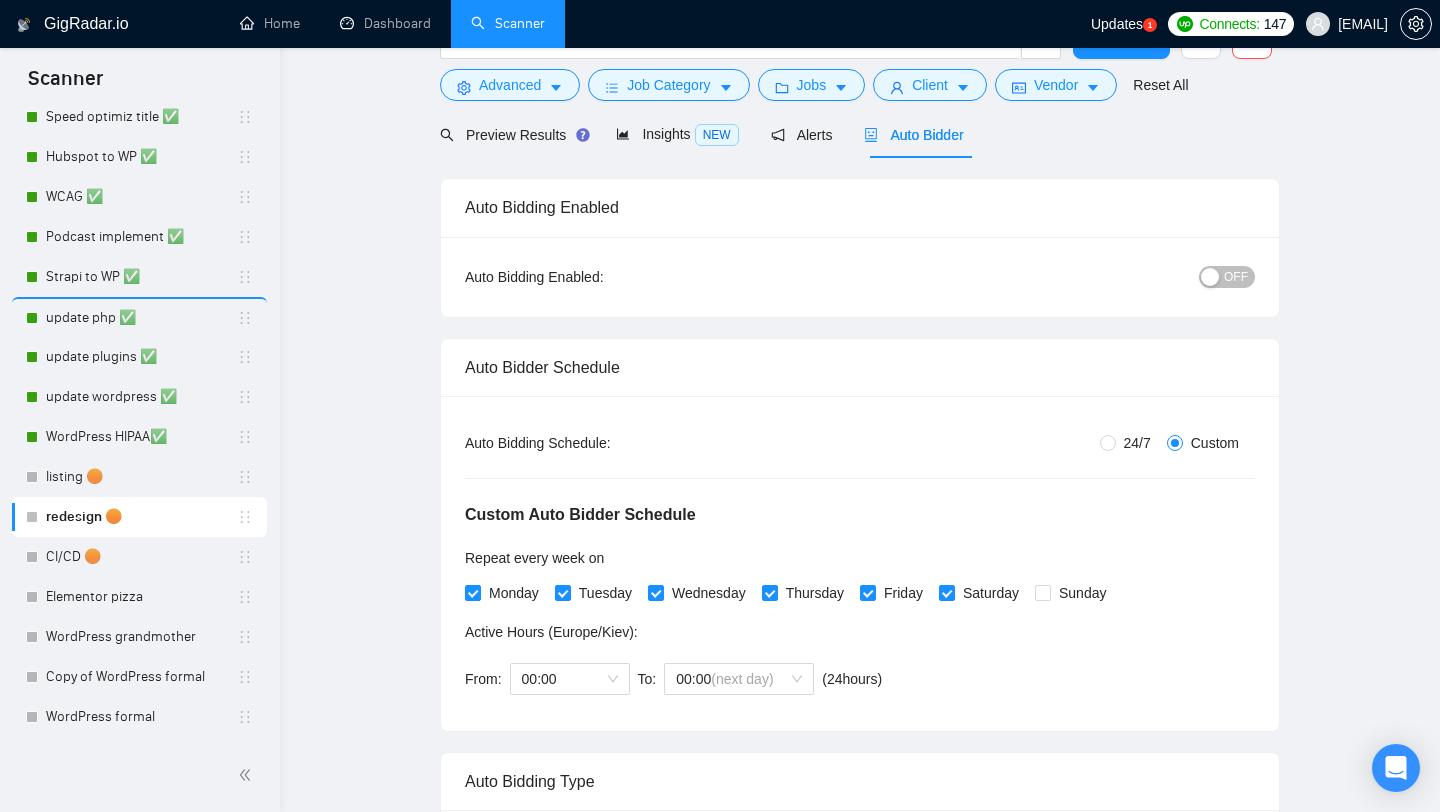 scroll, scrollTop: 80, scrollLeft: 0, axis: vertical 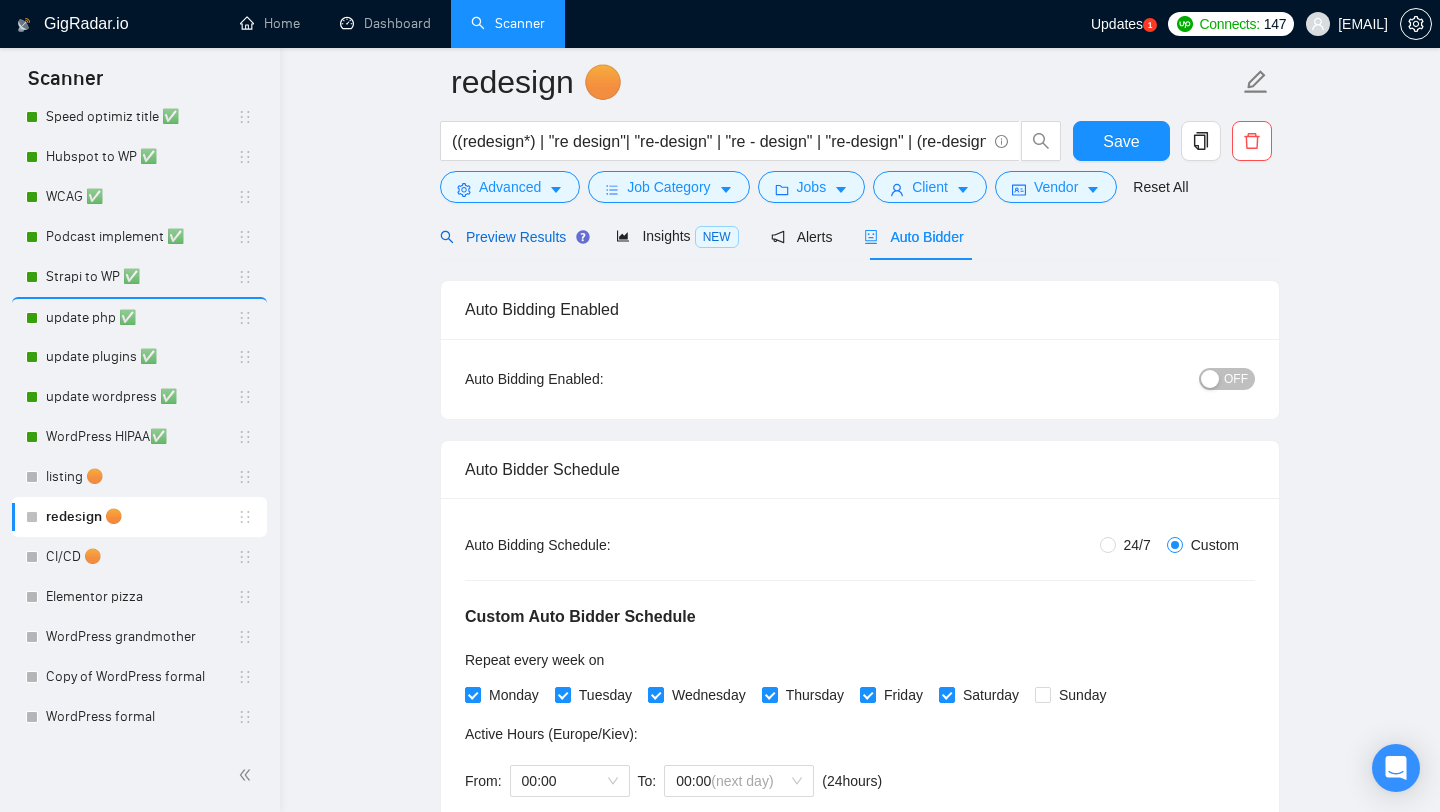 click on "Preview Results" at bounding box center (512, 237) 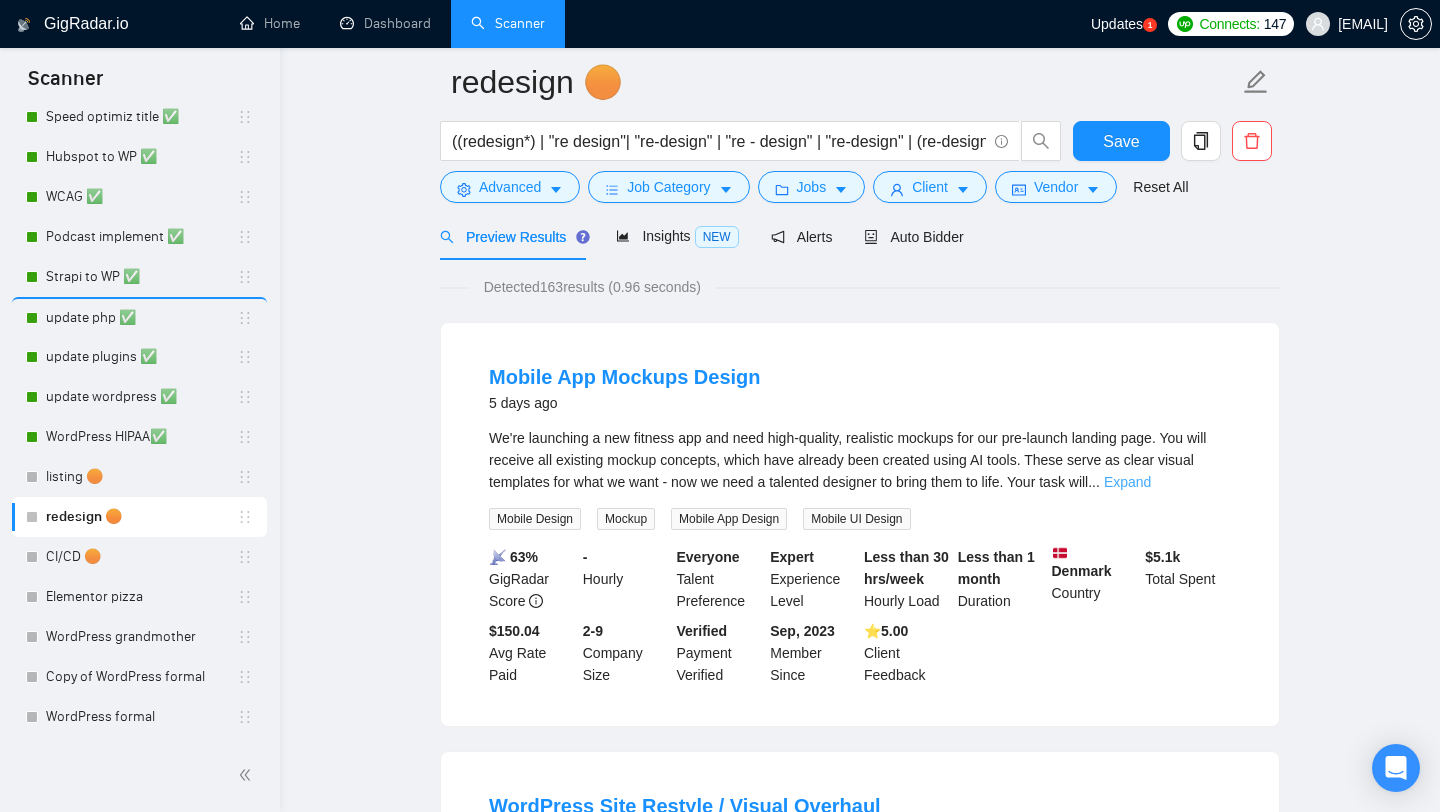click on "Expand" at bounding box center [1127, 482] 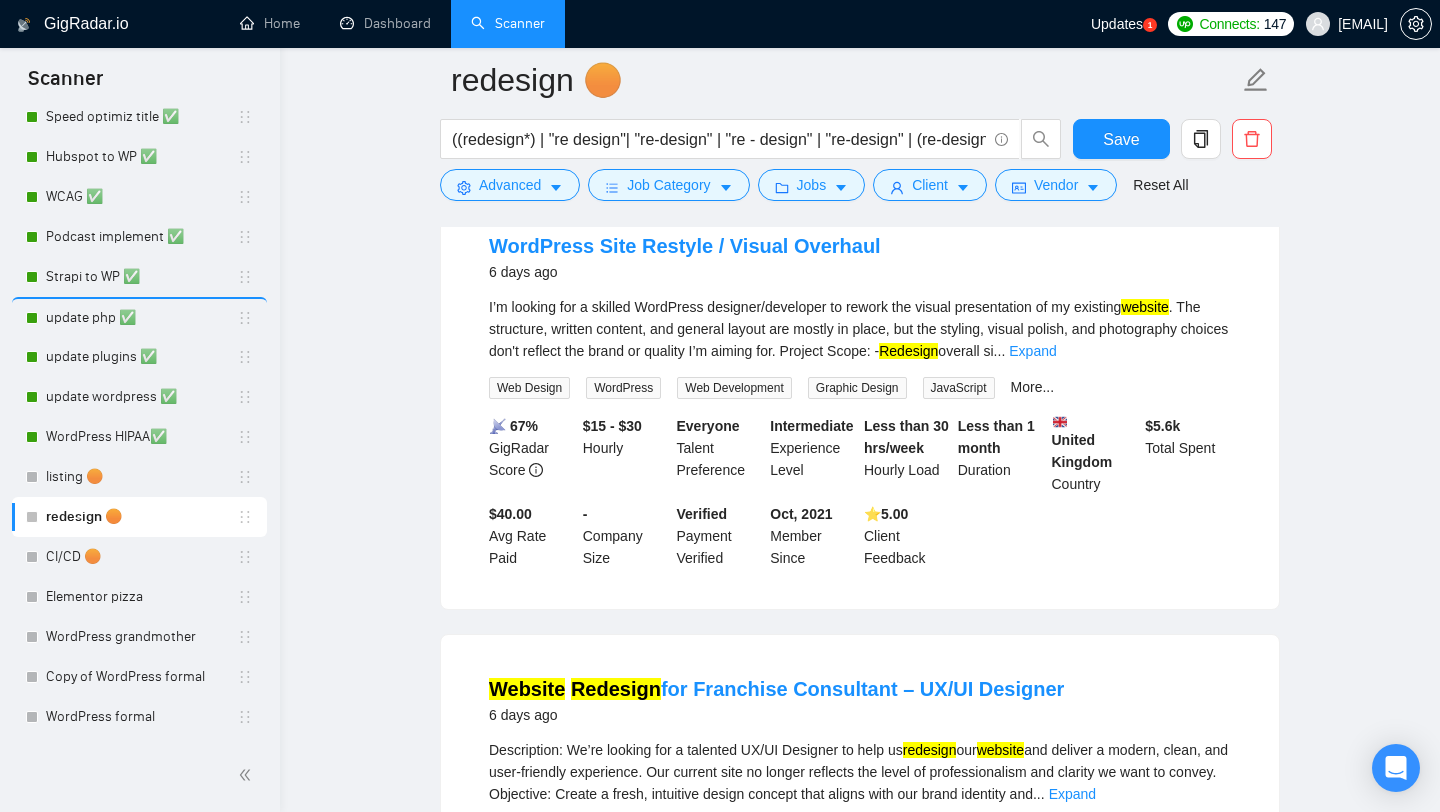 scroll, scrollTop: 808, scrollLeft: 0, axis: vertical 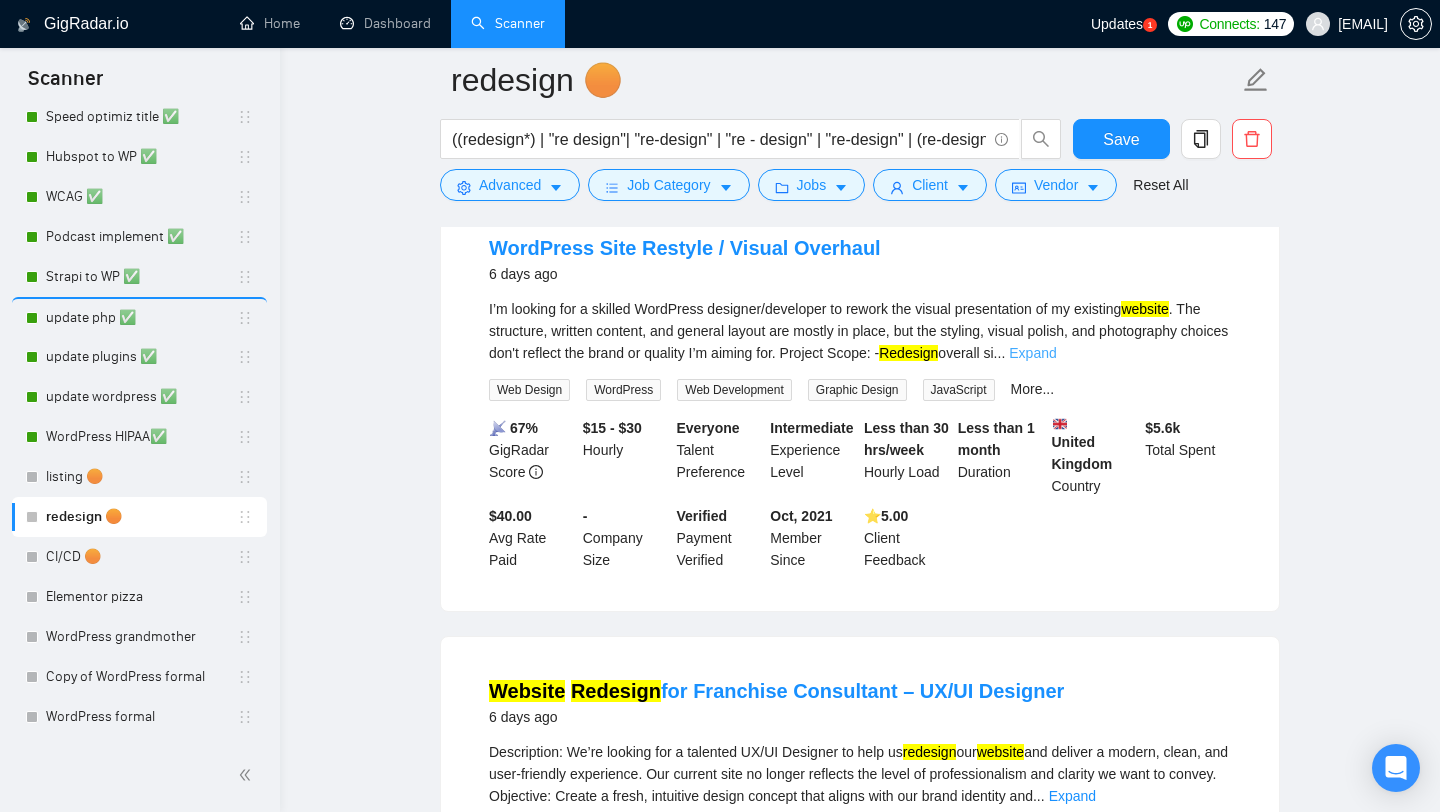 click on "Expand" at bounding box center [1032, 353] 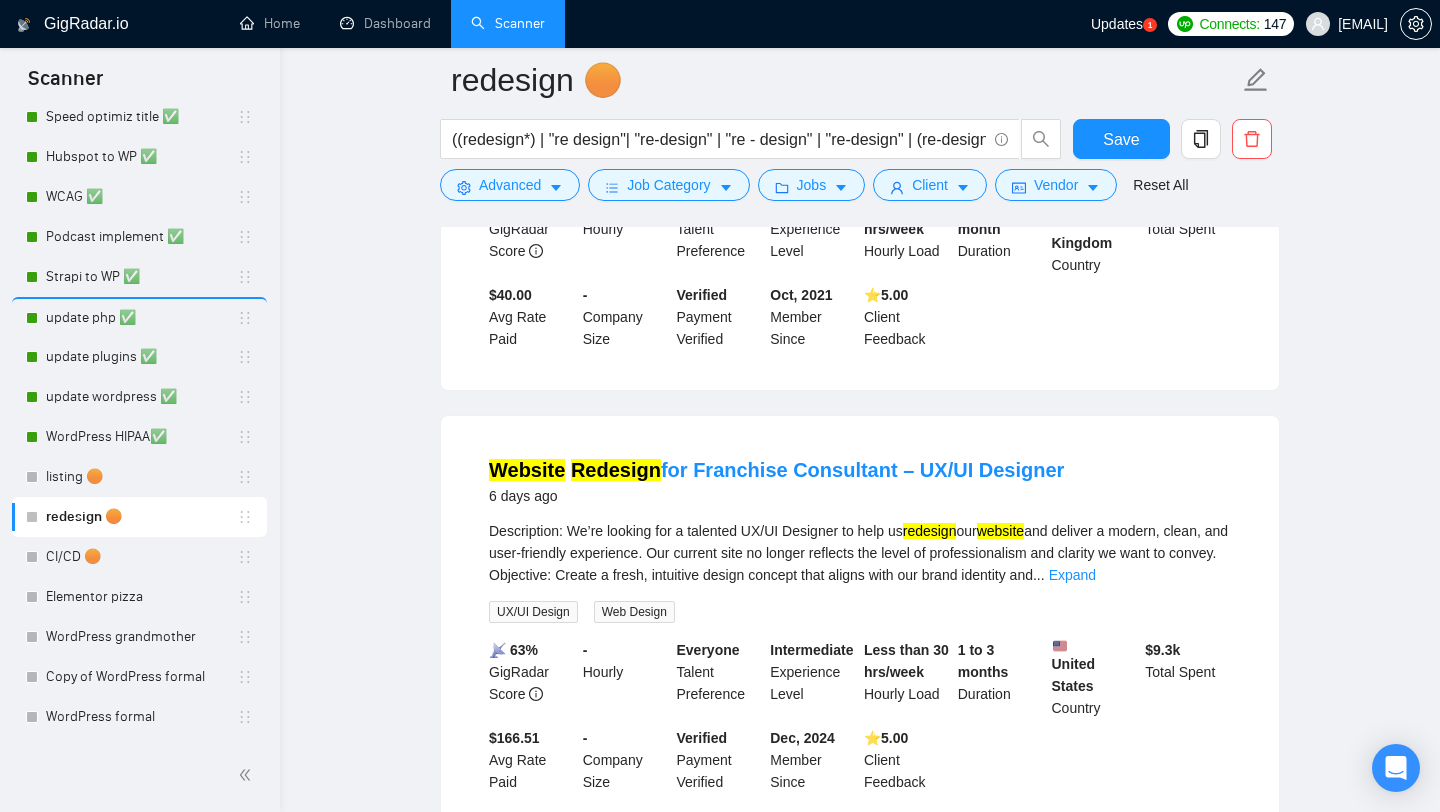 scroll, scrollTop: 1229, scrollLeft: 0, axis: vertical 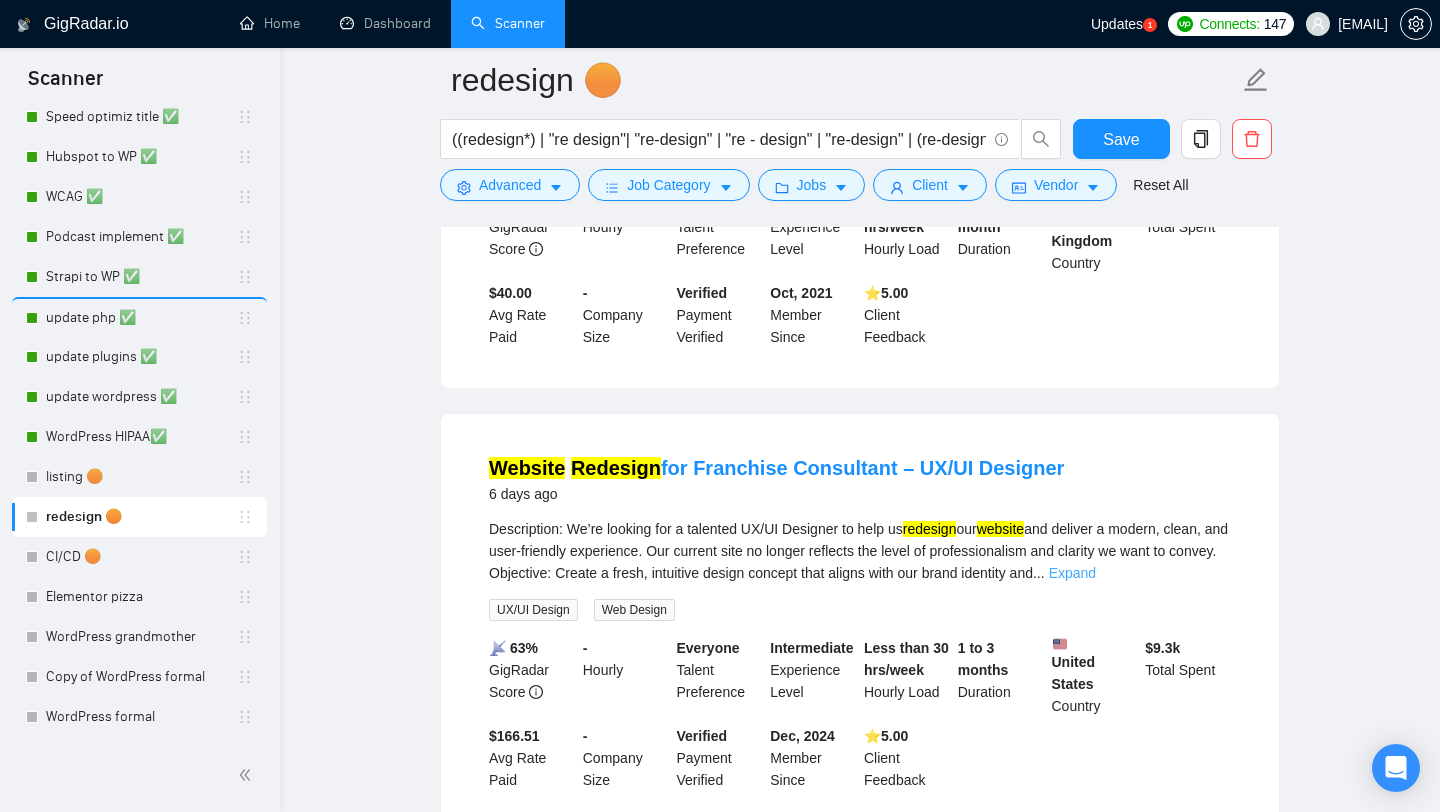 click on "Expand" at bounding box center (1072, 573) 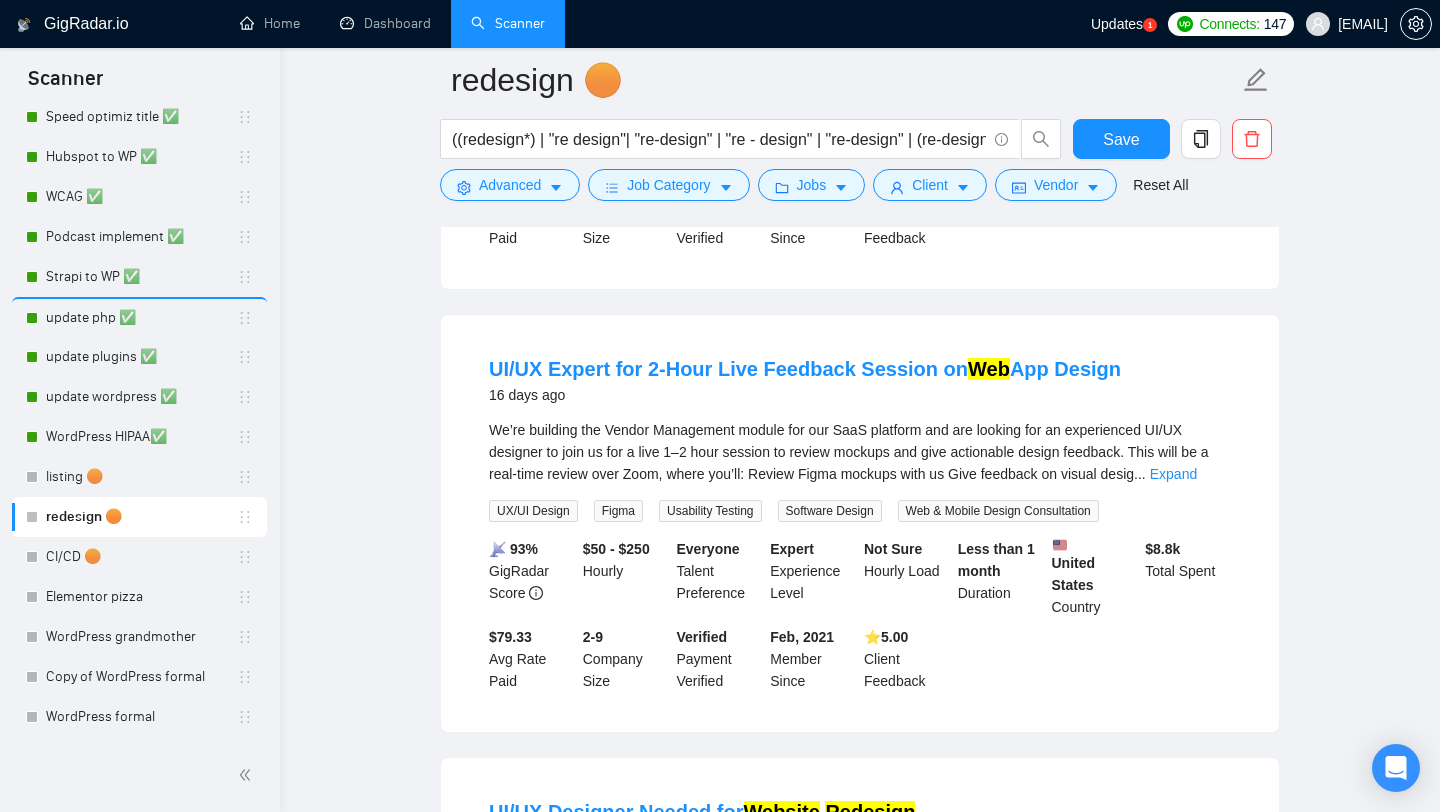 scroll, scrollTop: 3533, scrollLeft: 0, axis: vertical 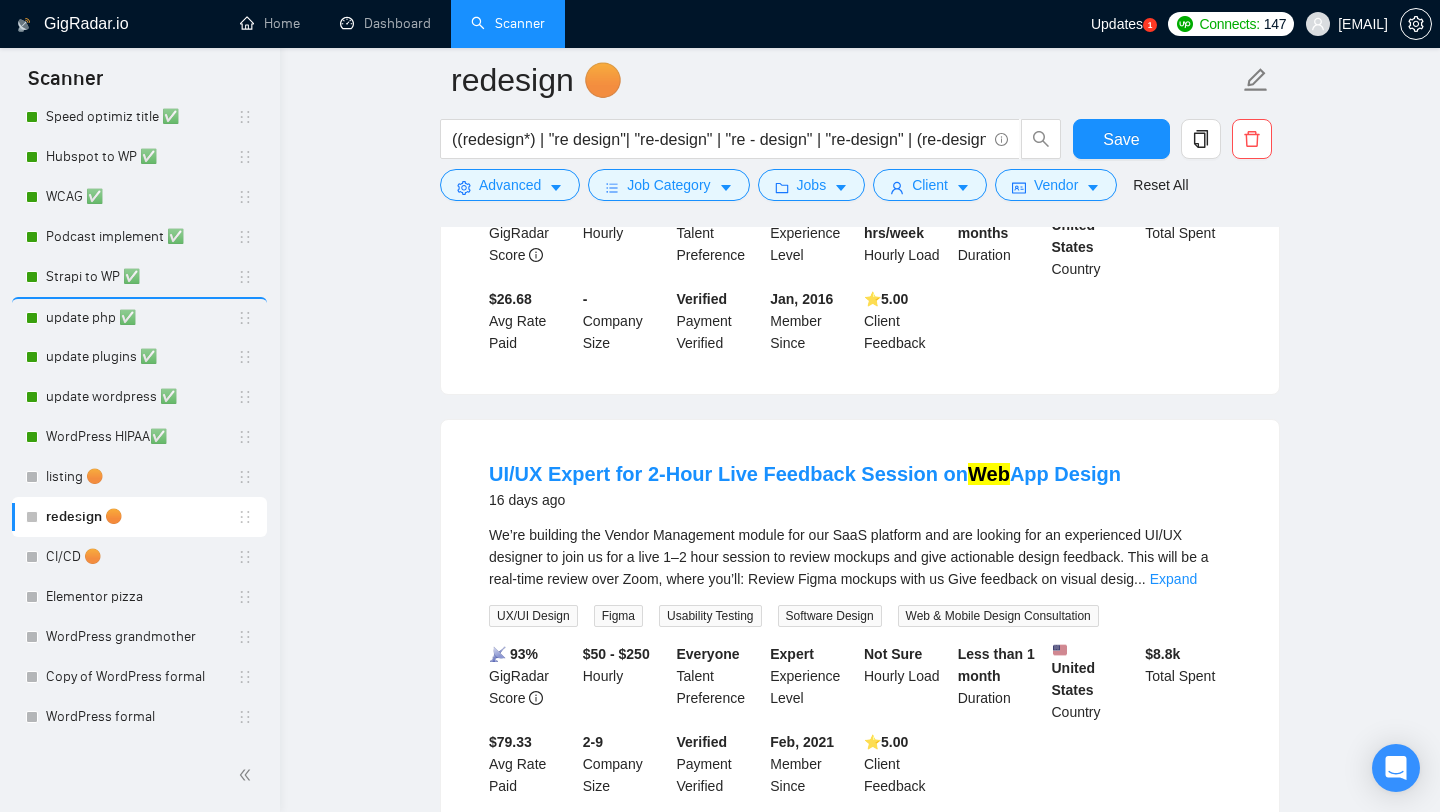 click on "We’re building the Vendor Management module for our SaaS platform and are looking for an experienced UI/UX designer to join us for a live 1–2 hour session to review mockups and give actionable design feedback.
This will be a real-time review over Zoom, where you’ll:
Review Figma mockups with us
Give feedback on visual desig ... Expand" at bounding box center (860, 557) 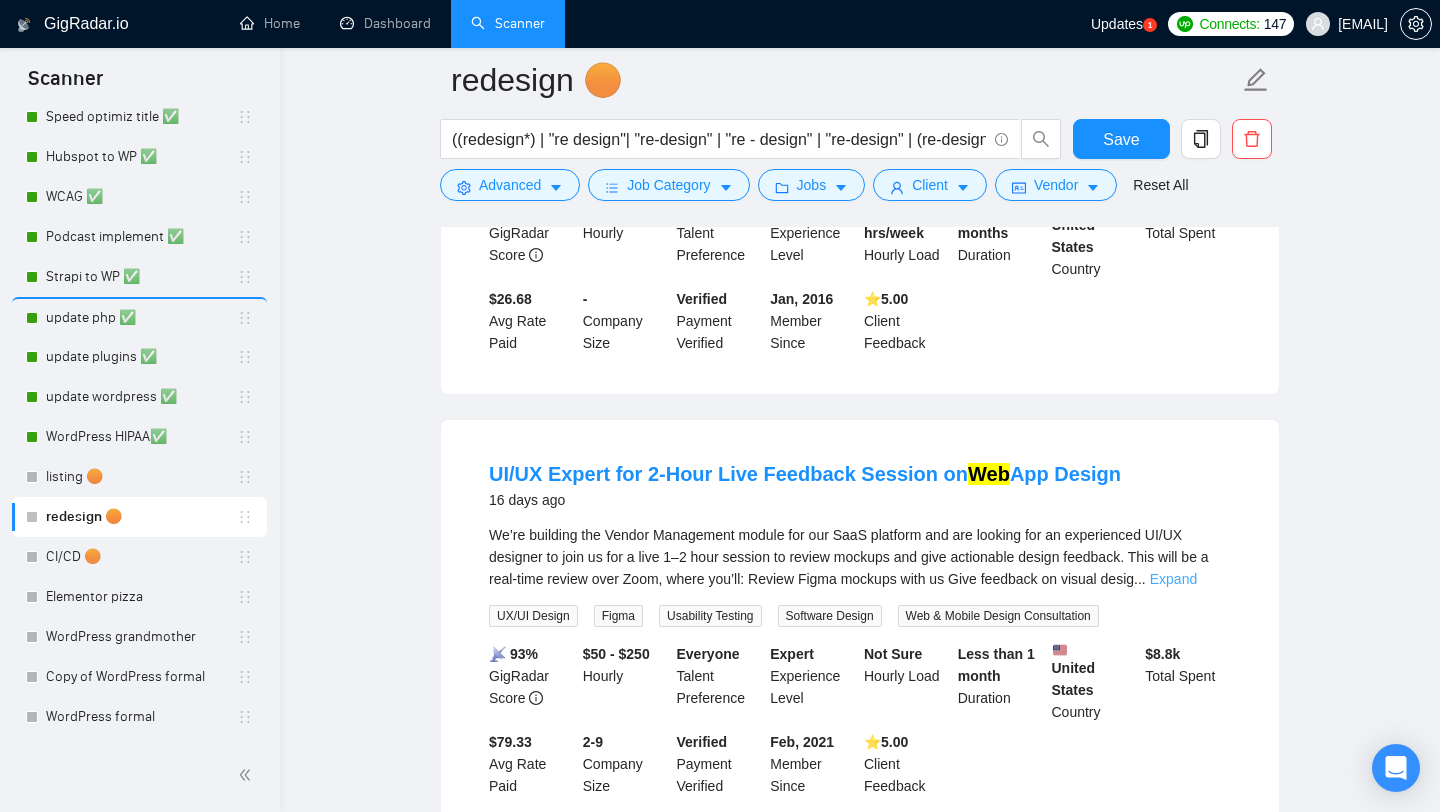 click on "Expand" at bounding box center (1173, 579) 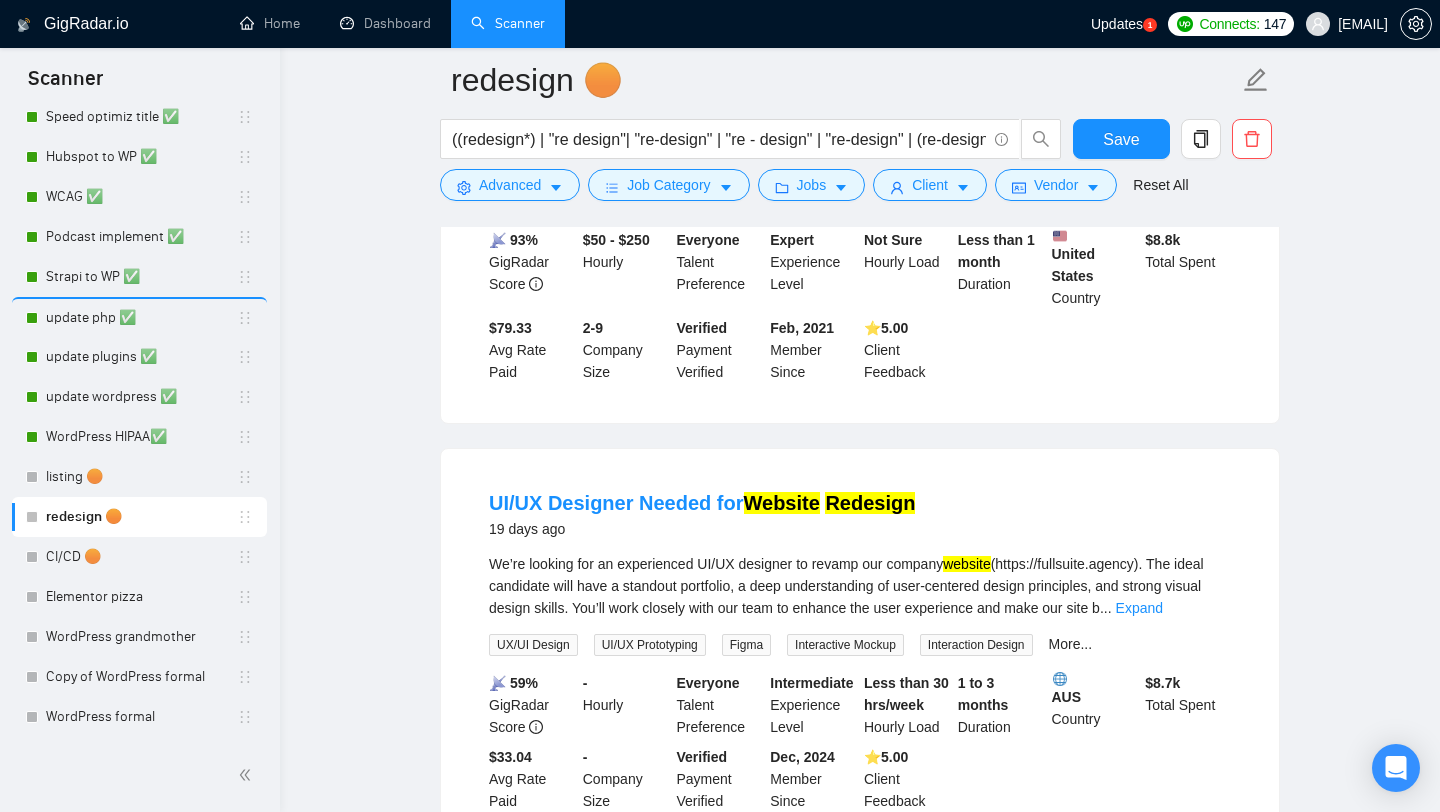 scroll, scrollTop: 3793, scrollLeft: 0, axis: vertical 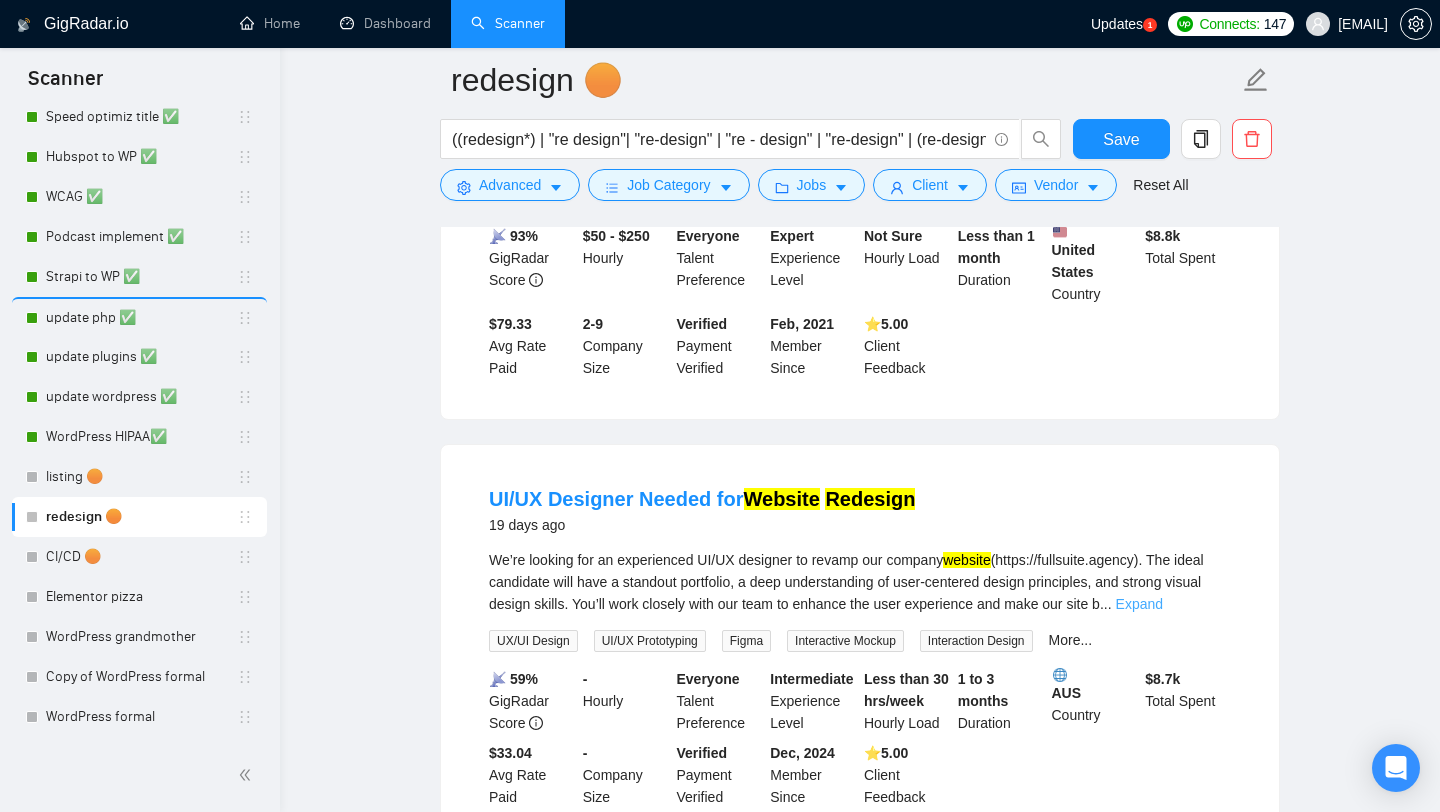 click on "Expand" at bounding box center (1139, 604) 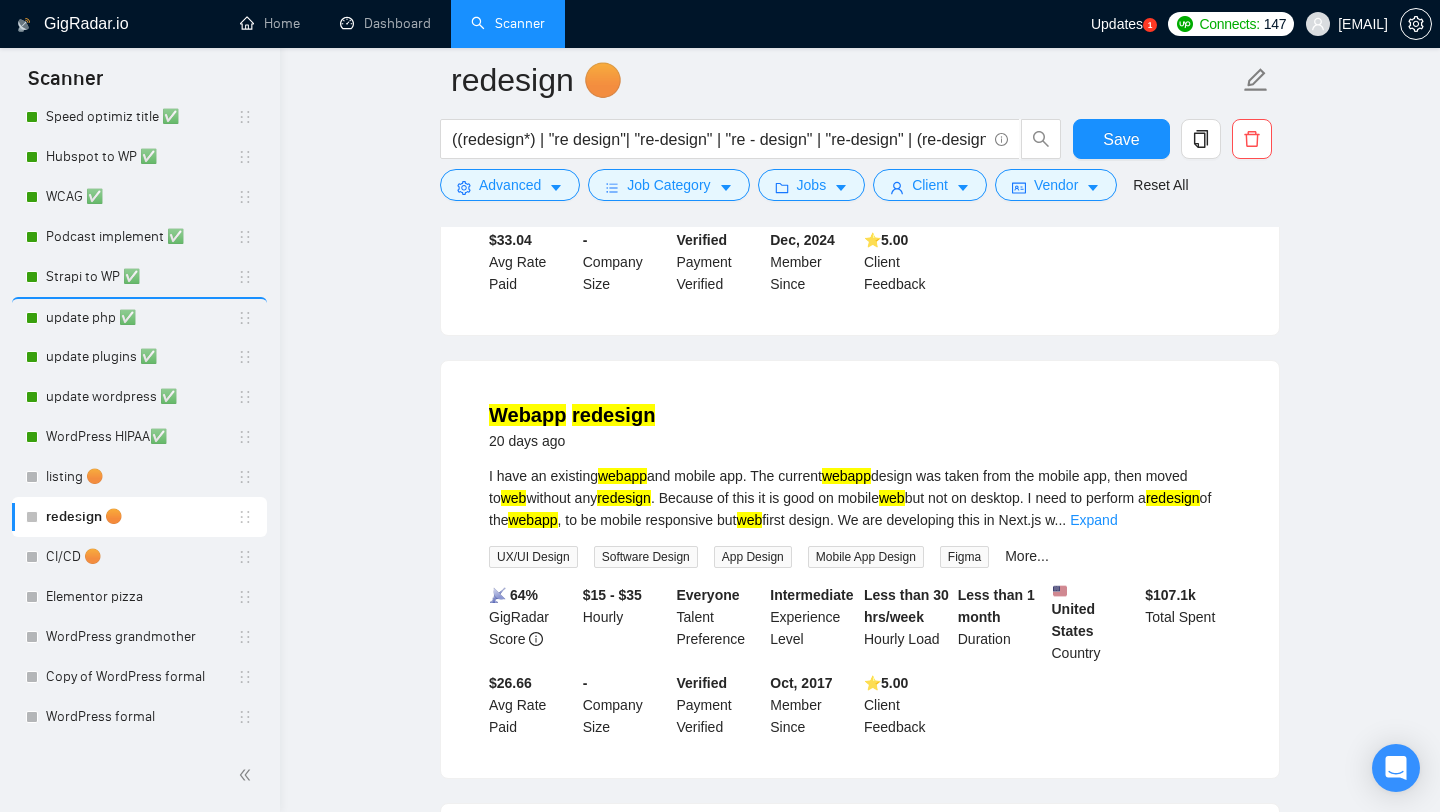 scroll, scrollTop: 4485, scrollLeft: 0, axis: vertical 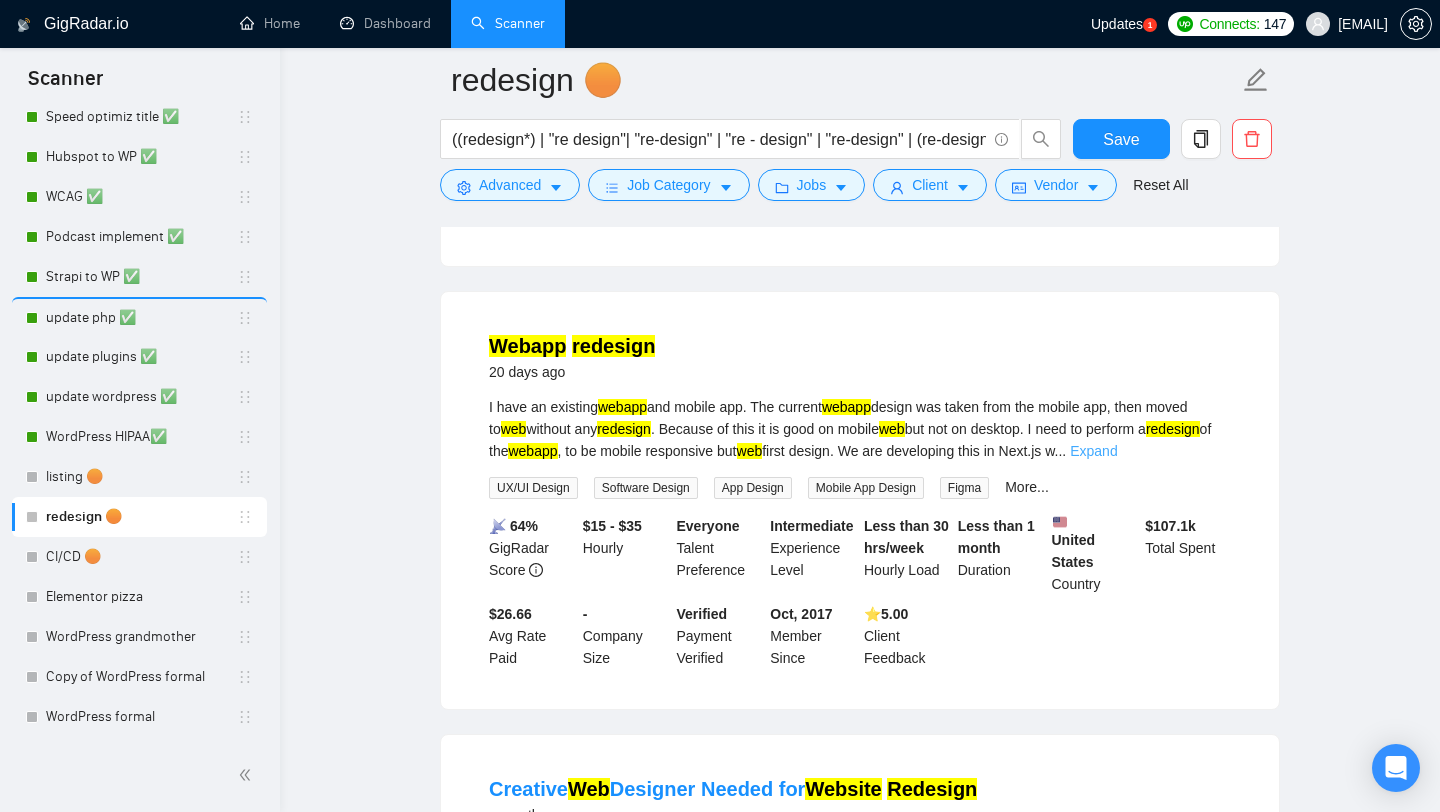 click on "Expand" at bounding box center (1093, 451) 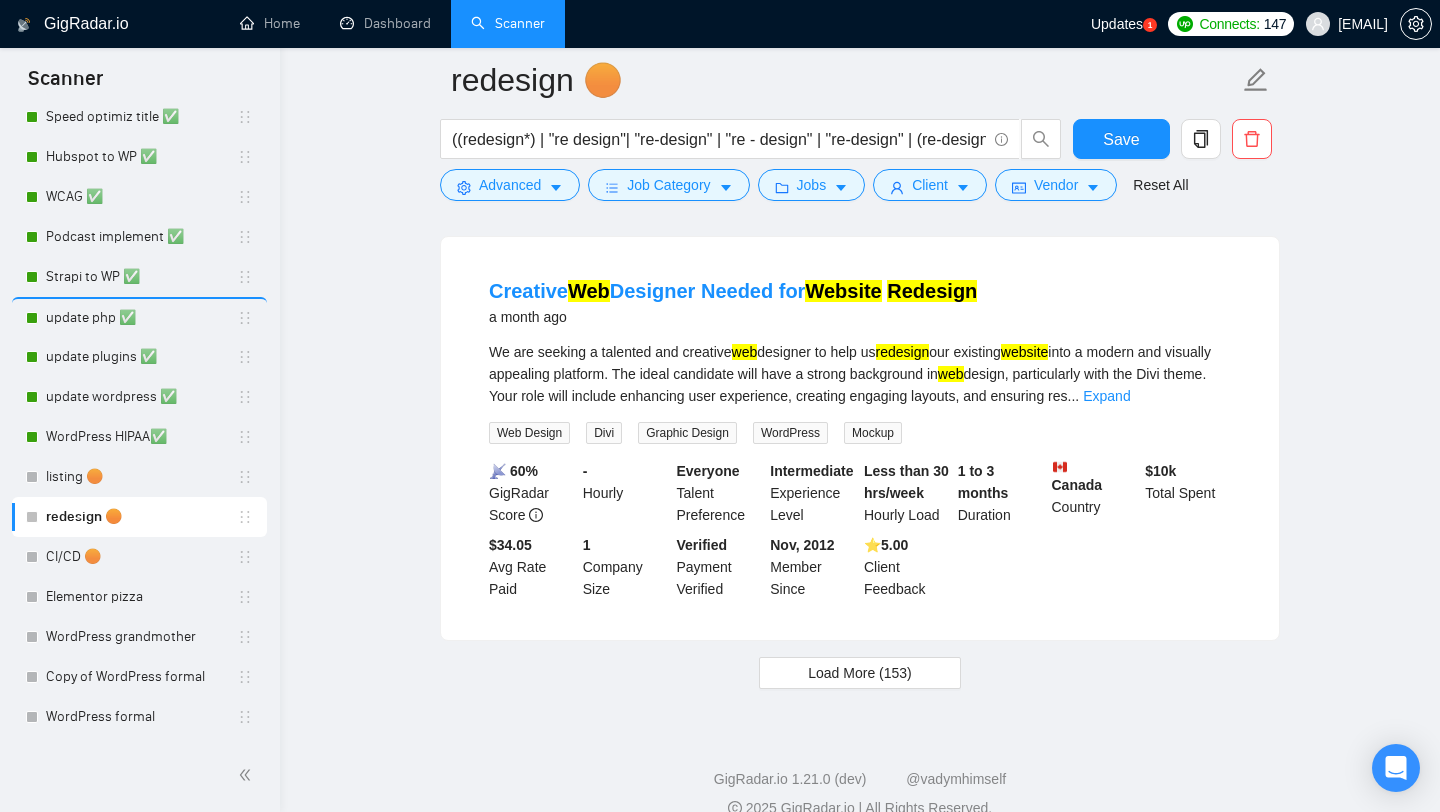 scroll, scrollTop: 5101, scrollLeft: 0, axis: vertical 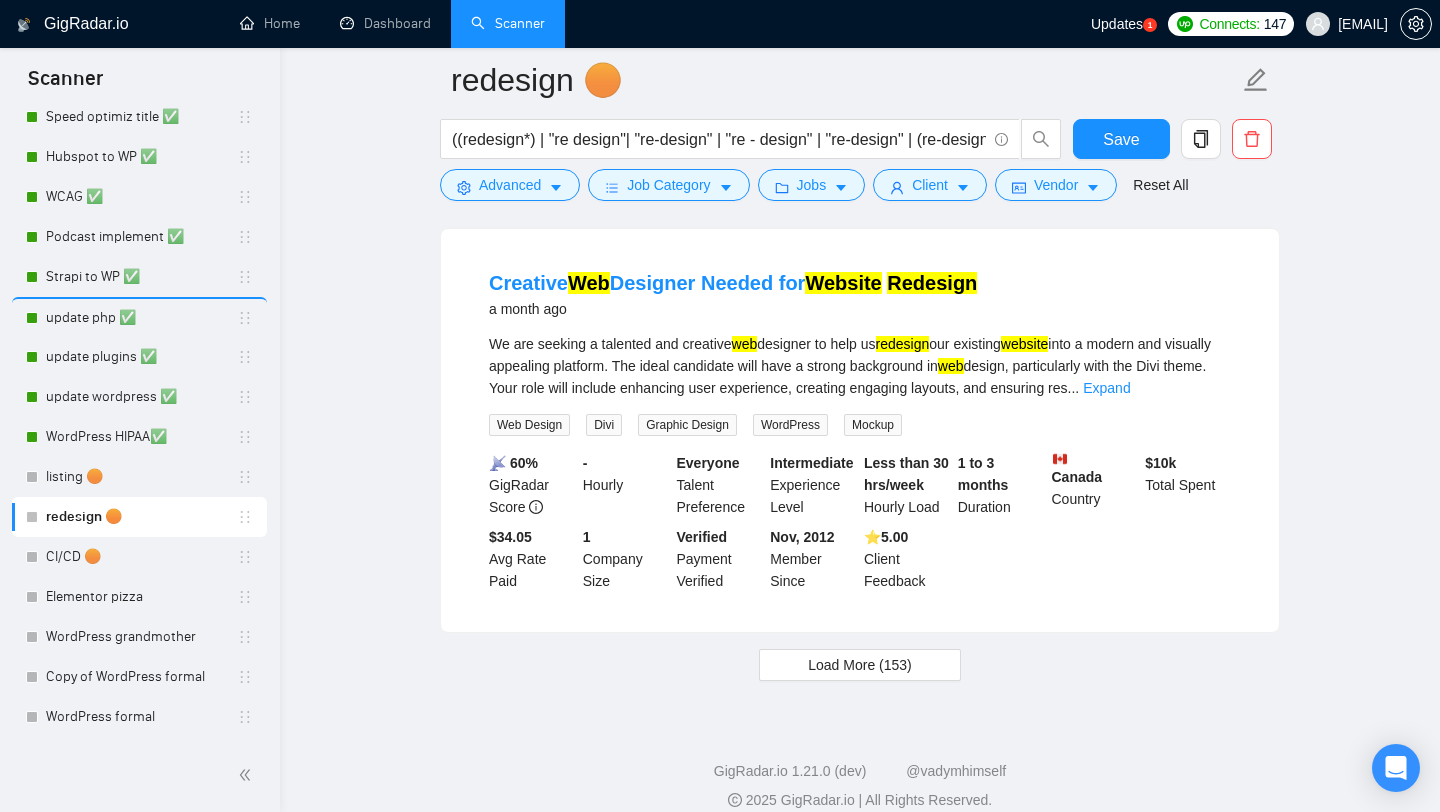 click on "We are seeking a talented and creative  web  designer to help us  redesign  our existing  website  into a modern and visually appealing platform. The ideal candidate will have a strong background in  web  design, particularly with the Divi theme. Your role will include enhancing user experience, creating engaging layouts, and ensuring res ... Expand" at bounding box center [860, 366] 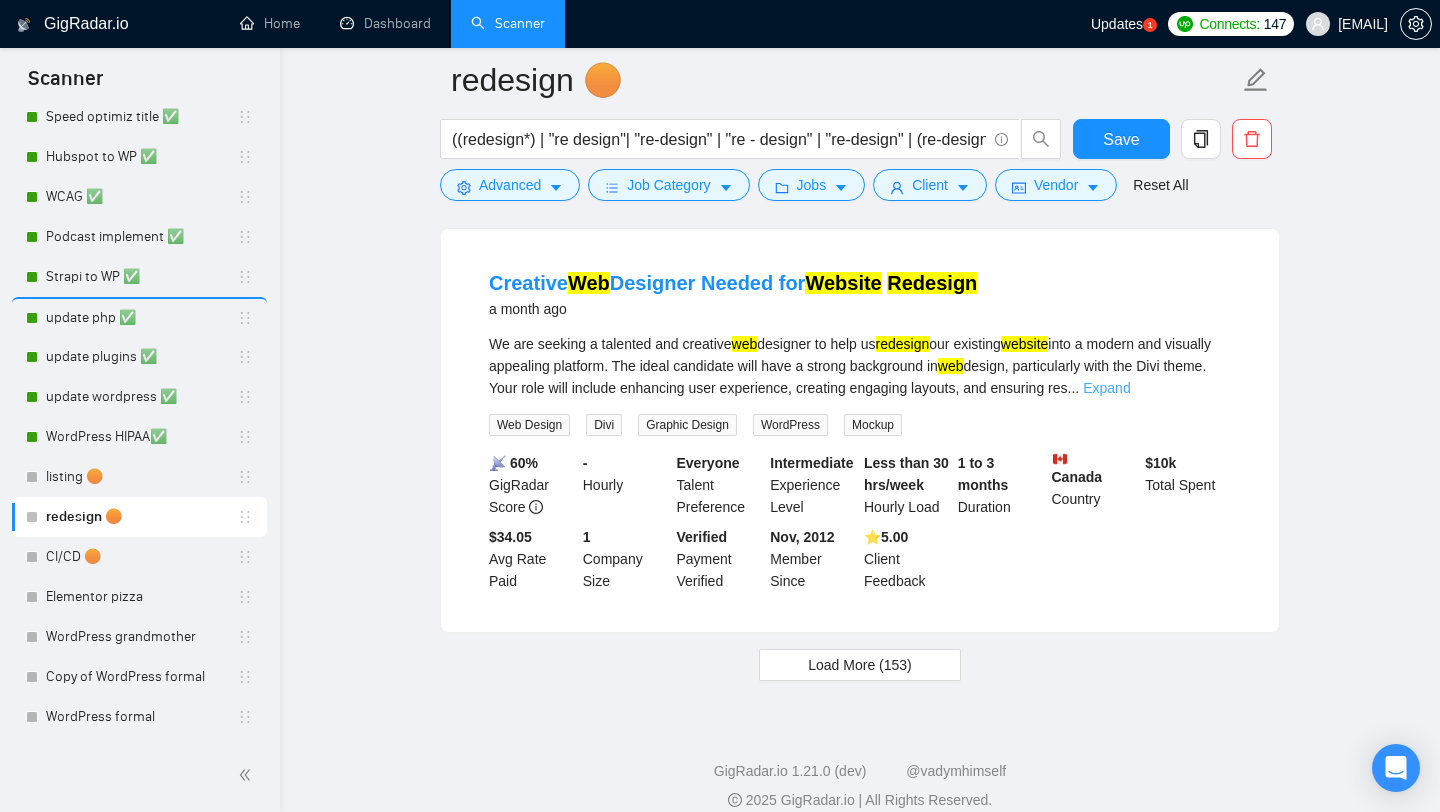 click on "Expand" at bounding box center (1106, 388) 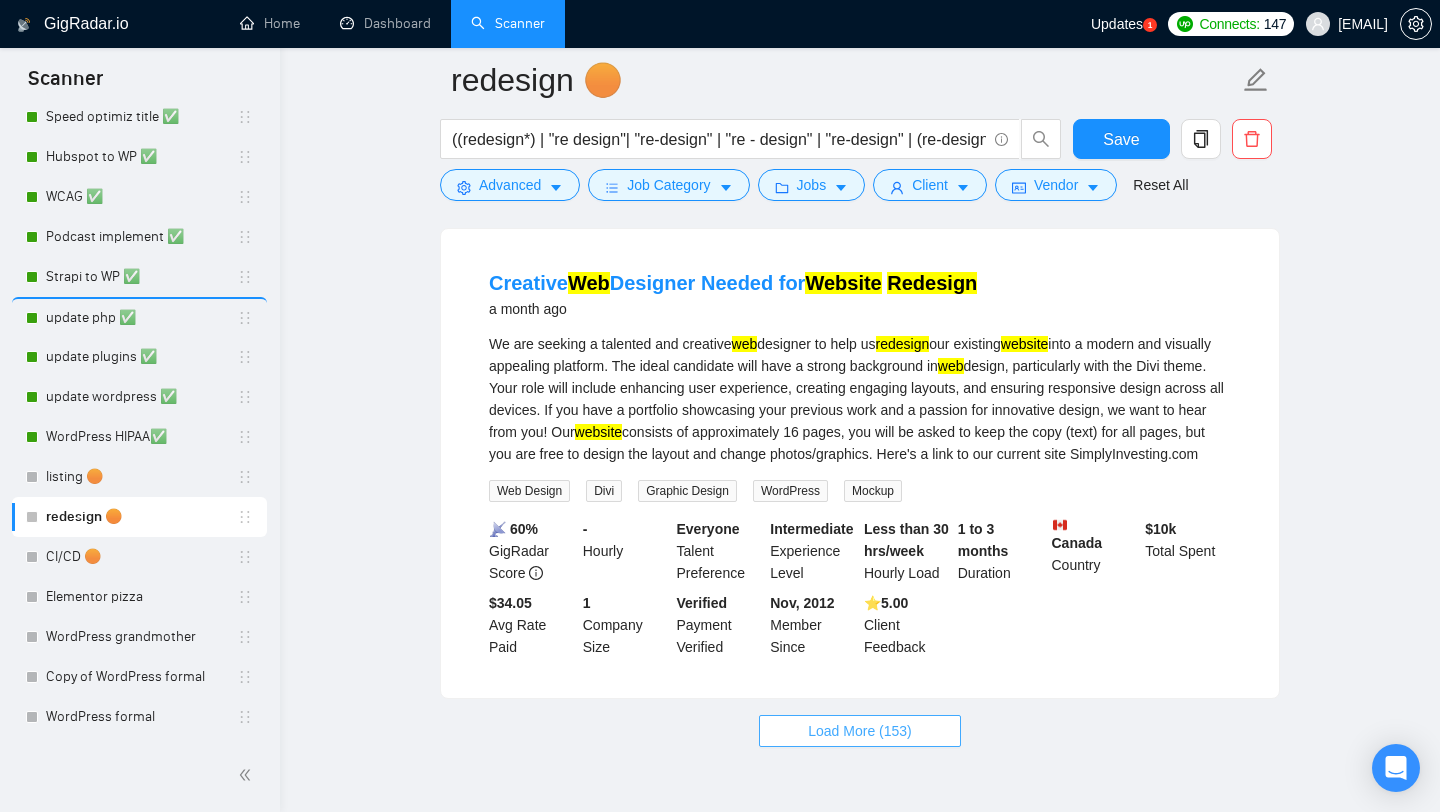 click on "Load More (153)" at bounding box center (860, 731) 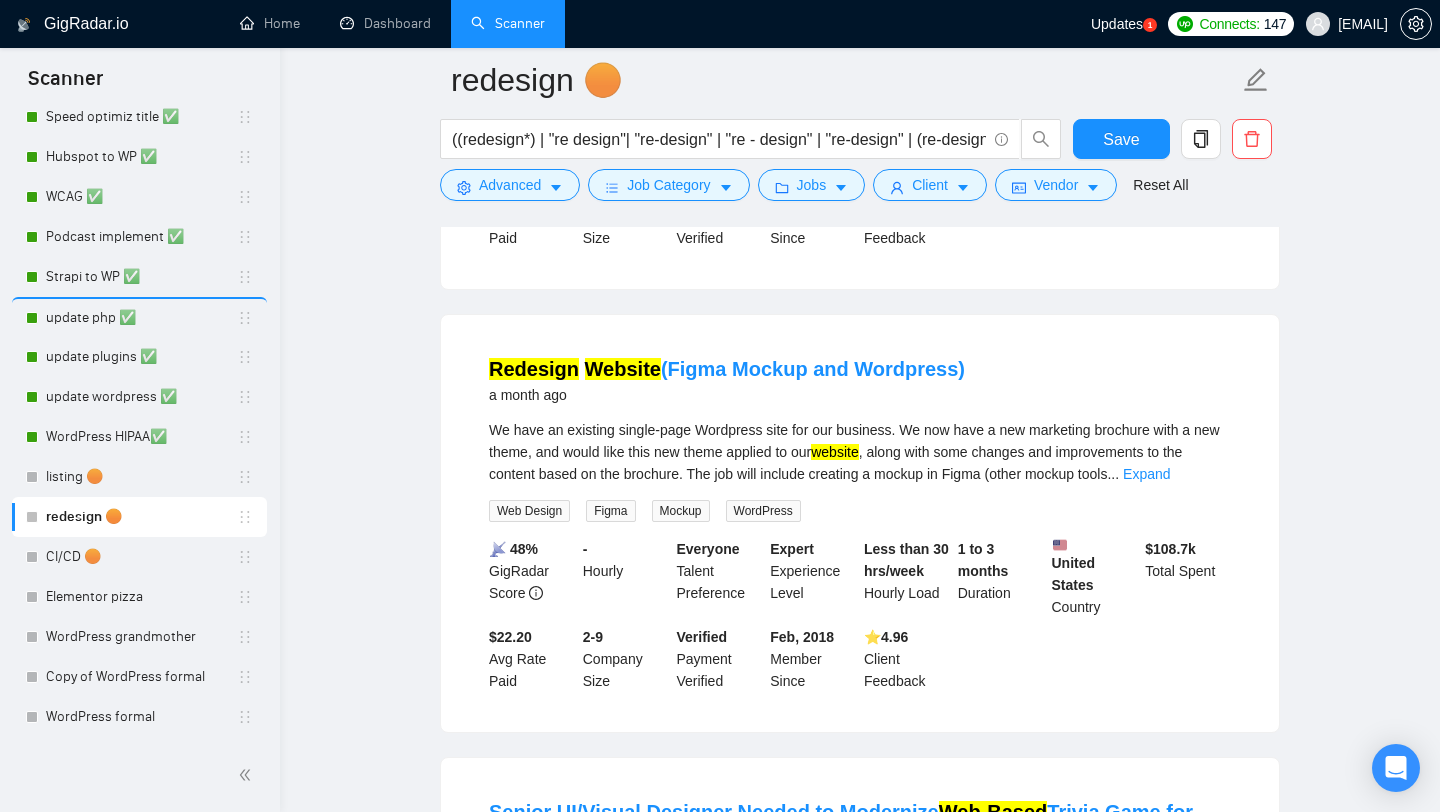 scroll, scrollTop: 5513, scrollLeft: 0, axis: vertical 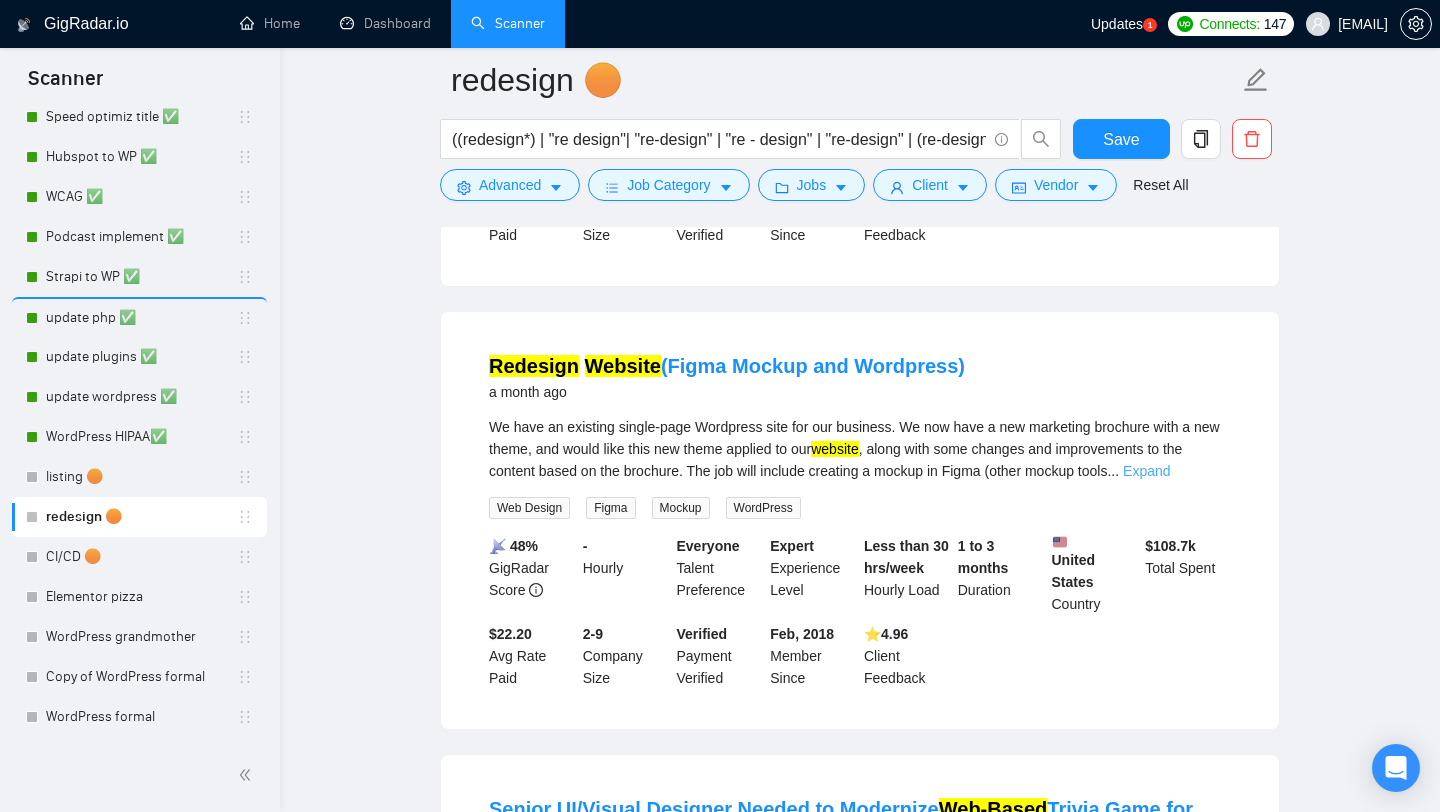 click on "Expand" at bounding box center (1146, 471) 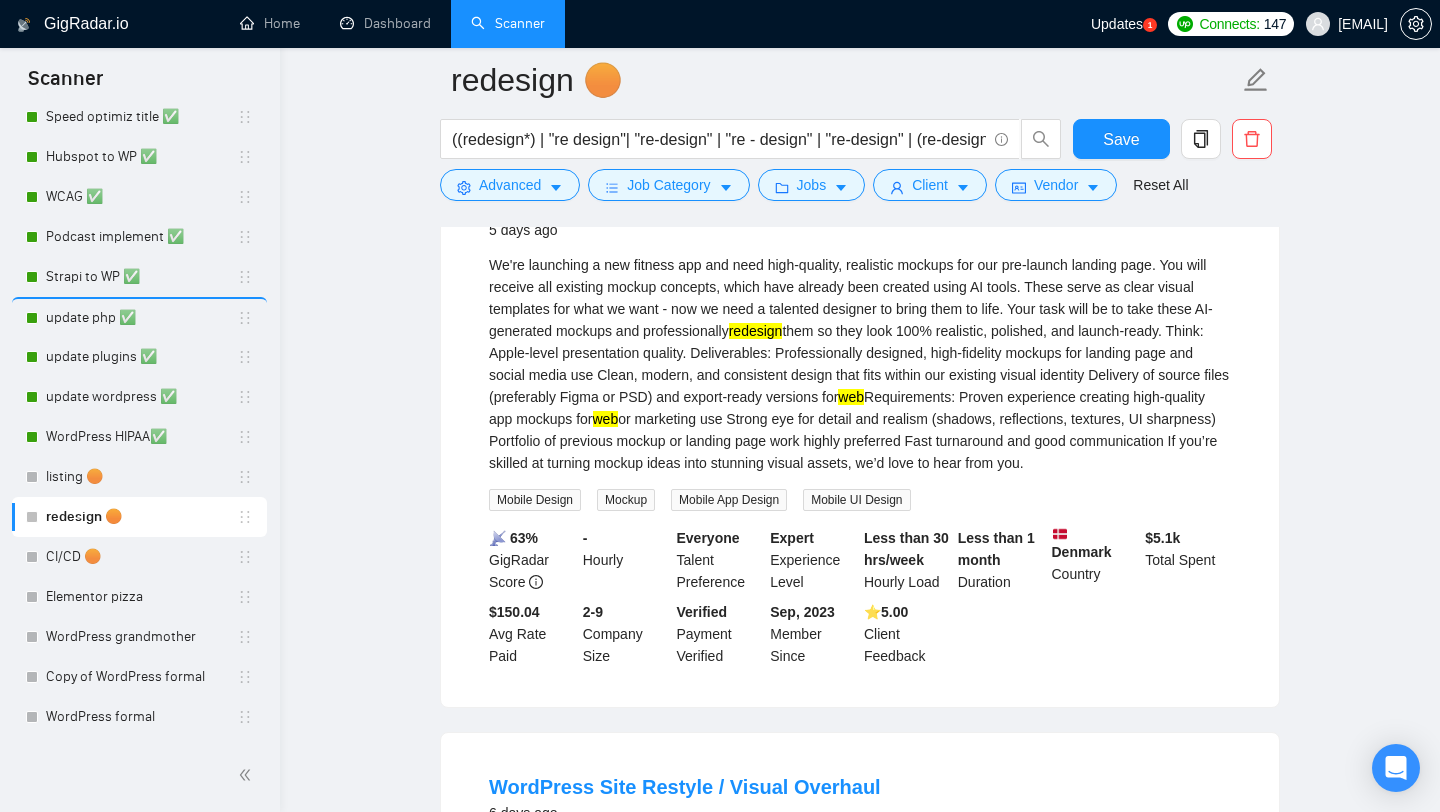 scroll, scrollTop: 0, scrollLeft: 0, axis: both 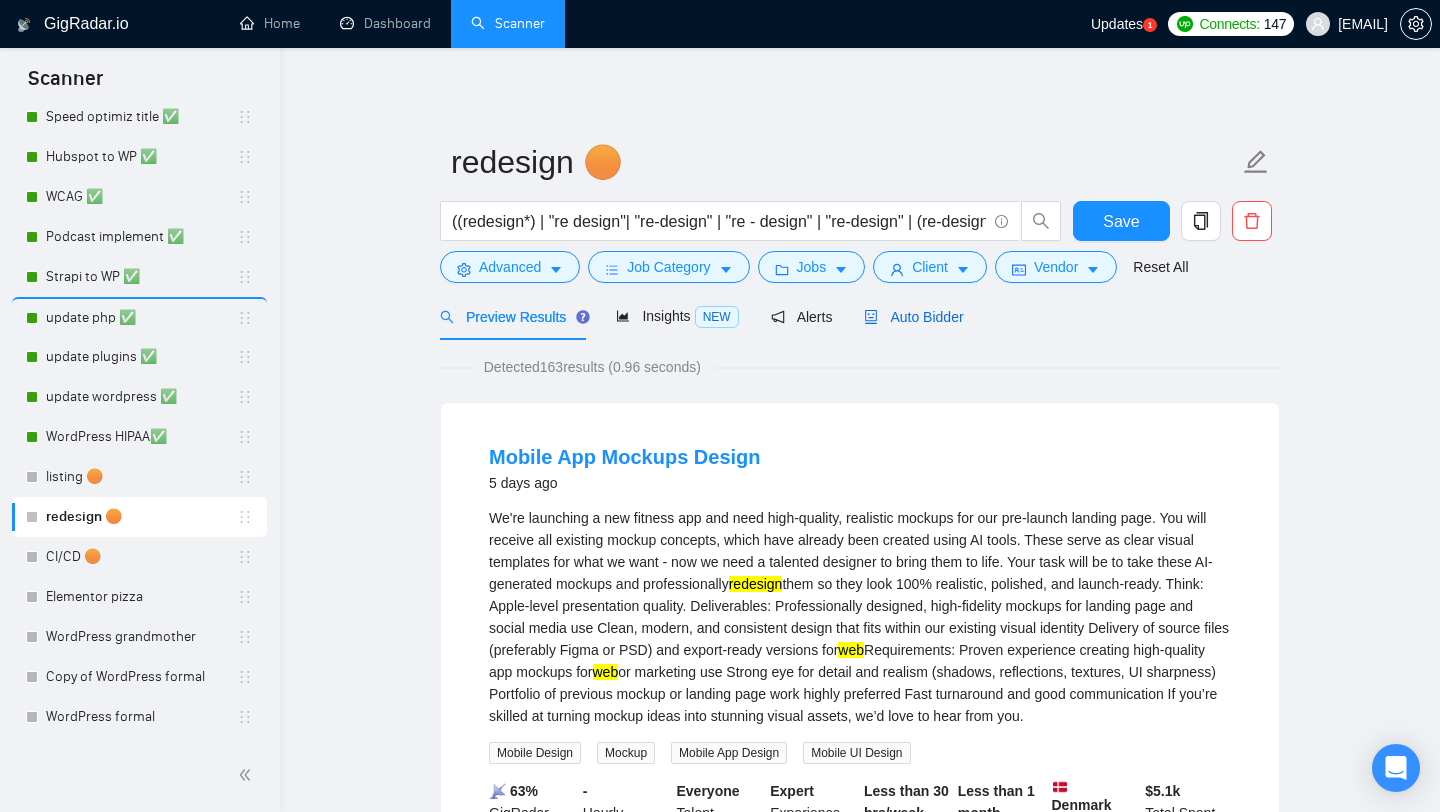 click on "Auto Bidder" at bounding box center (913, 317) 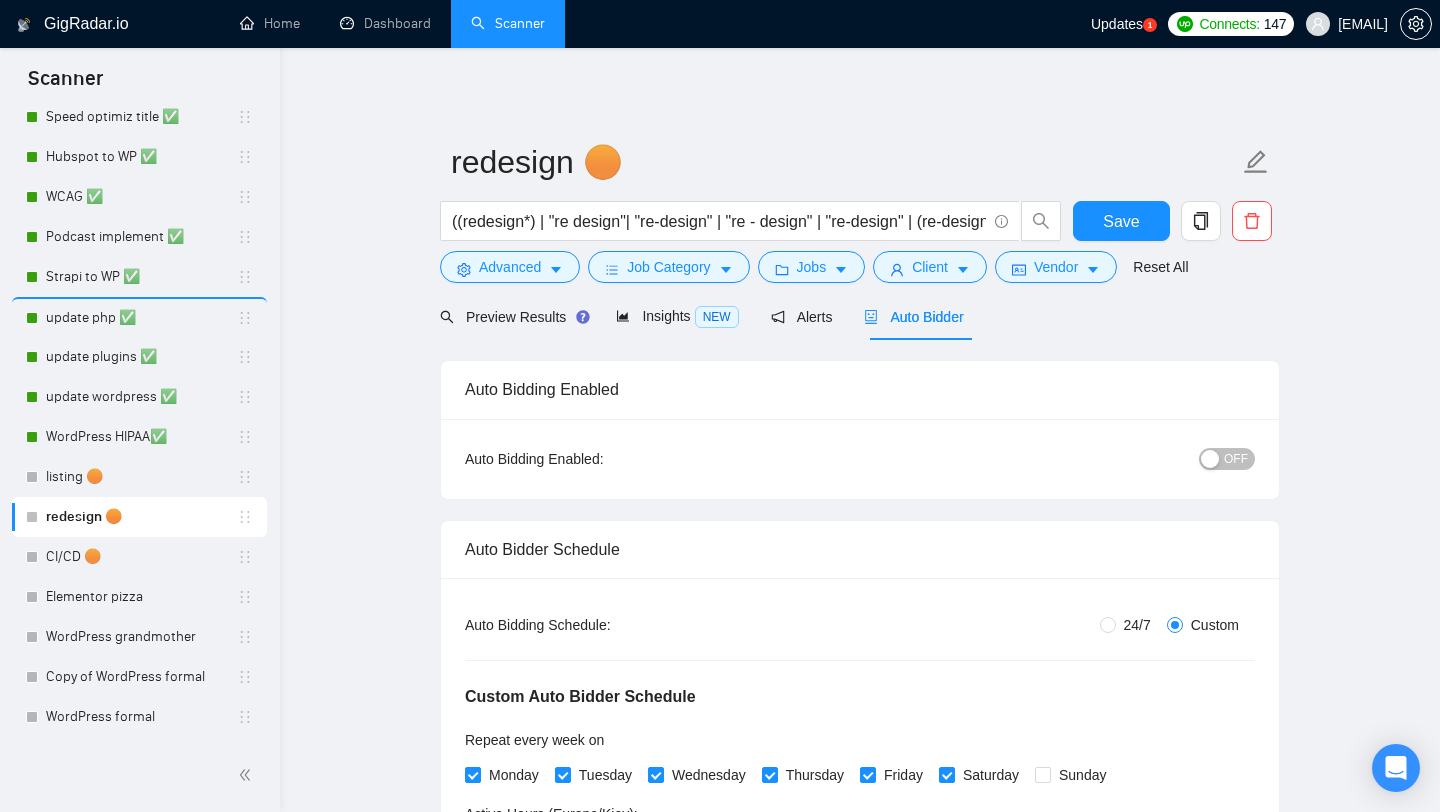 type 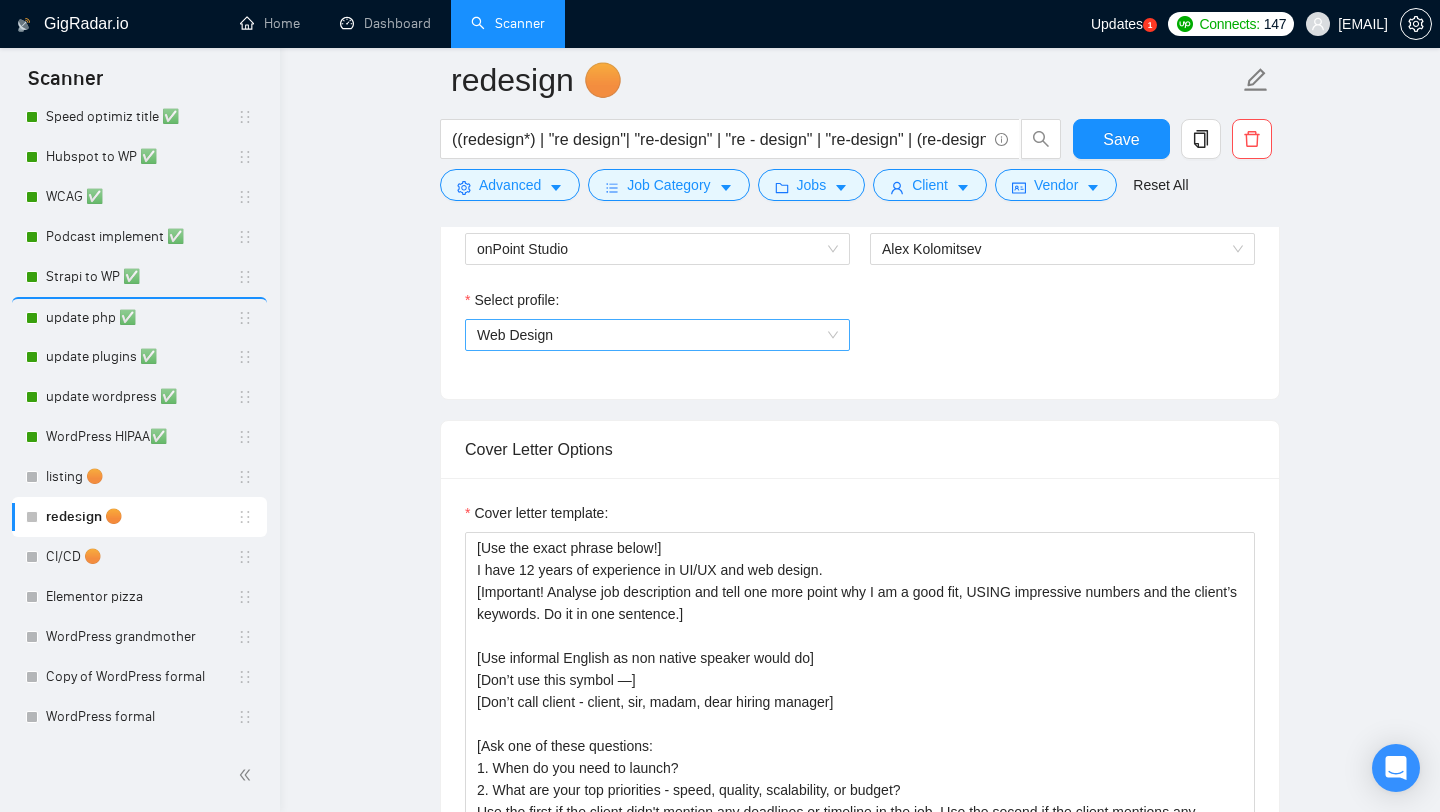 scroll, scrollTop: 1374, scrollLeft: 0, axis: vertical 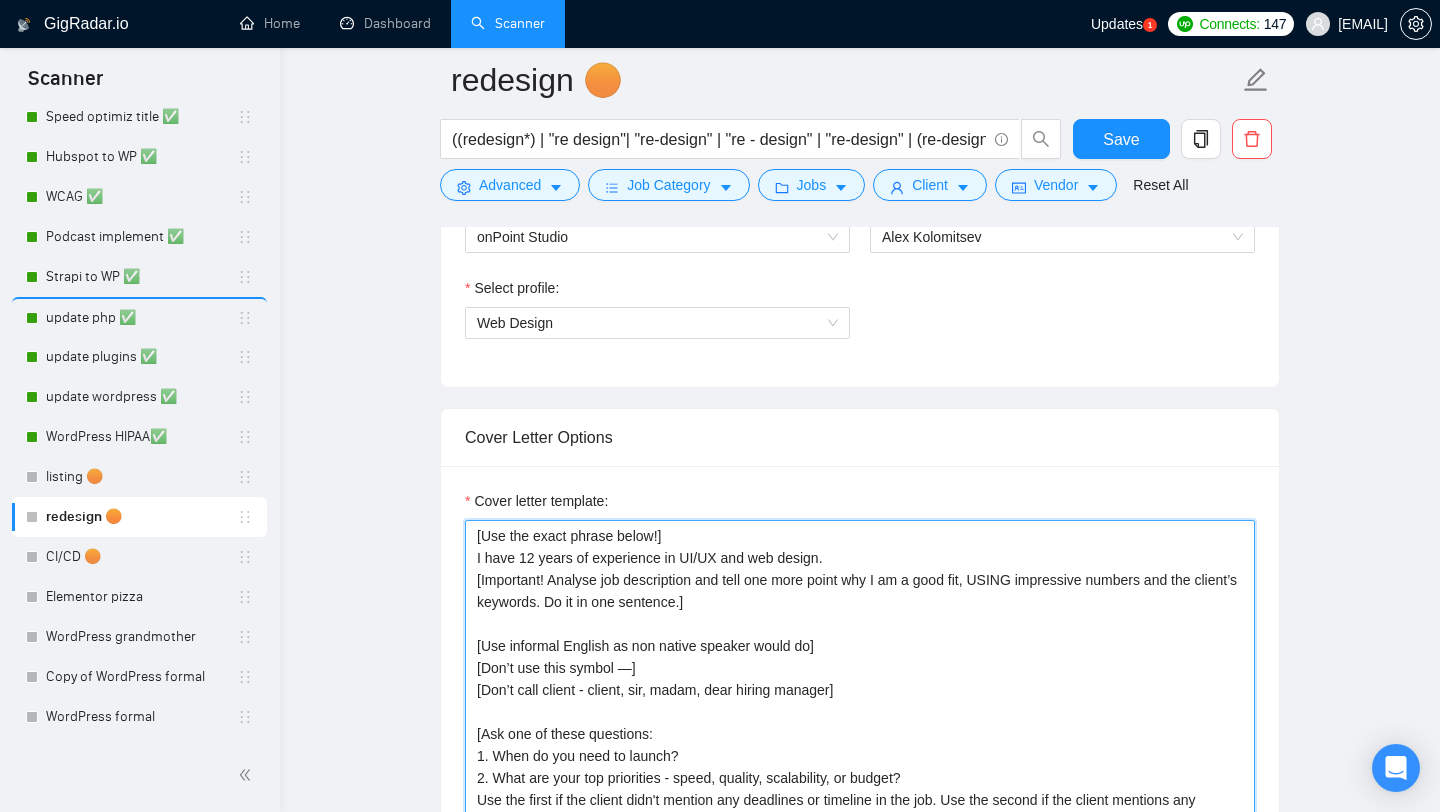 click on "[Use the exact phrase below!]
I have 12 years of experience in UI/UX and web design.
[Important! Analyse job description and tell one more point why I am a good fit, USING impressive numbers and the client’s keywords. Do it in one sentence.]
[Use informal English as non native speaker would do]
[Don’t use this symbol —]
[Don’t call client - client, sir, madam, dear hiring manager]
[Ask one of these questions:
1. When do you need to launch?
2. What are your top priorities - speed, quality, scalability, or budget?
Use the first if the client didn't mention any deadlines or timeline in the job. Use the second if the client mentions any deadlines or timelines in the job, and didn't say anything about the industry or who he wants to build this for. Use the third if you can't use the first or second.]
Cheers,
[NAME]" at bounding box center [860, 745] 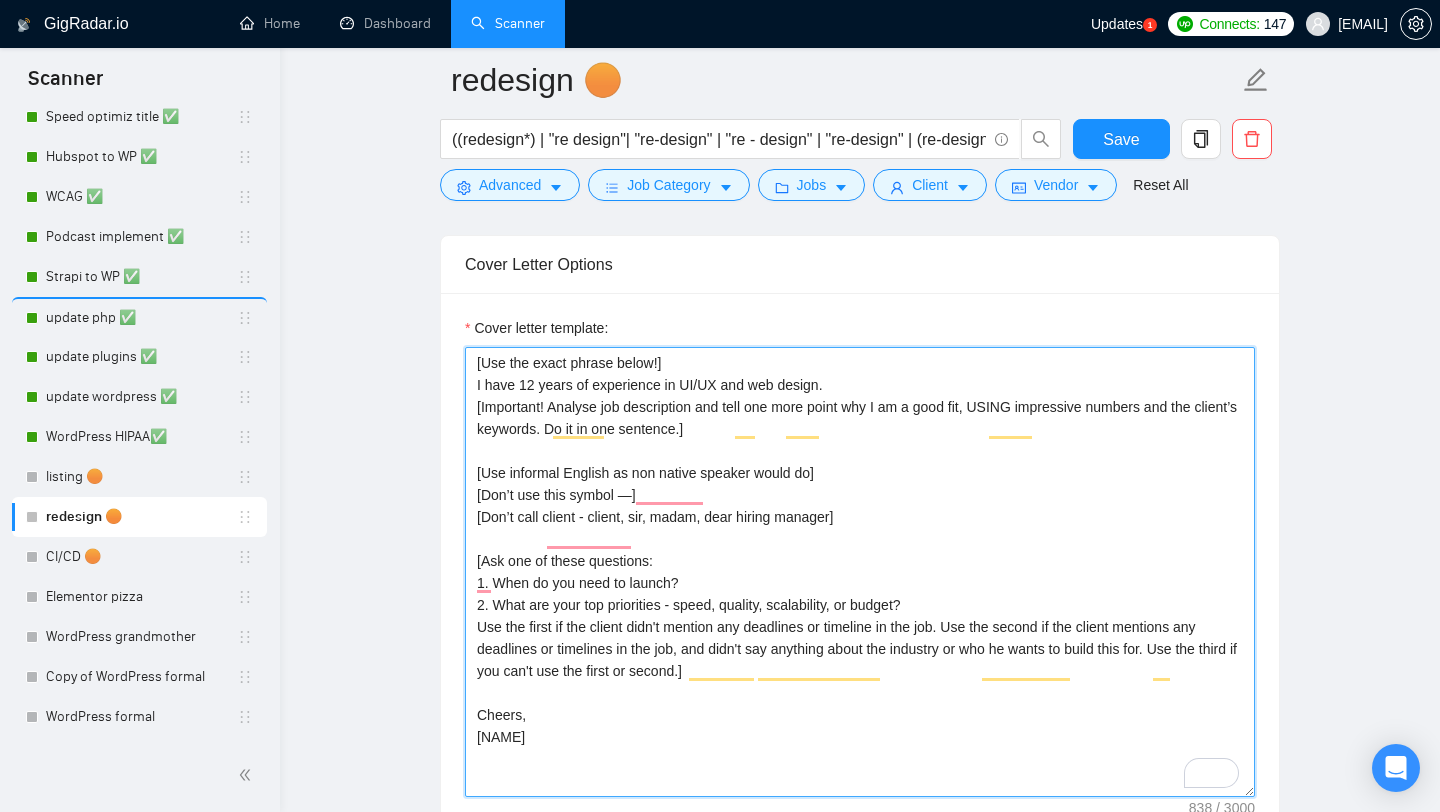 scroll, scrollTop: 1550, scrollLeft: 0, axis: vertical 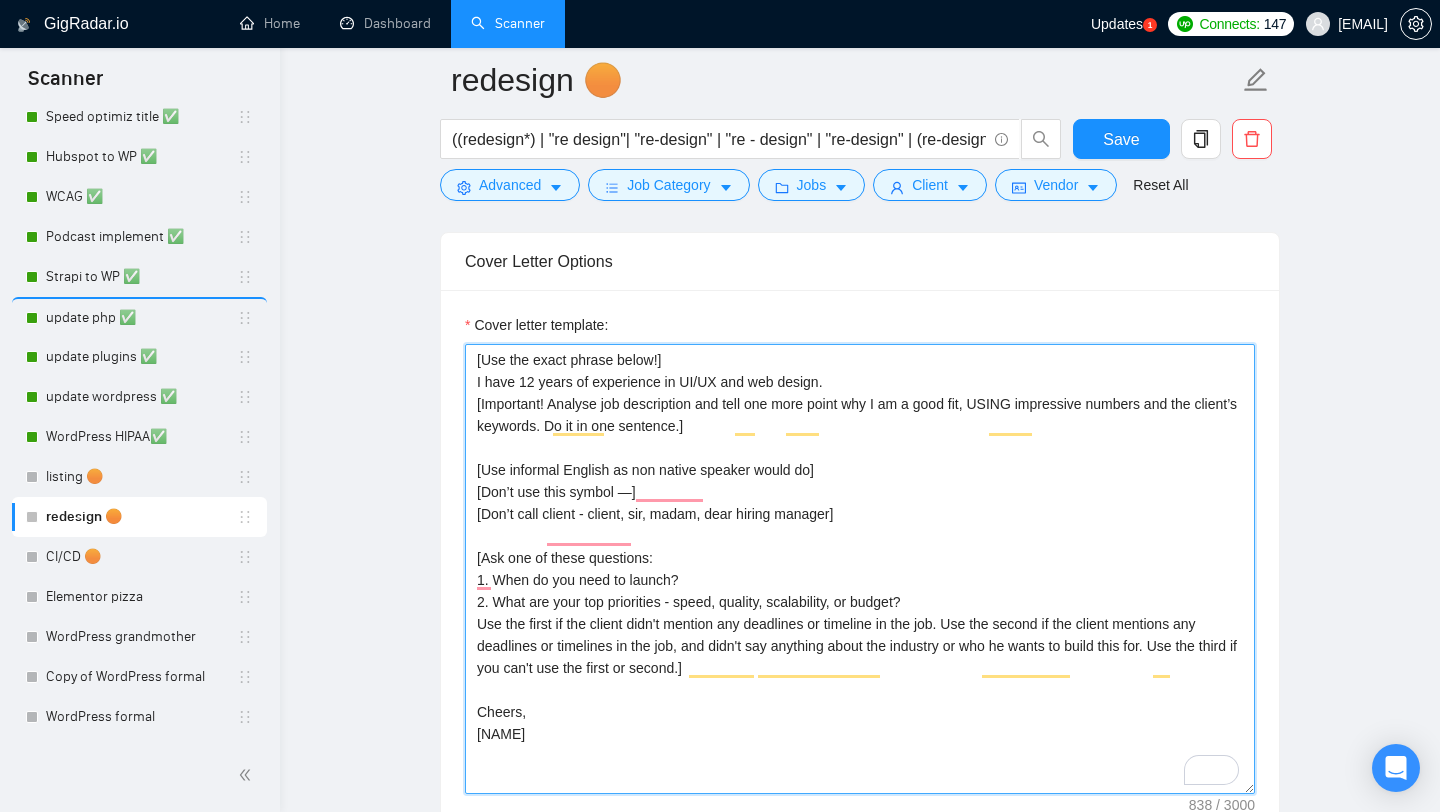 click on "[Use the exact phrase below!]
I have 12 years of experience in UI/UX and web design.
[Important! Analyse job description and tell one more point why I am a good fit, USING impressive numbers and the client’s keywords. Do it in one sentence.]
[Use informal English as non native speaker would do]
[Don’t use this symbol —]
[Don’t call client - client, sir, madam, dear hiring manager]
[Ask one of these questions:
1. When do you need to launch?
2. What are your top priorities - speed, quality, scalability, or budget?
Use the first if the client didn't mention any deadlines or timeline in the job. Use the second if the client mentions any deadlines or timelines in the job, and didn't say anything about the industry or who he wants to build this for. Use the third if you can't use the first or second.]
Cheers,
[NAME]" at bounding box center [860, 569] 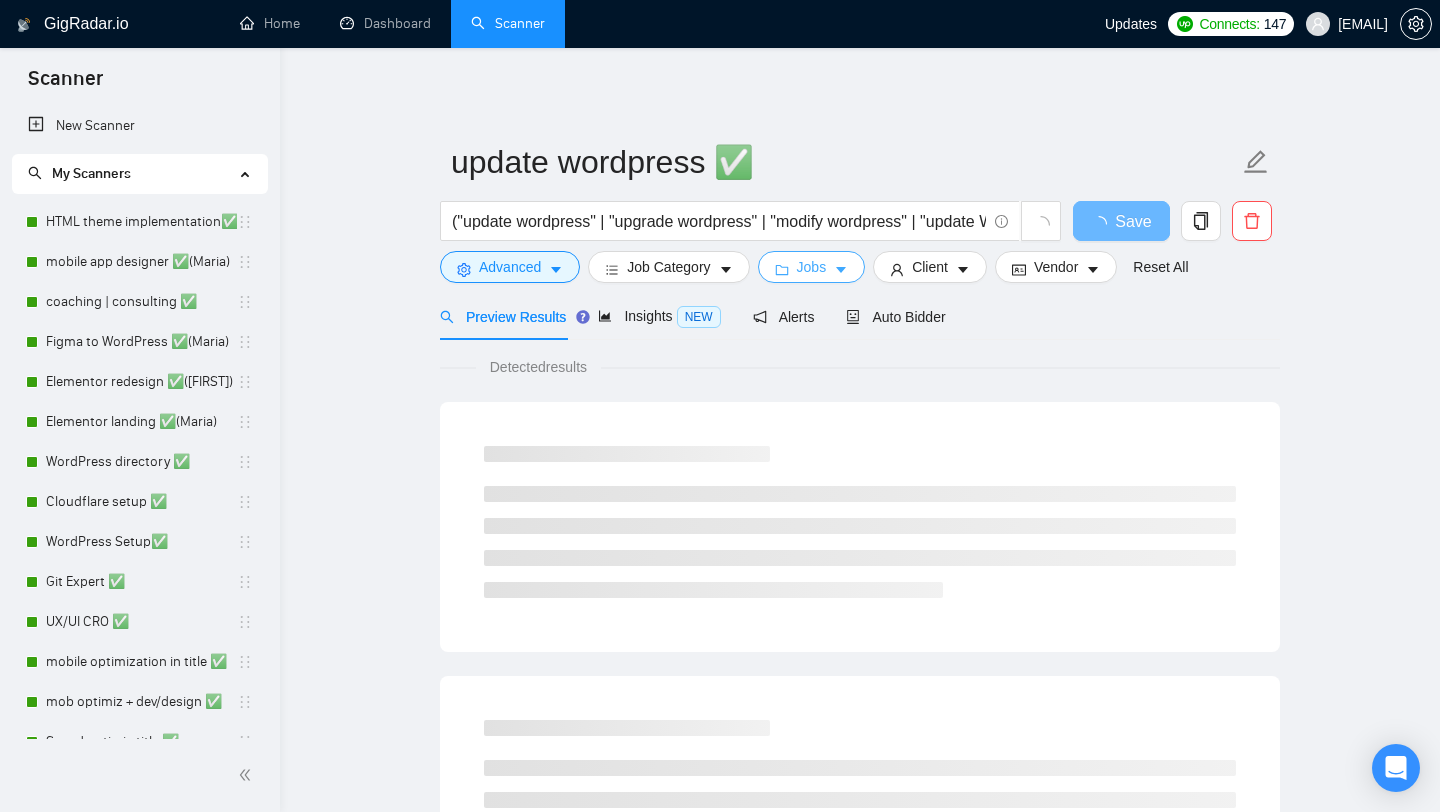 scroll, scrollTop: 0, scrollLeft: 0, axis: both 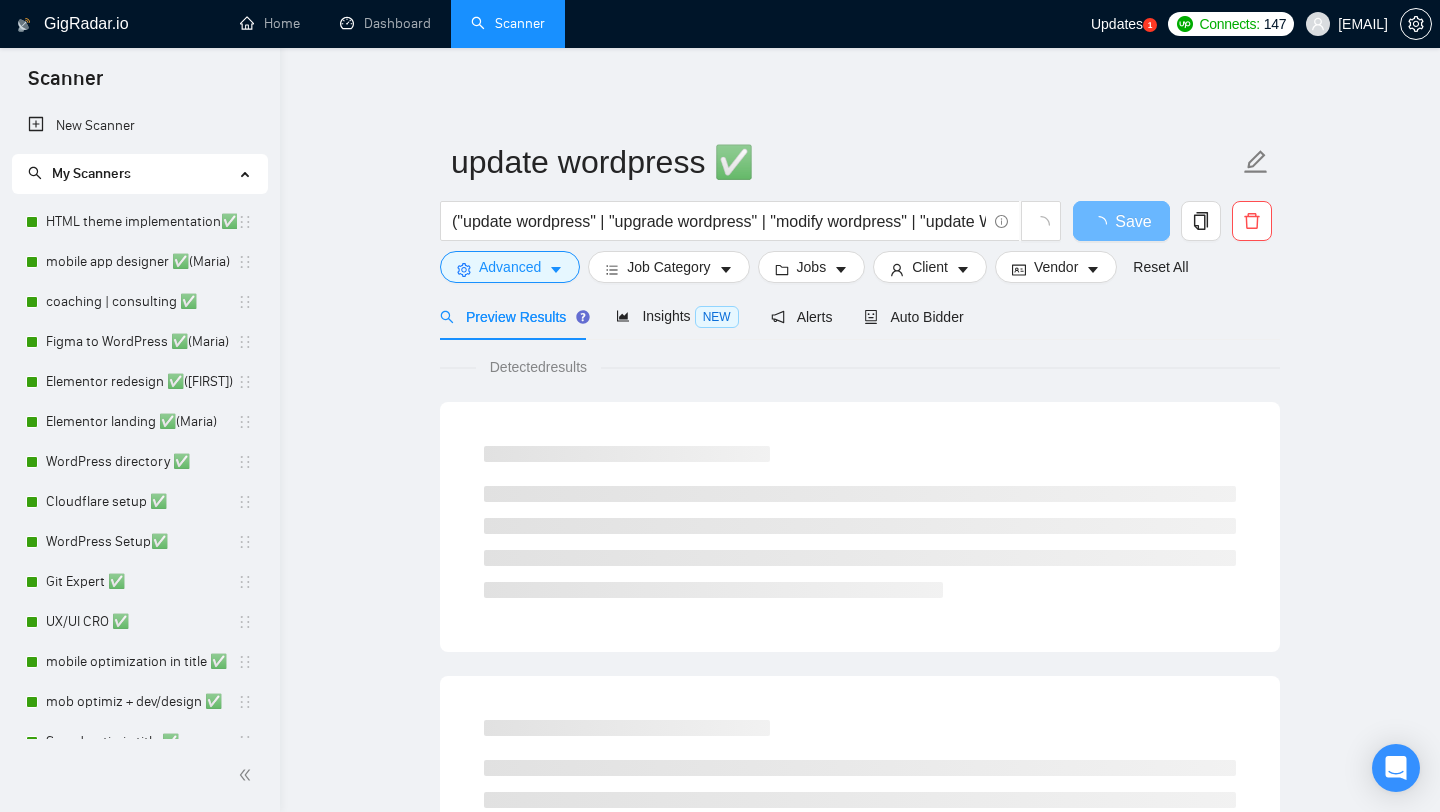 click on "Preview Results Insights NEW Alerts Auto Bidder" at bounding box center (702, 316) 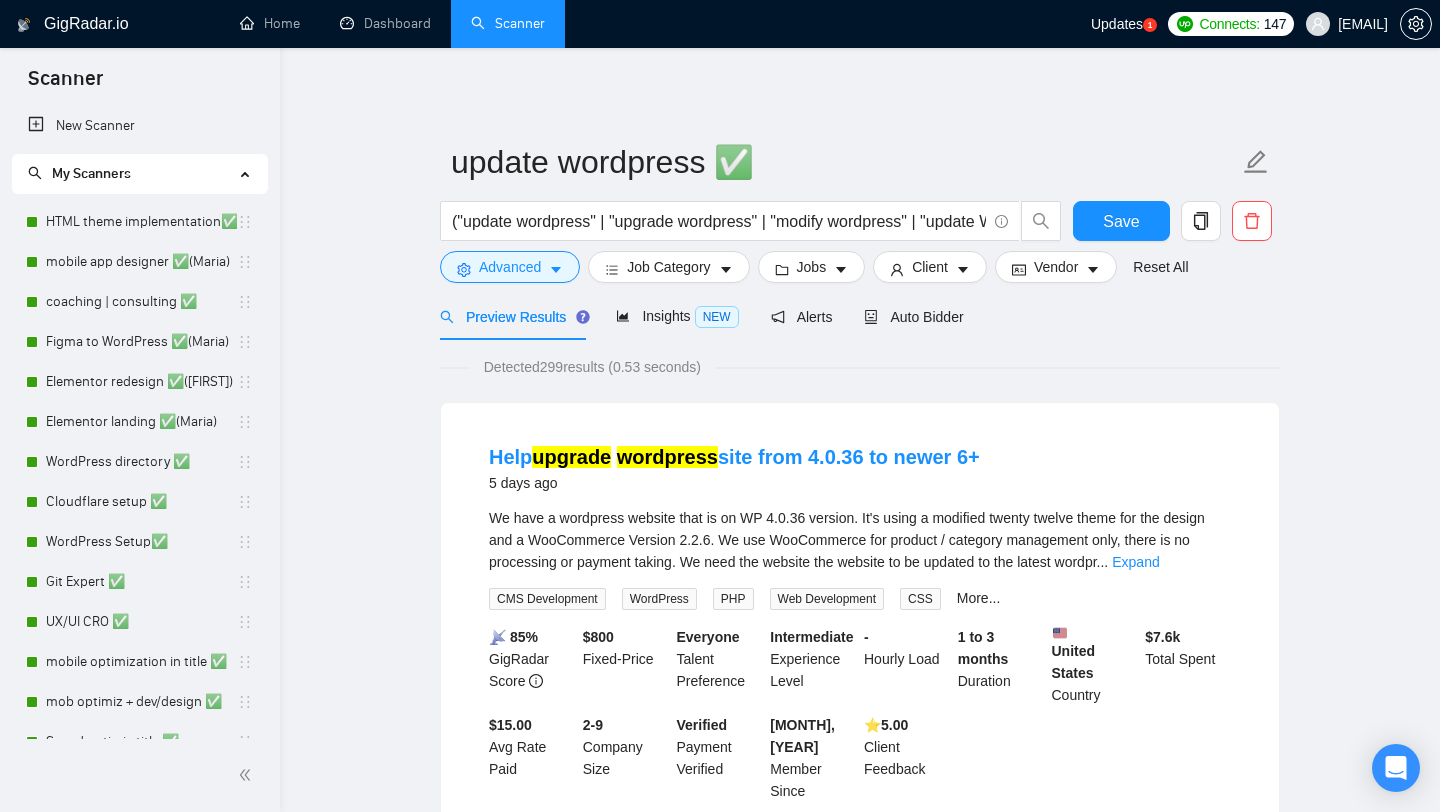 click on "Preview Results Insights NEW Alerts Auto Bidder" at bounding box center [702, 316] 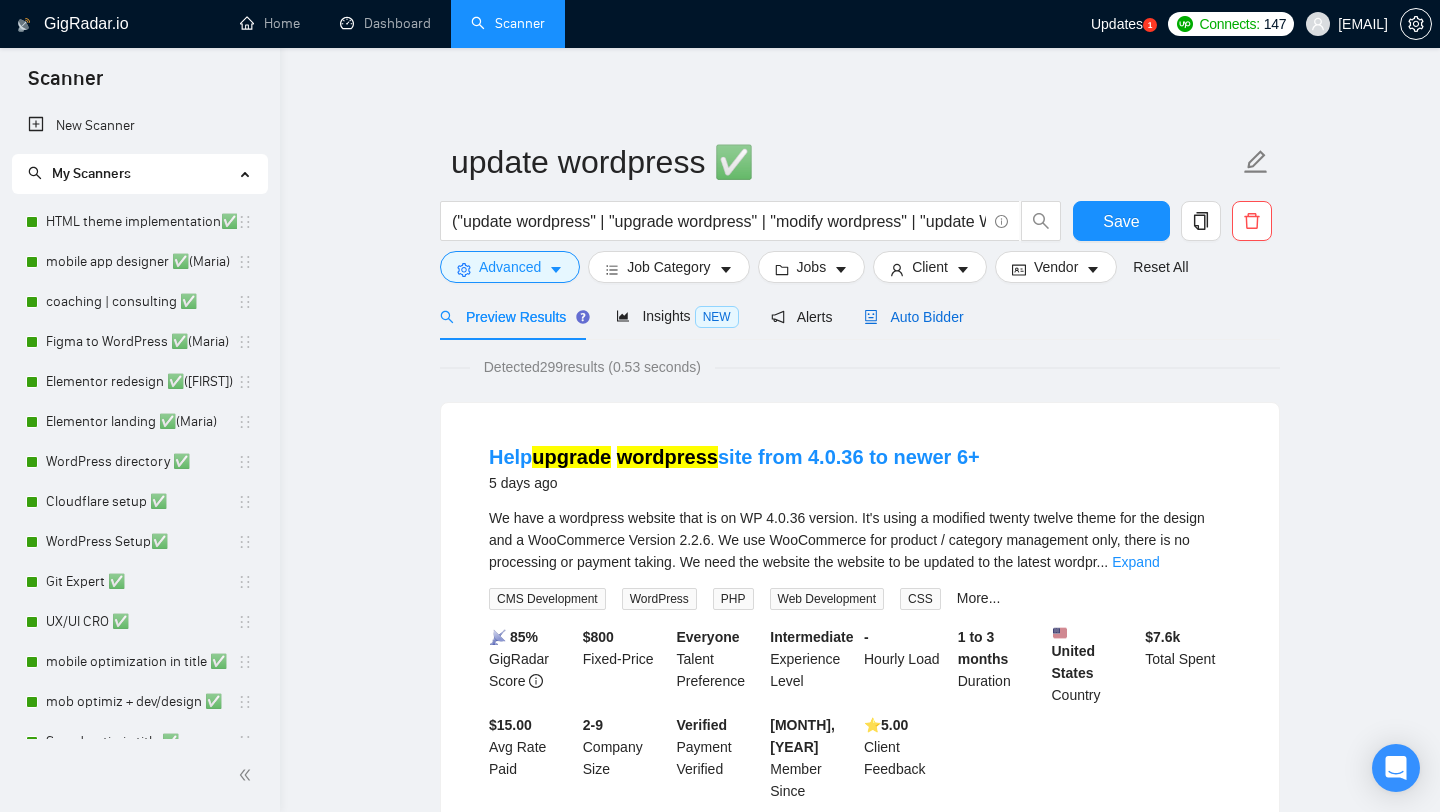 click 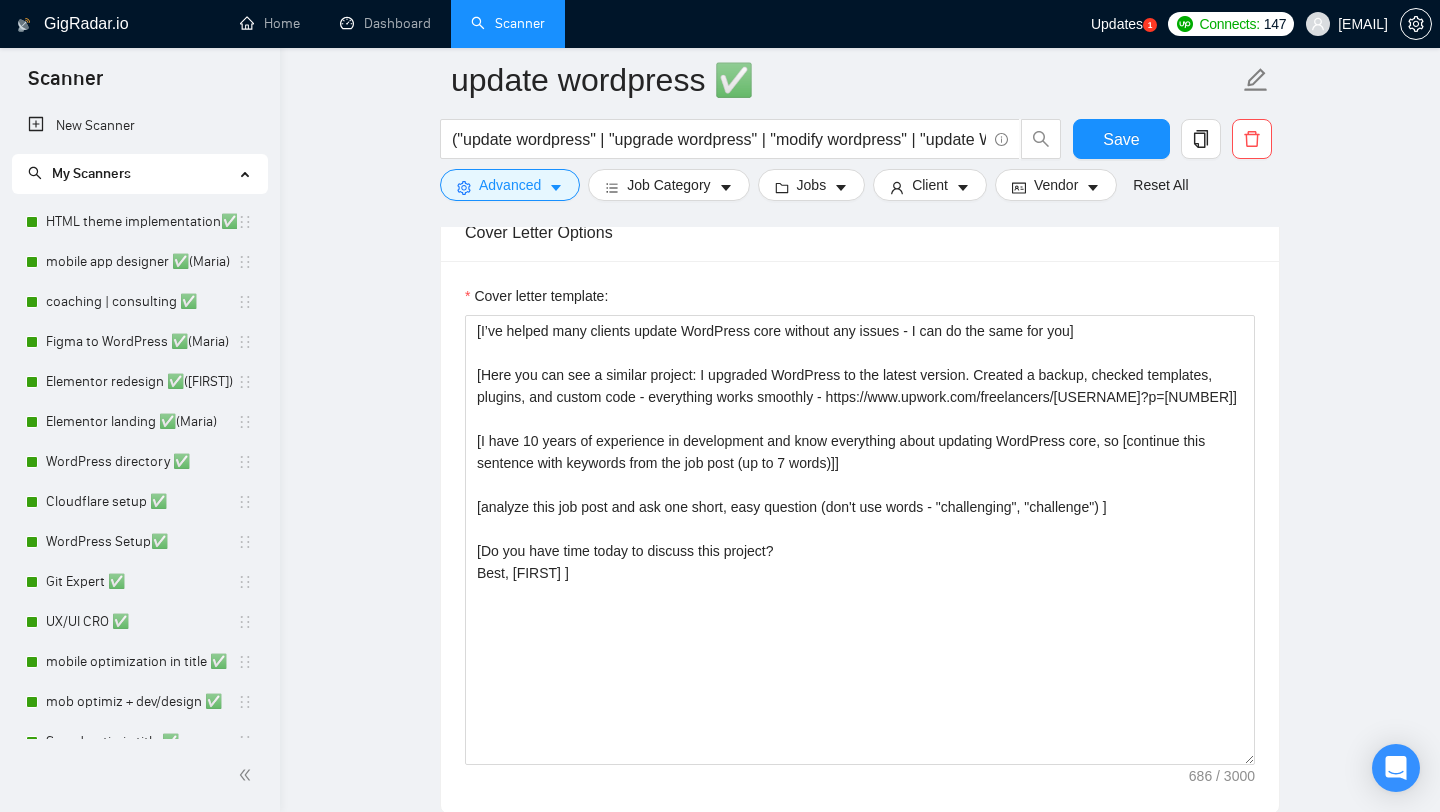scroll, scrollTop: 1325, scrollLeft: 0, axis: vertical 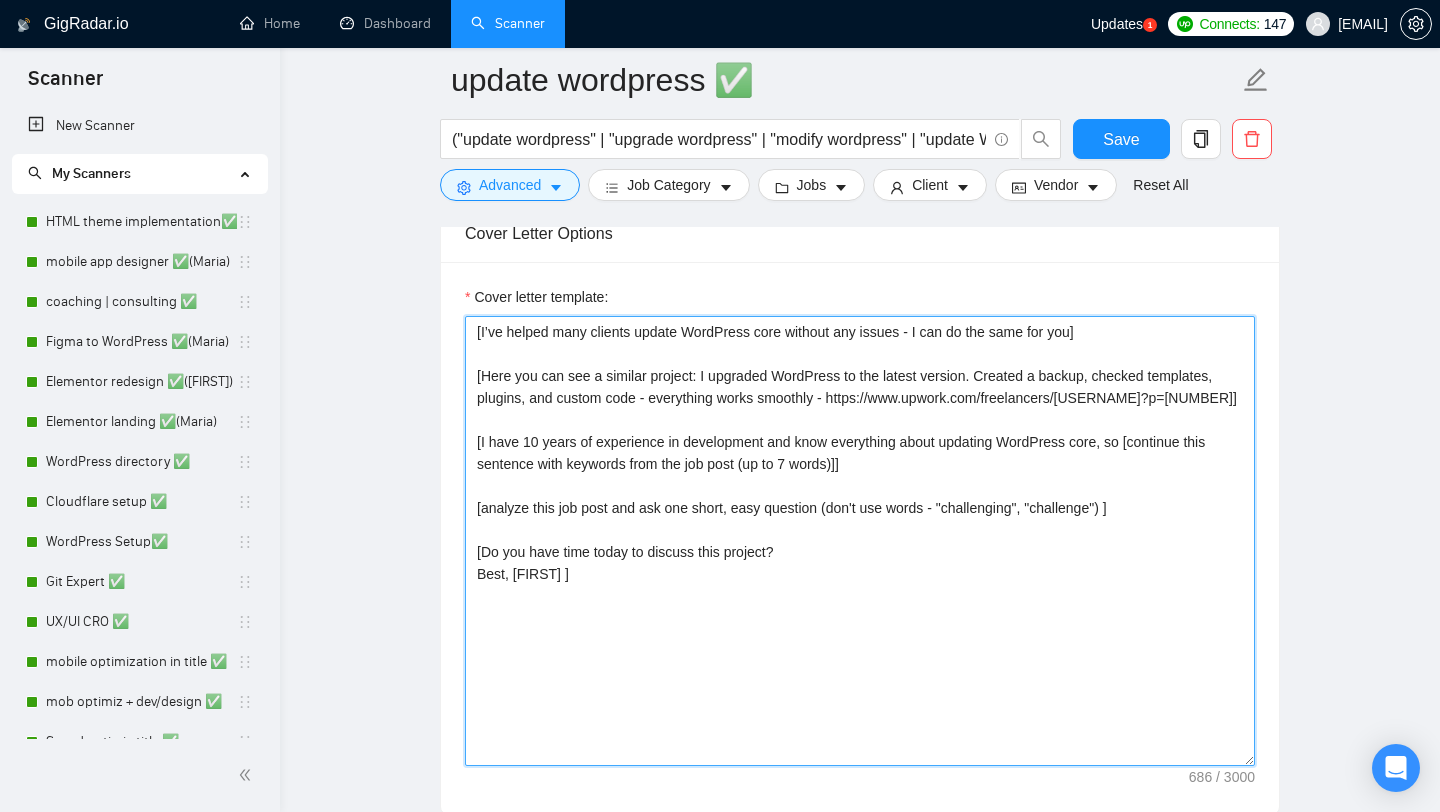 click on "[I’ve helped many clients update WordPress core without any issues - I can do the same for you]
[Here you can see a similar project: I upgraded WordPress to the latest version. Created a backup, checked templates, plugins, and custom code - everything works smoothly - https://www.upwork.com/freelancers/alexonpoint?p=1943606831567892480]
[I have 10 years of experience in development and know everything about updating WordPress core, so [continue this sentence with keywords from the job post (up to 7 words)]]
[analyze this job post and ask one short, easy question (don't use words - "challenging", "challenge") ]
[Do you have time today to discuss this project?
Best, Alex ]" at bounding box center [860, 541] 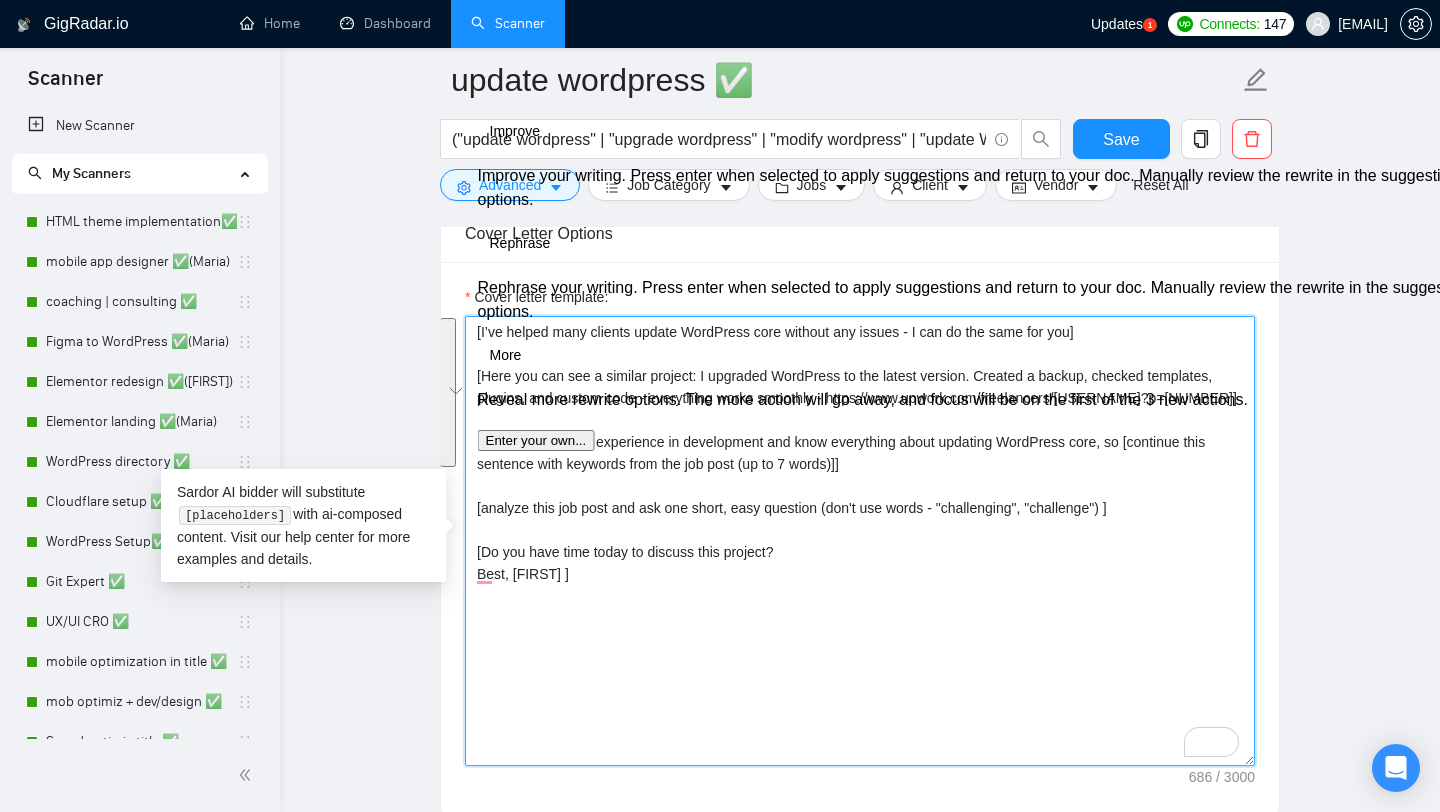 drag, startPoint x: 569, startPoint y: 598, endPoint x: 463, endPoint y: 460, distance: 174.01149 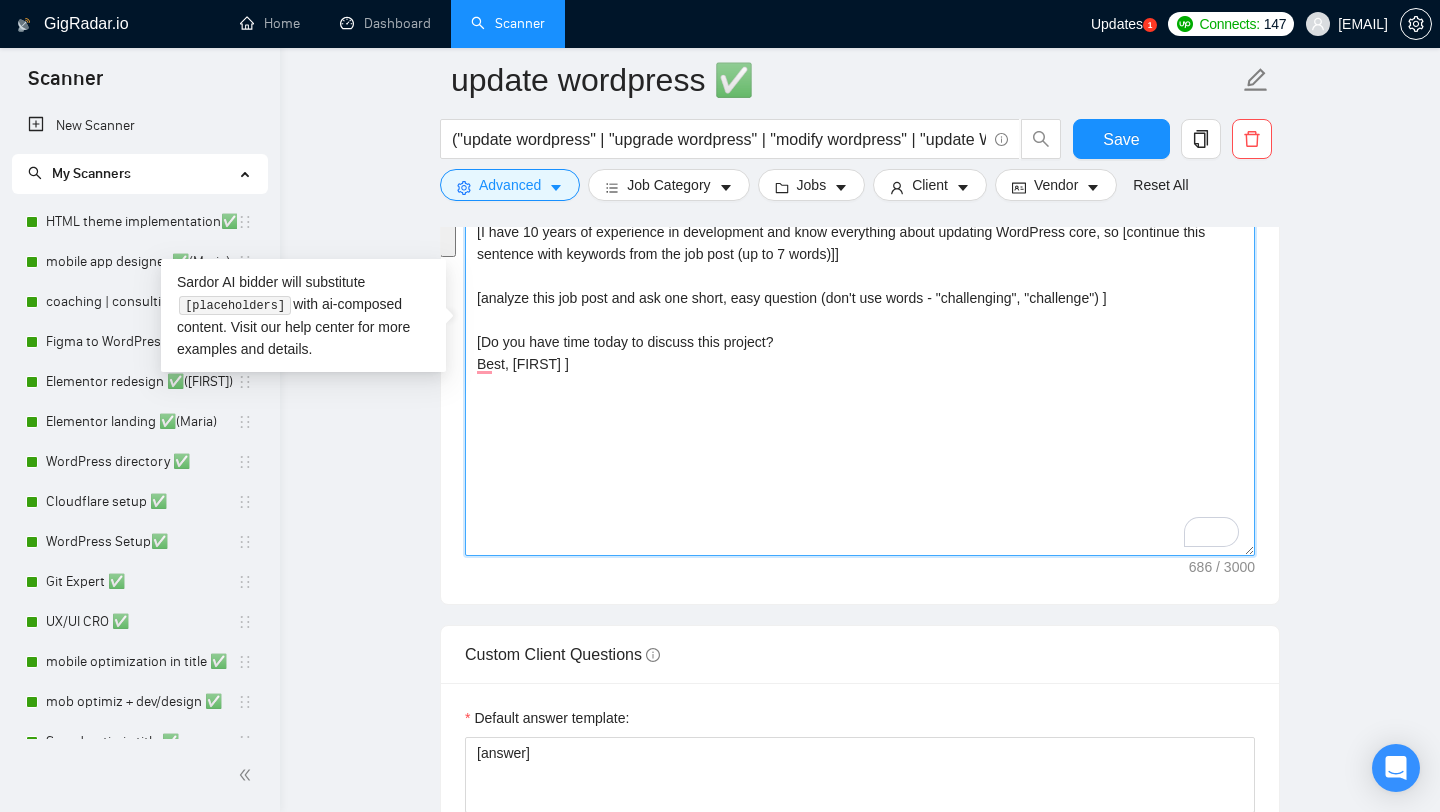 click on "[I’ve helped many clients update WordPress core without any issues - I can do the same for you]
[Here you can see a similar project: I upgraded WordPress to the latest version. Created a backup, checked templates, plugins, and custom code - everything works smoothly - https://www.upwork.com/freelancers/alexonpoint?p=1943606831567892480]
[I have 10 years of experience in development and know everything about updating WordPress core, so [continue this sentence with keywords from the job post (up to 7 words)]]
[analyze this job post and ask one short, easy question (don't use words - "challenging", "challenge") ]
[Do you have time today to discuss this project?
Best, Alex ]" at bounding box center [860, 331] 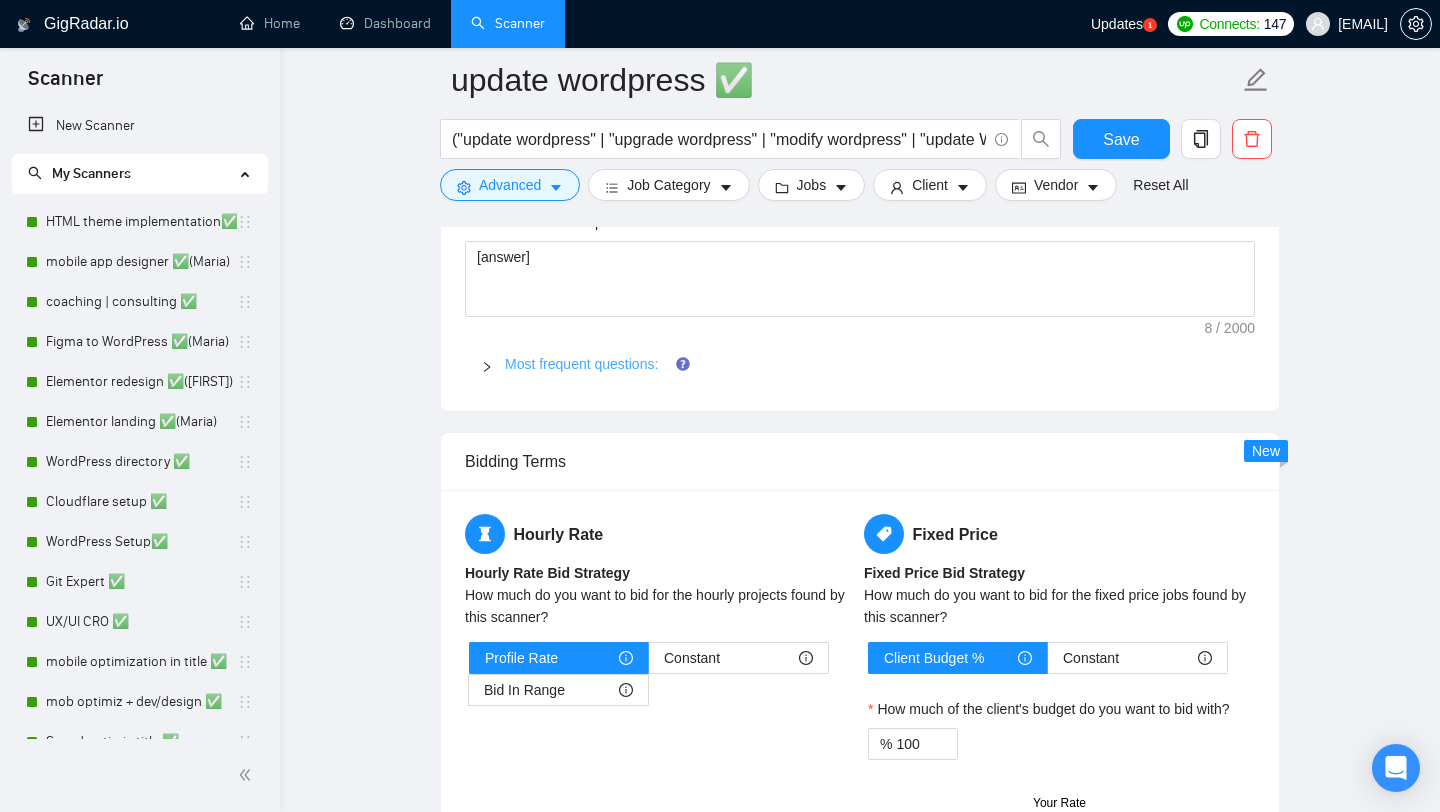 click on "Most frequent questions:" at bounding box center (581, 364) 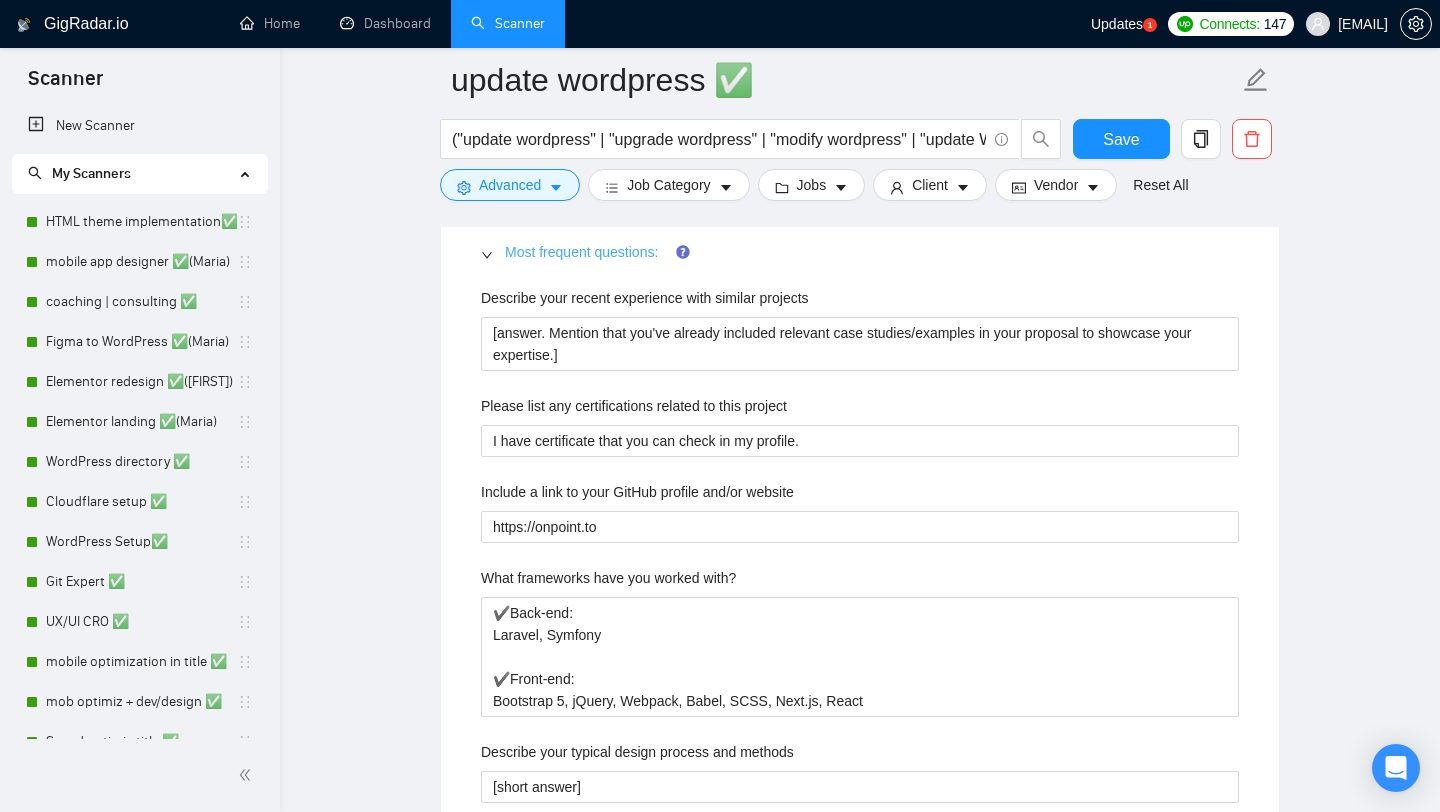 scroll, scrollTop: 2141, scrollLeft: 0, axis: vertical 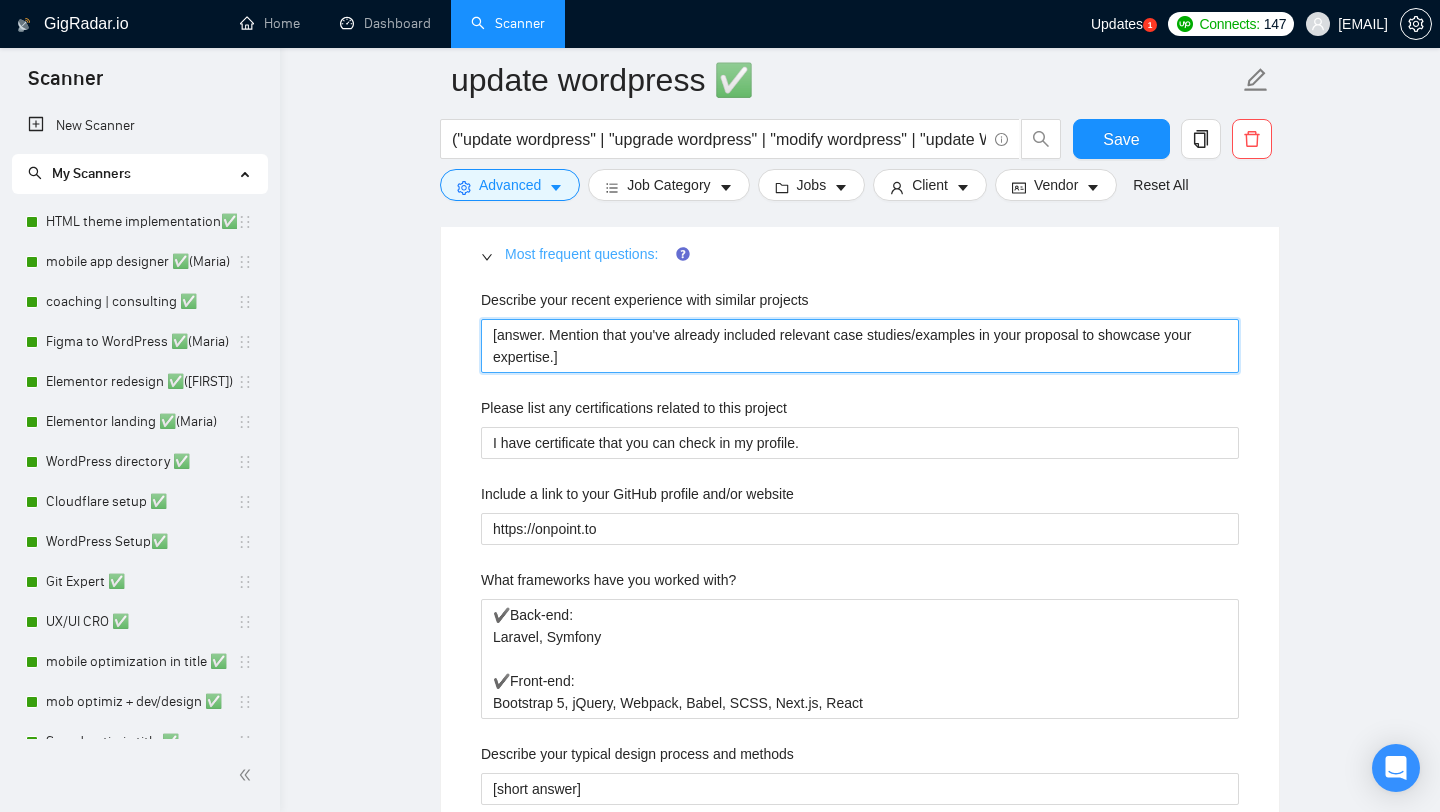 click on "[answer. Mention that you've already included relevant case studies/examples in your proposal to showcase your expertise.]" at bounding box center (860, 346) 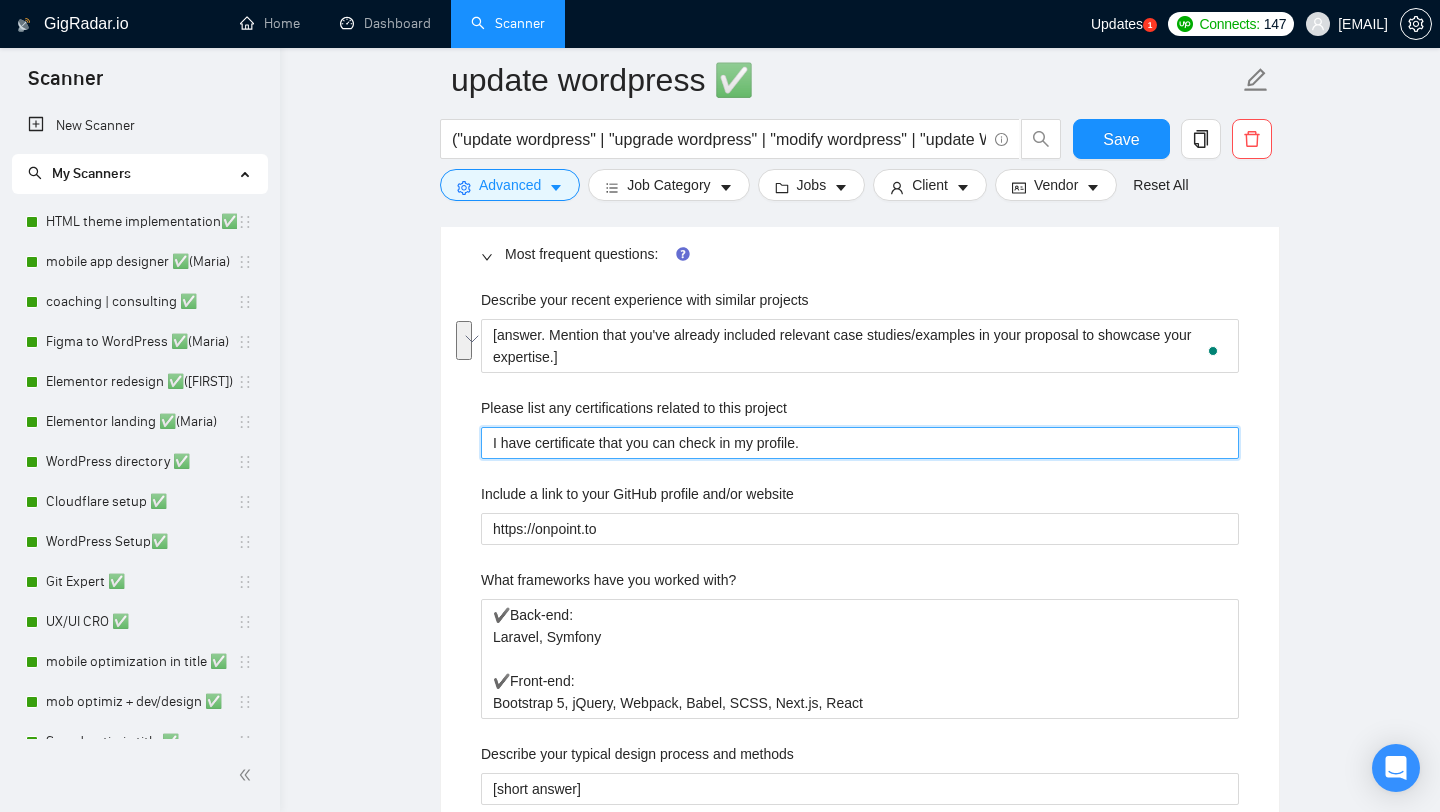 click on "I have certificate that you can check in my profile." at bounding box center (860, 443) 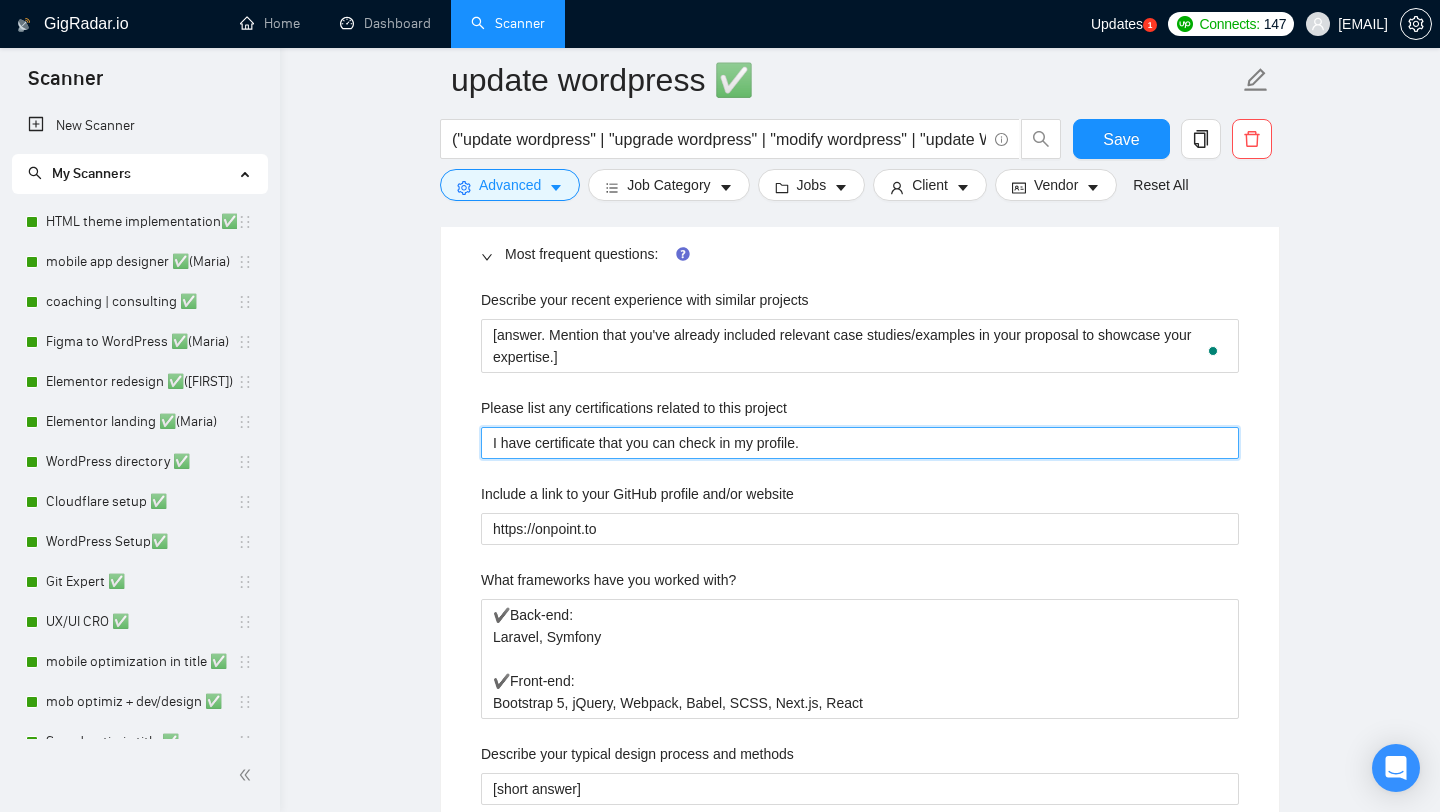 click on "I have certificate that you can check in my profile." at bounding box center (860, 443) 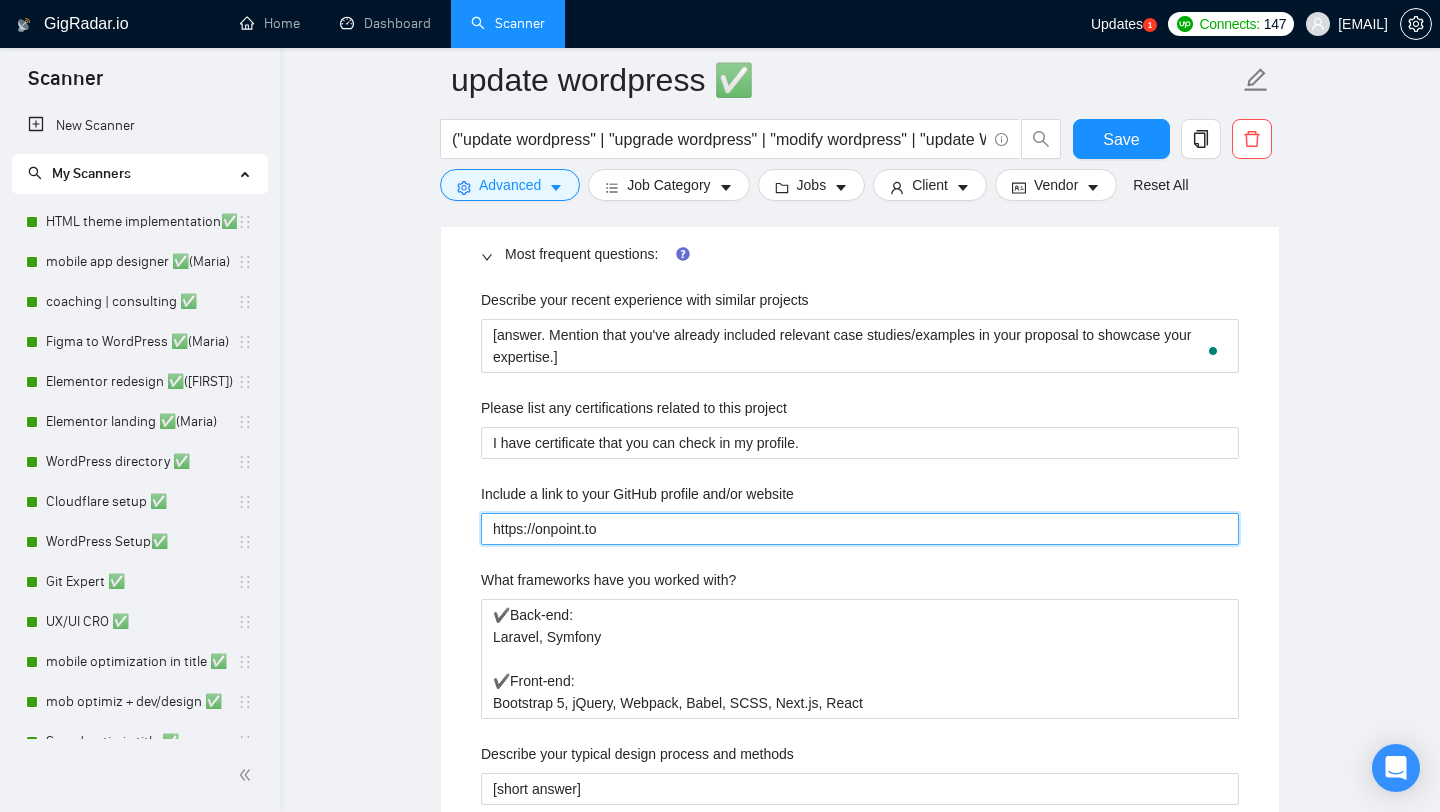 click on "https://onpoint.to" at bounding box center [860, 529] 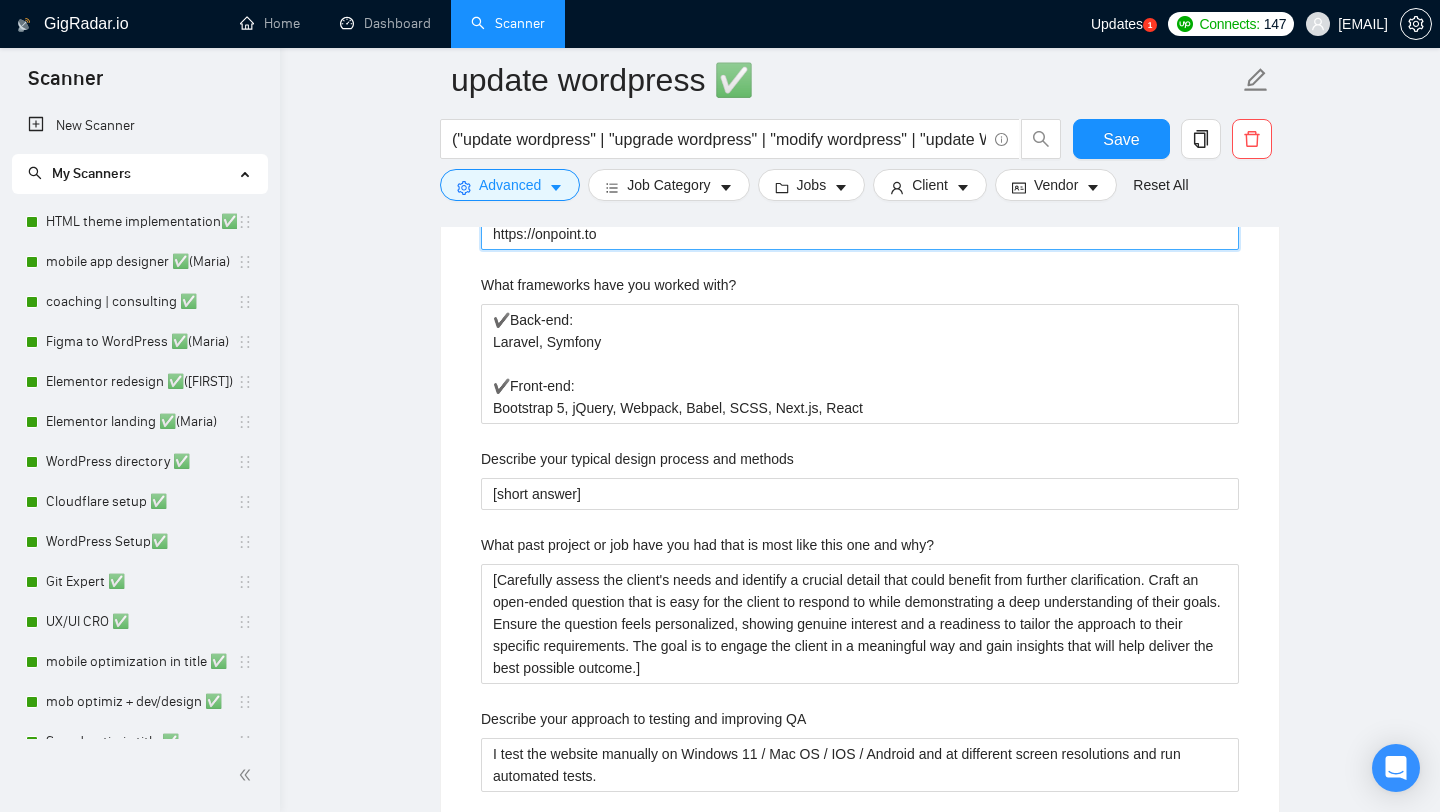 scroll, scrollTop: 2437, scrollLeft: 0, axis: vertical 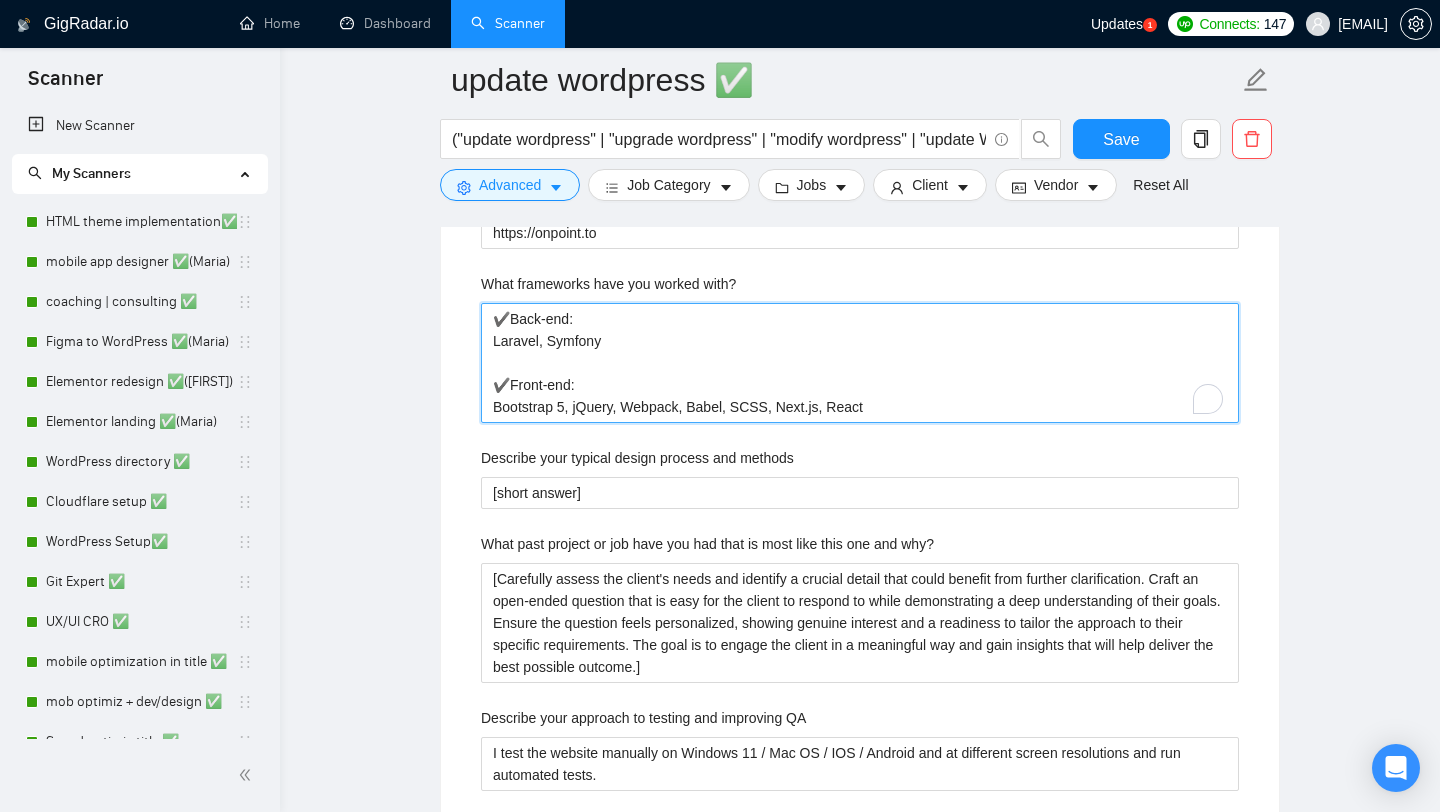 click on "✔️Back-end:
Laravel, Symfony
✔️Front-end:
Bootstrap 5, jQuery, Webpack, Babel, SCSS, Next.js, React" at bounding box center [860, 363] 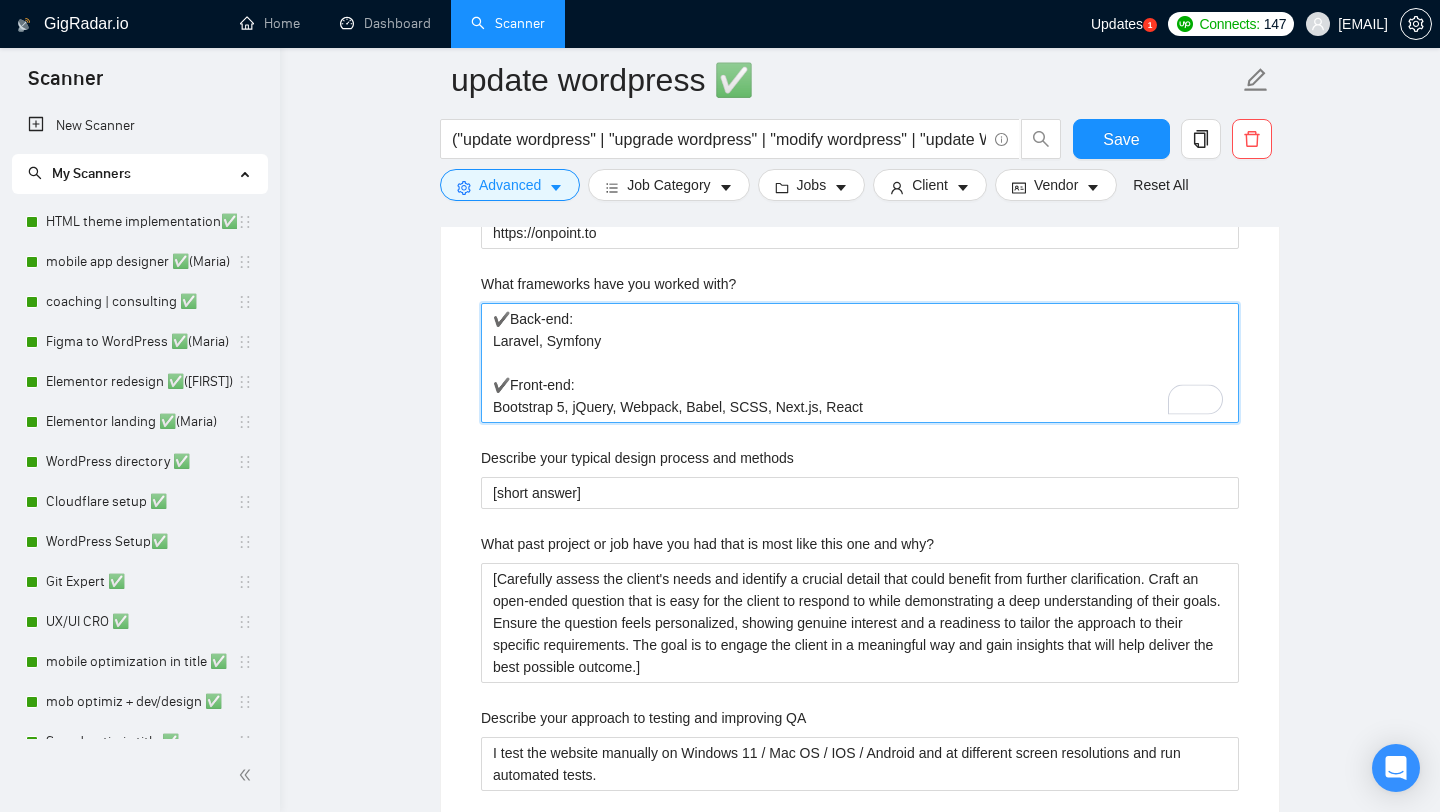 drag, startPoint x: 890, startPoint y: 400, endPoint x: 430, endPoint y: 327, distance: 465.75638 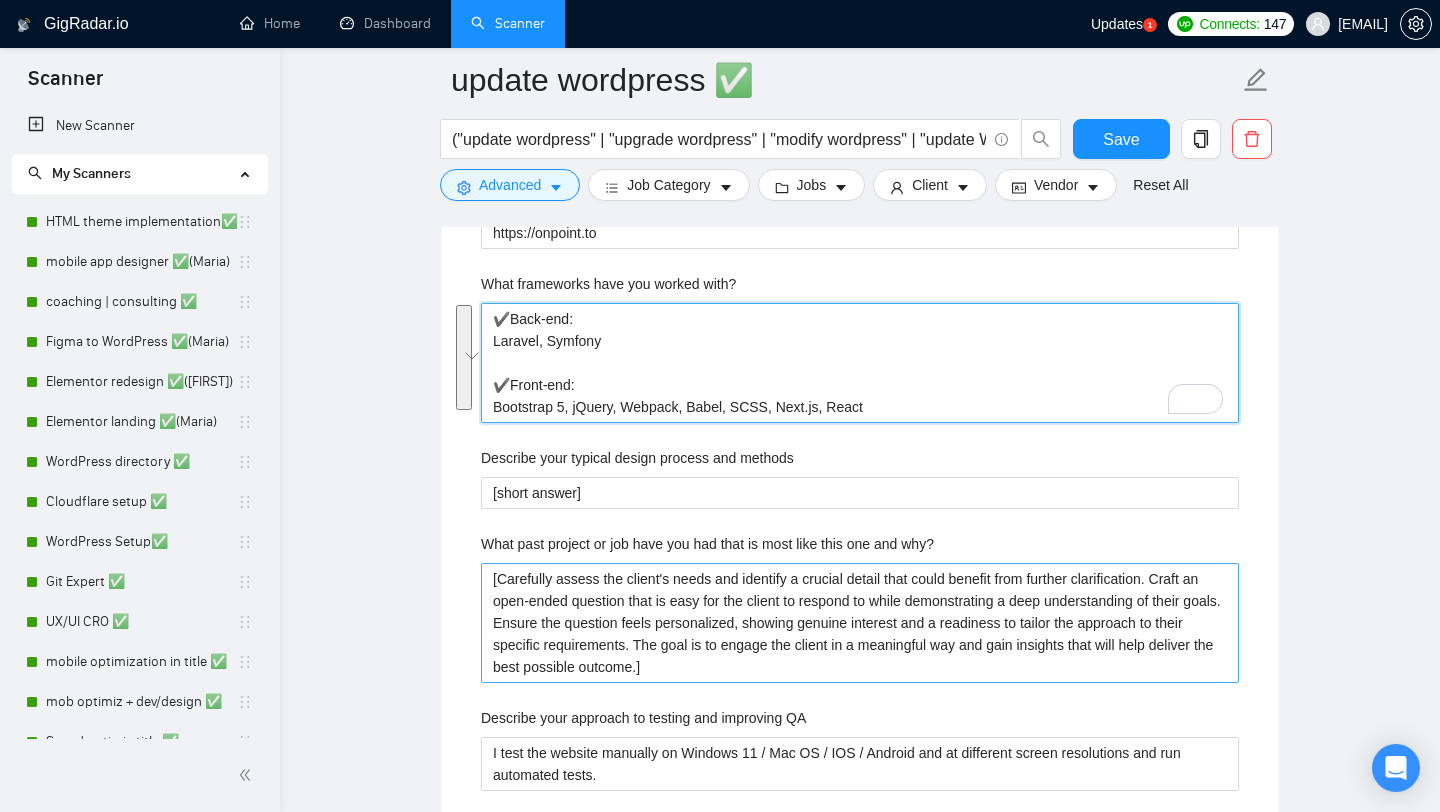 scroll, scrollTop: 2497, scrollLeft: 0, axis: vertical 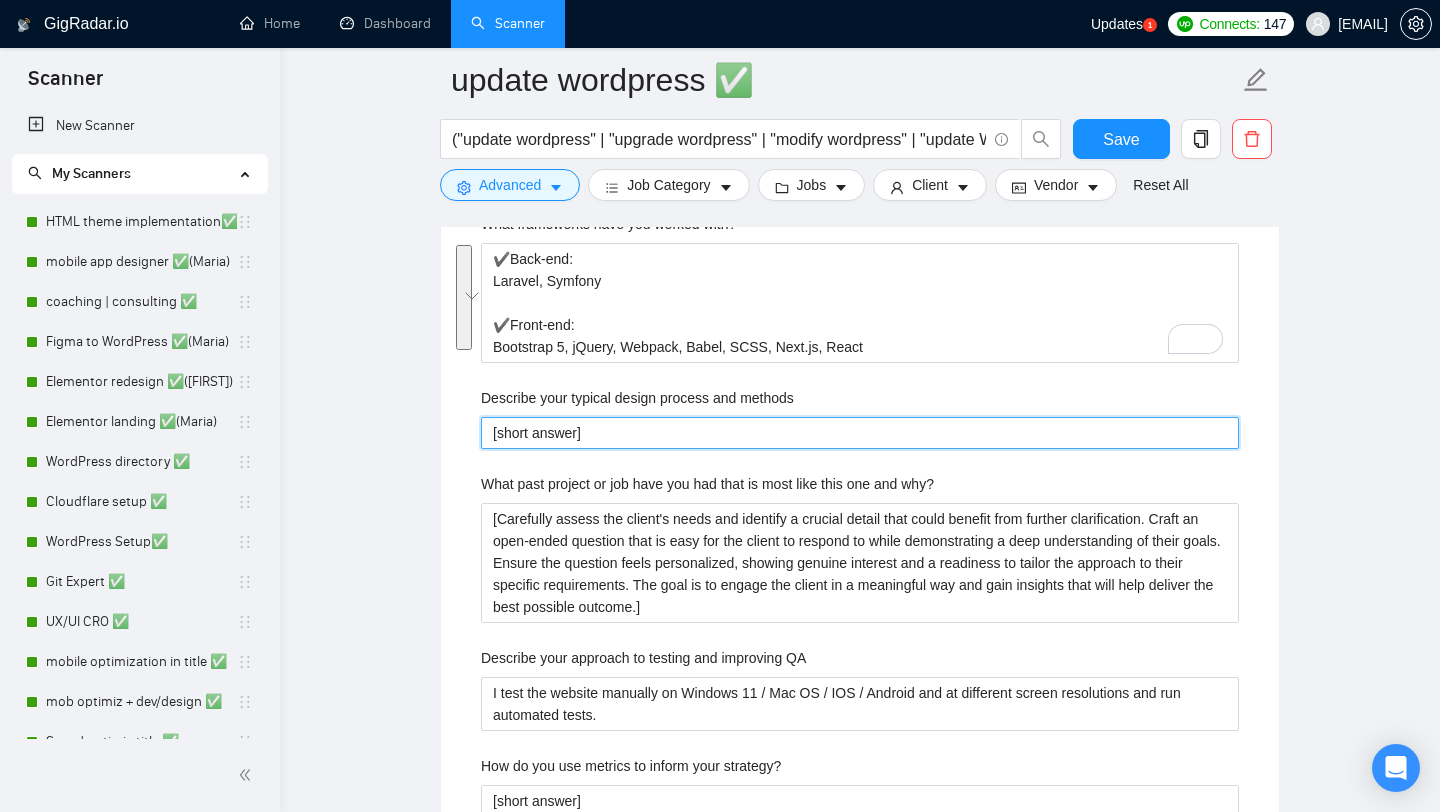 click on "[short answer]" at bounding box center [860, 433] 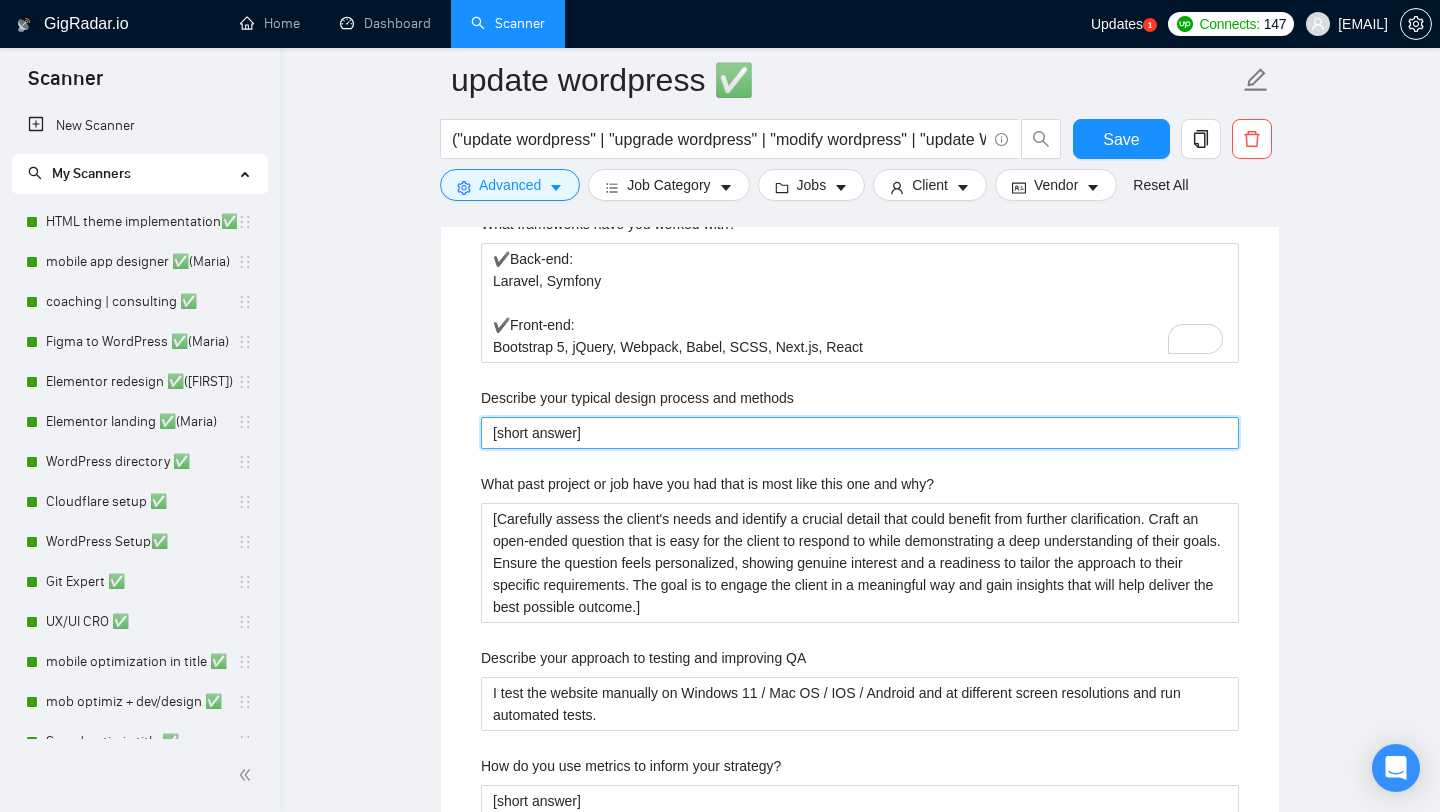 click on "[short answer]" at bounding box center [860, 433] 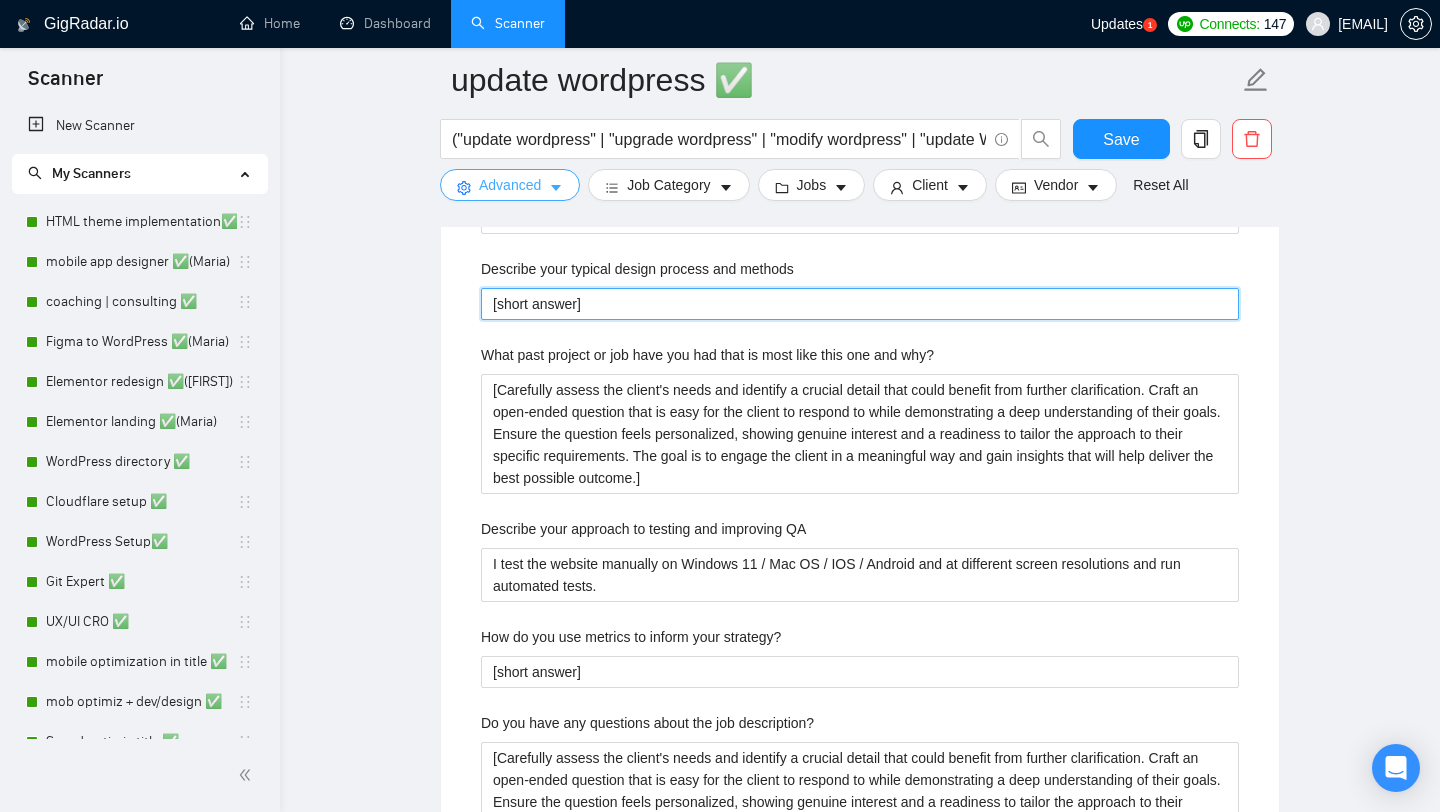scroll, scrollTop: 2651, scrollLeft: 0, axis: vertical 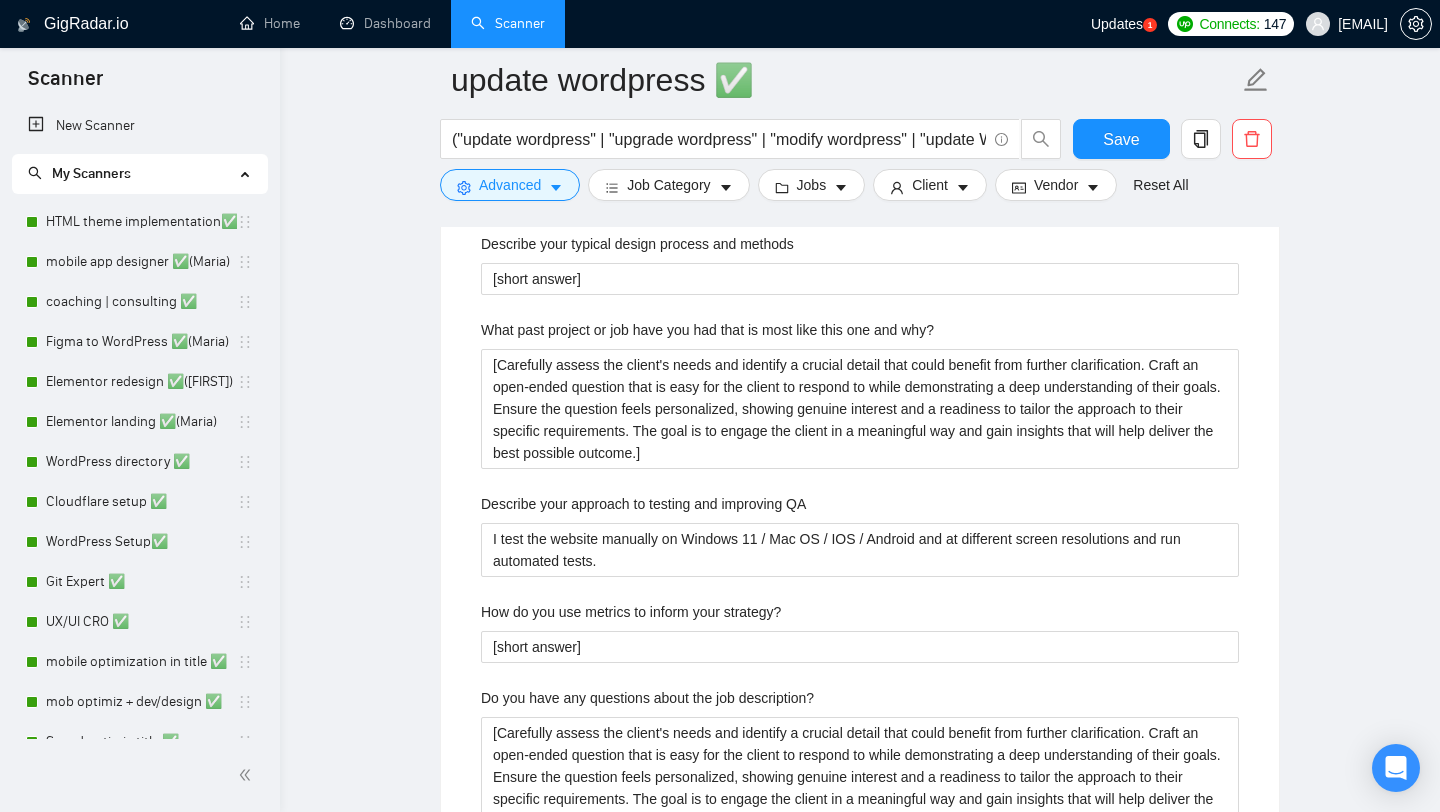 click on "What past project or job have you had that is most like this one and why?" at bounding box center [707, 330] 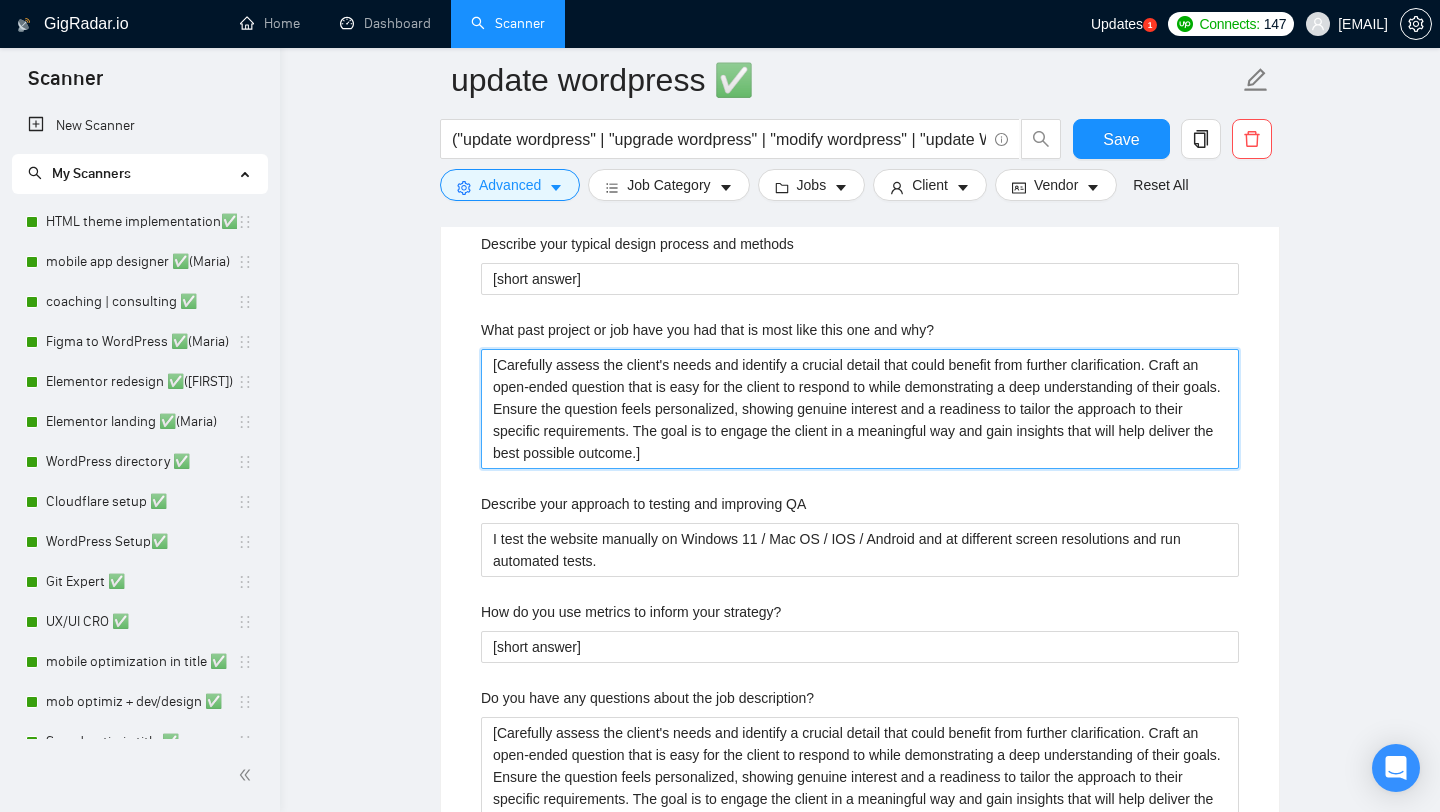 click on "[Carefully assess the client's needs and identify a crucial detail that could benefit from further clarification. Craft an open-ended question that is easy for the client to respond to while demonstrating a deep understanding of their goals. Ensure the question feels personalized, showing genuine interest and a readiness to tailor the approach to their specific requirements. The goal is to engage the client in a meaningful way and gain insights that will help deliver the best possible outcome.]" at bounding box center (860, 409) 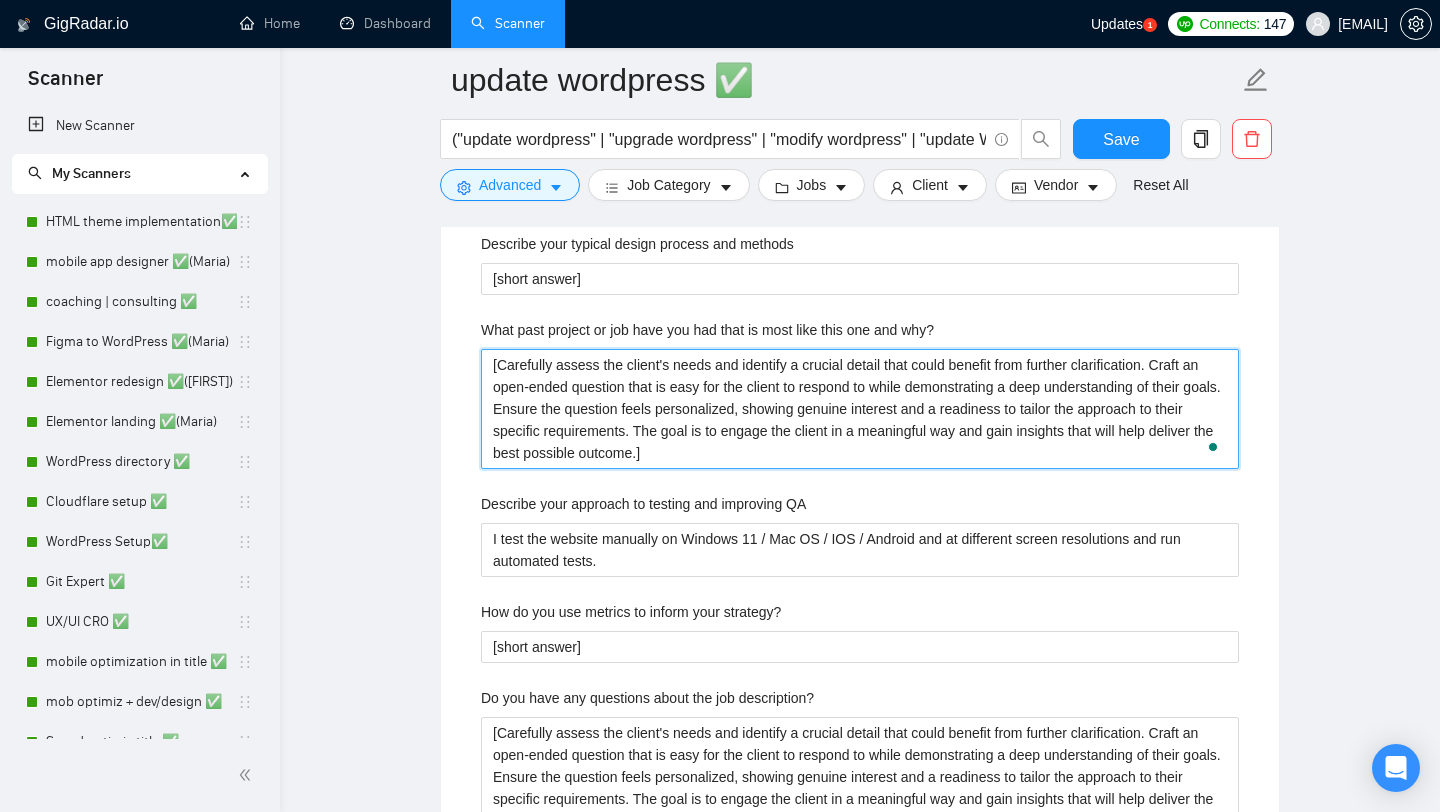 click on "[Carefully assess the client's needs and identify a crucial detail that could benefit from further clarification. Craft an open-ended question that is easy for the client to respond to while demonstrating a deep understanding of their goals. Ensure the question feels personalized, showing genuine interest and a readiness to tailor the approach to their specific requirements. The goal is to engage the client in a meaningful way and gain insights that will help deliver the best possible outcome.]" at bounding box center (860, 409) 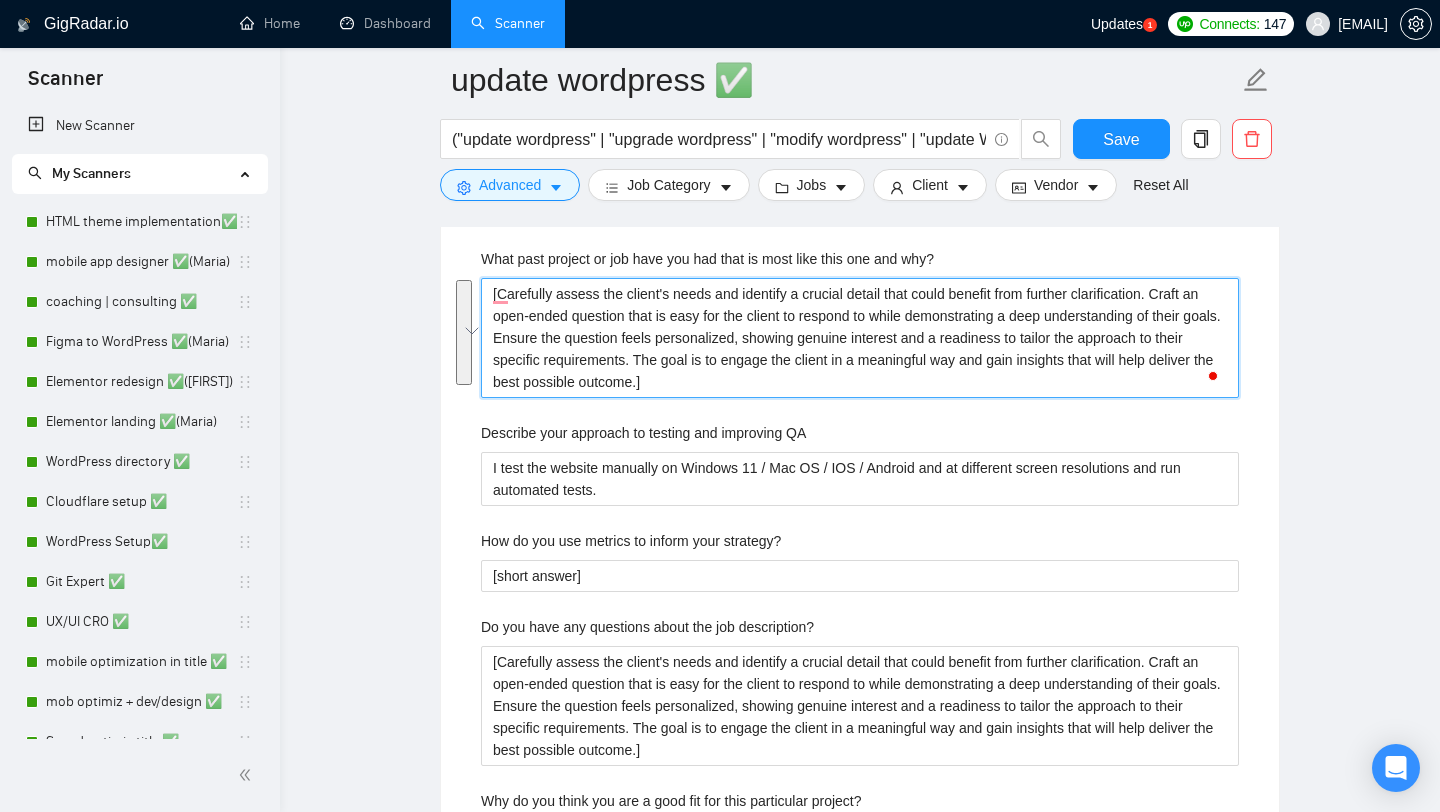 scroll, scrollTop: 2726, scrollLeft: 0, axis: vertical 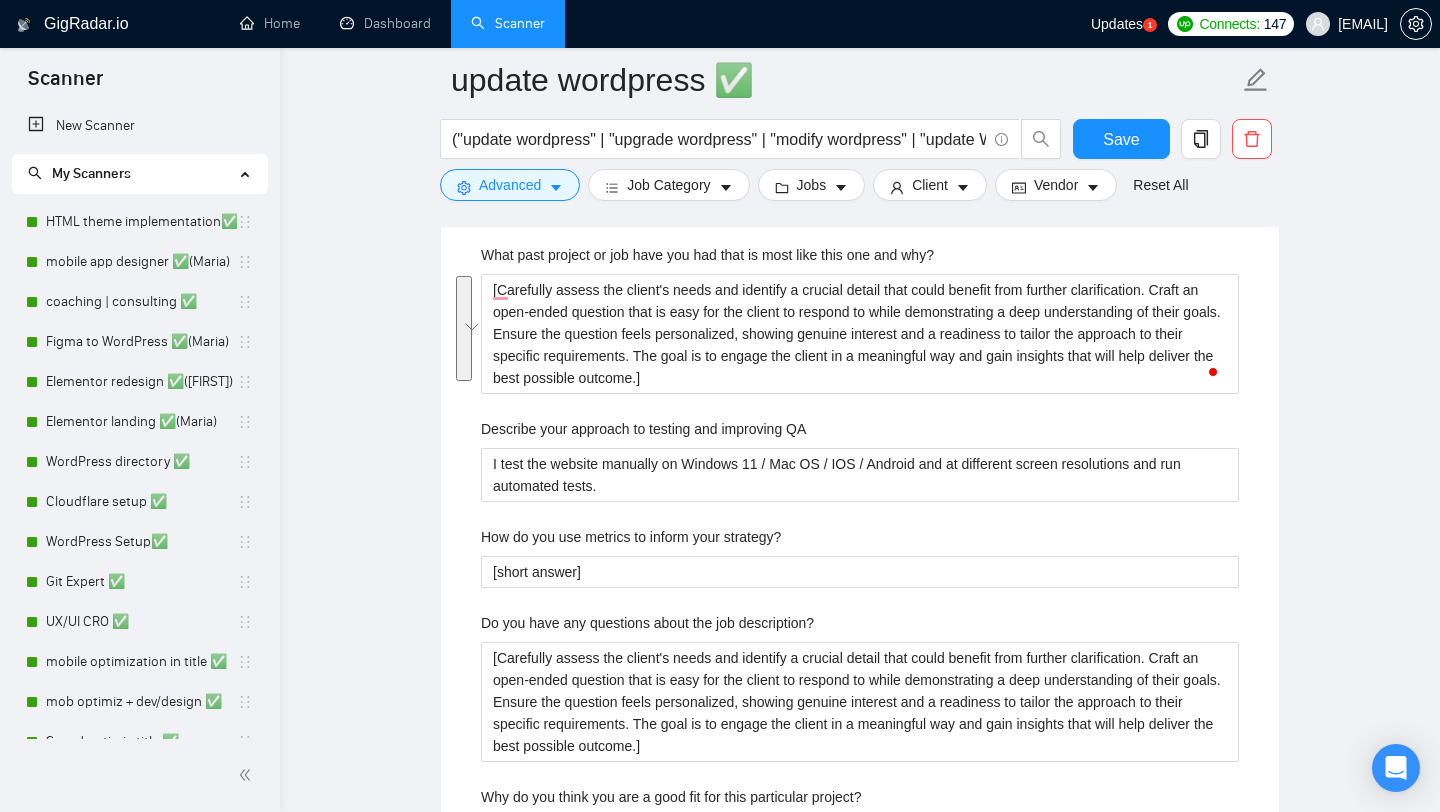 click on "Describe your approach to testing and improving QA" at bounding box center [860, 433] 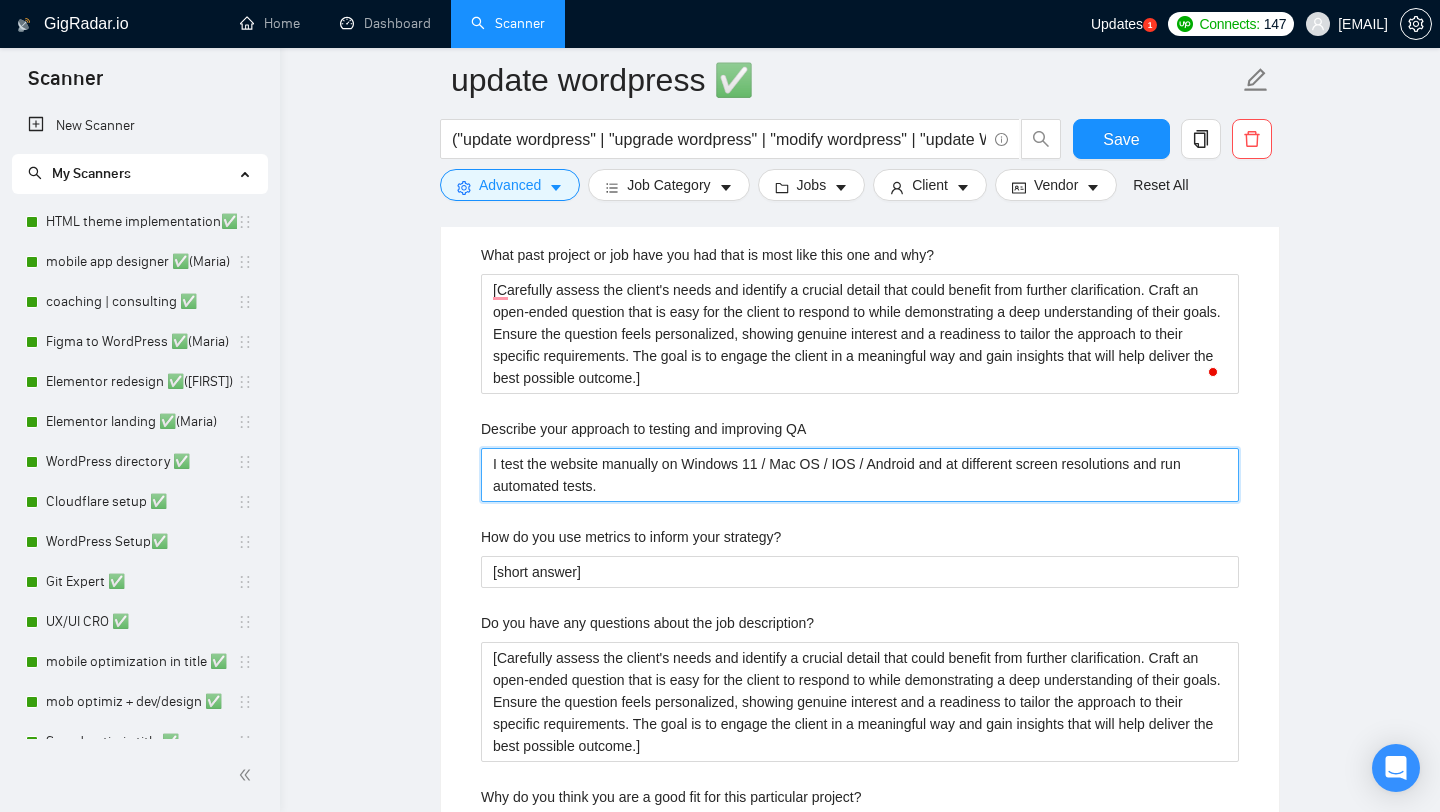 click on "I test the website manually on Windows 11 / Mac OS / IOS / Android and at different screen resolutions and run automated tests." at bounding box center [860, 475] 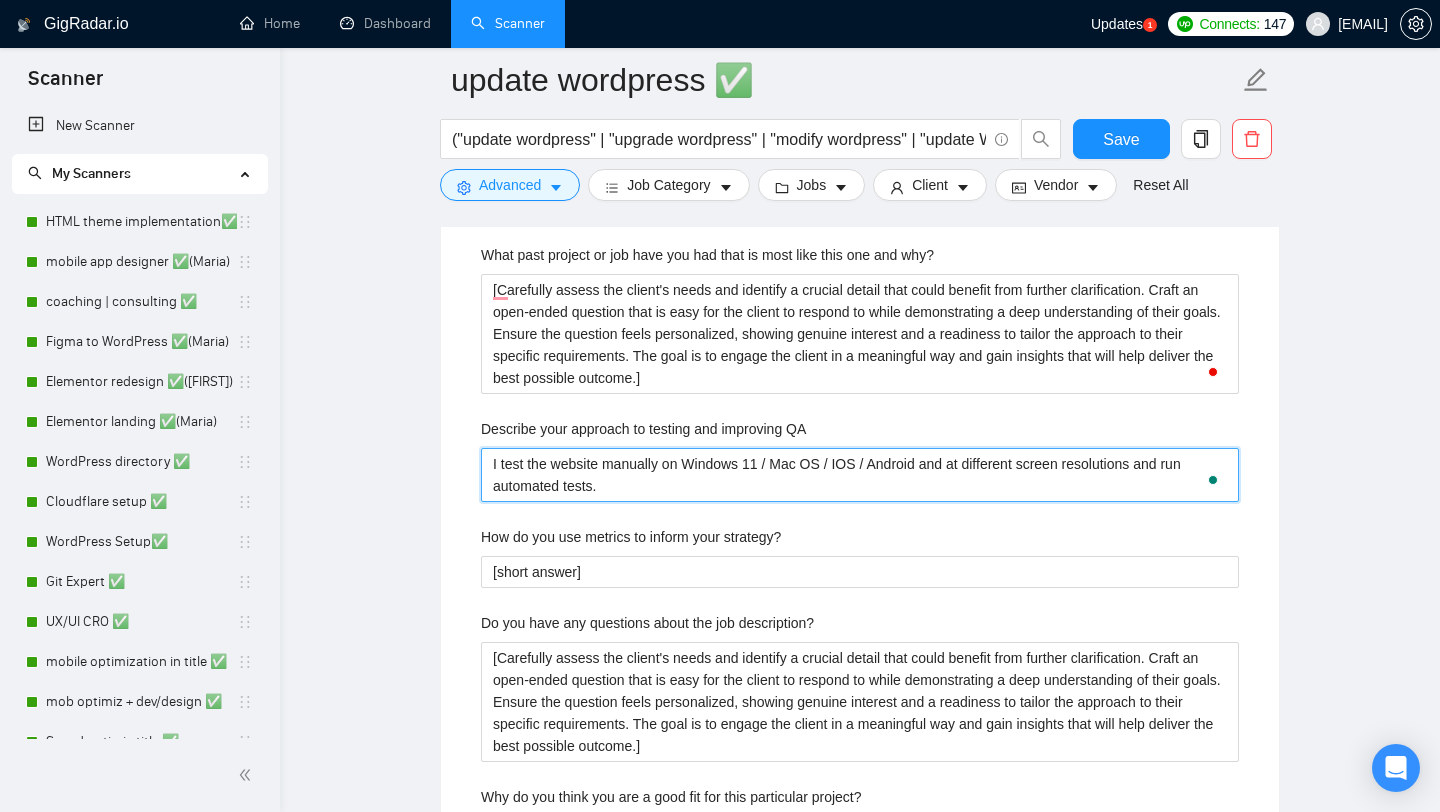 click on "I test the website manually on Windows 11 / Mac OS / IOS / Android and at different screen resolutions and run automated tests." at bounding box center [860, 475] 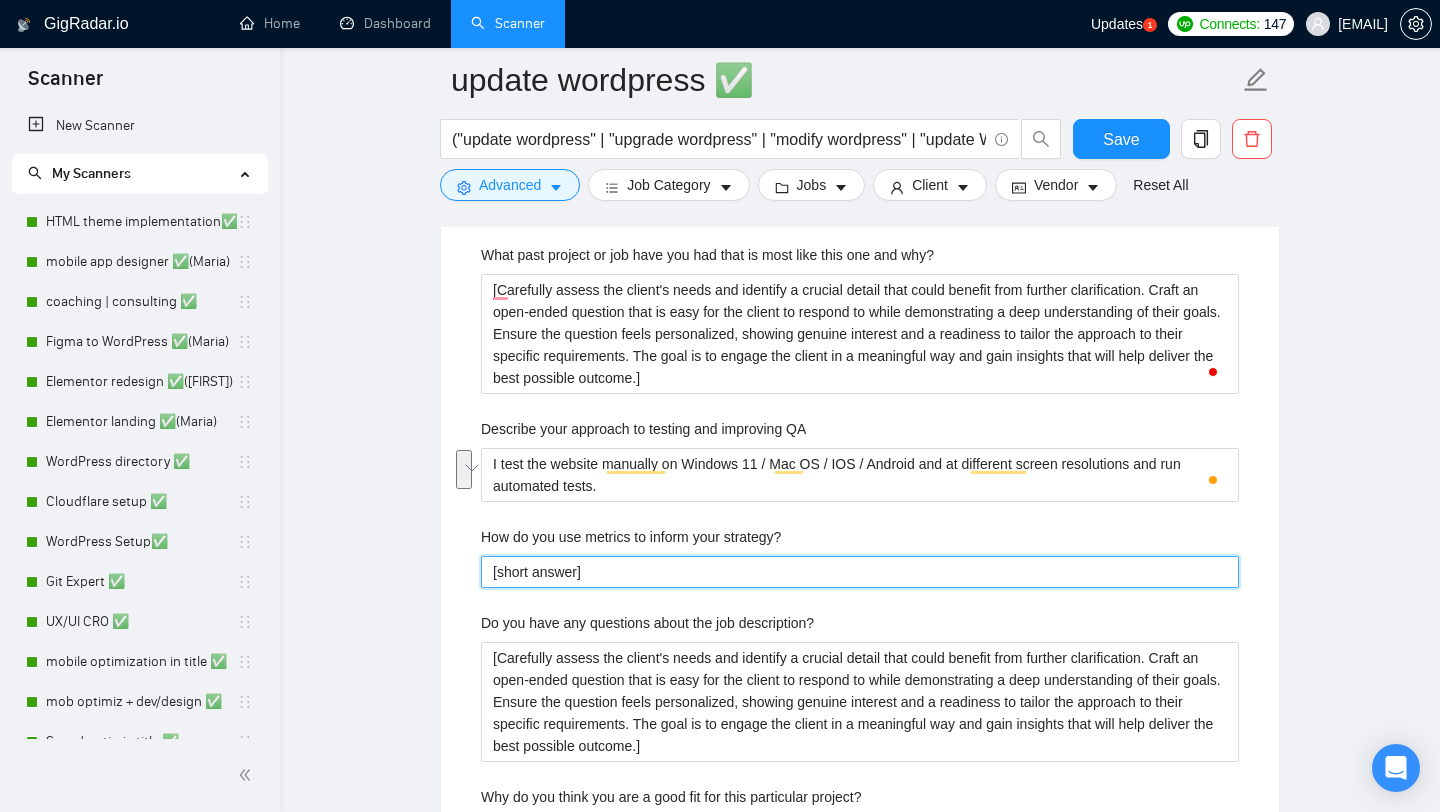 click on "[short answer]" at bounding box center (860, 572) 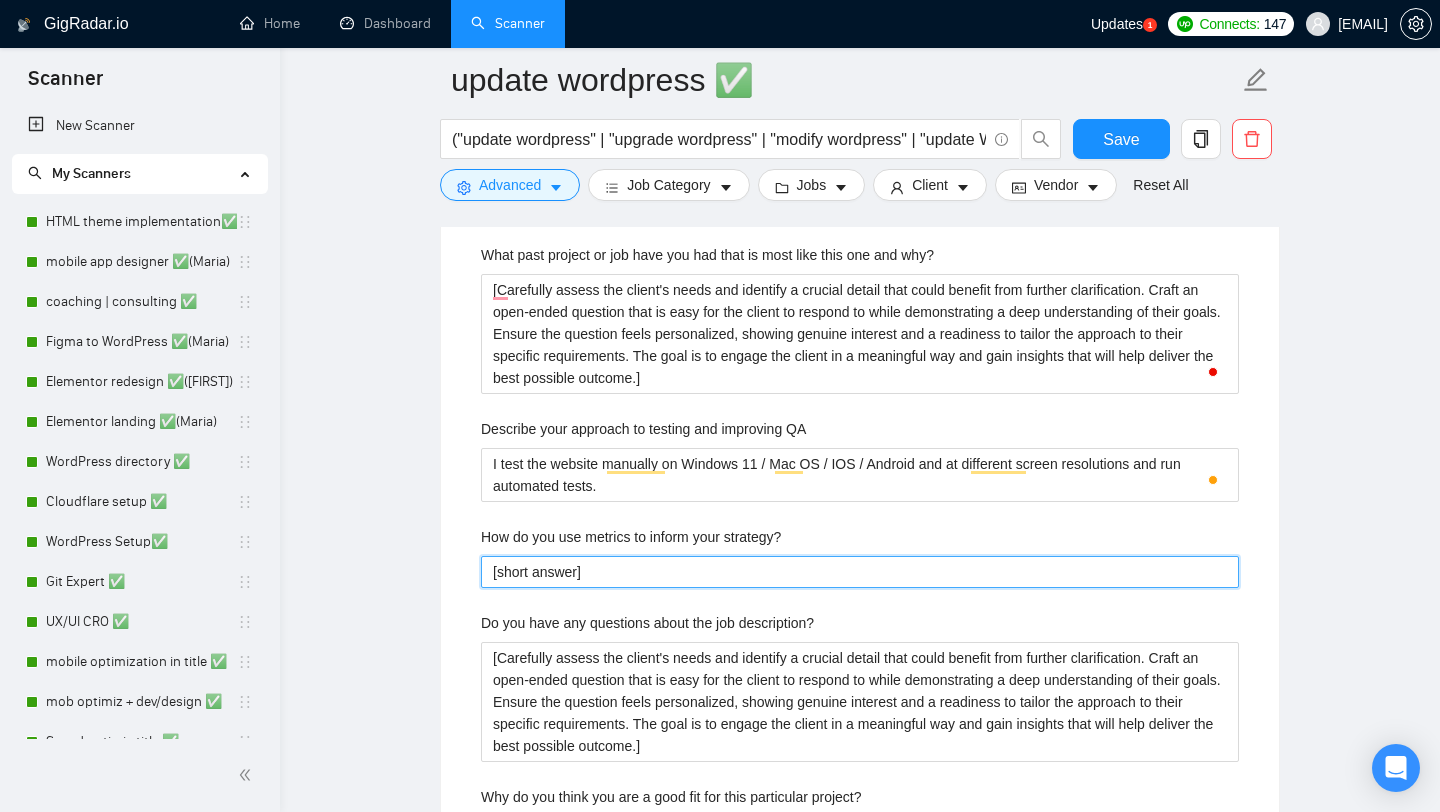 click on "[short answer]" at bounding box center (860, 572) 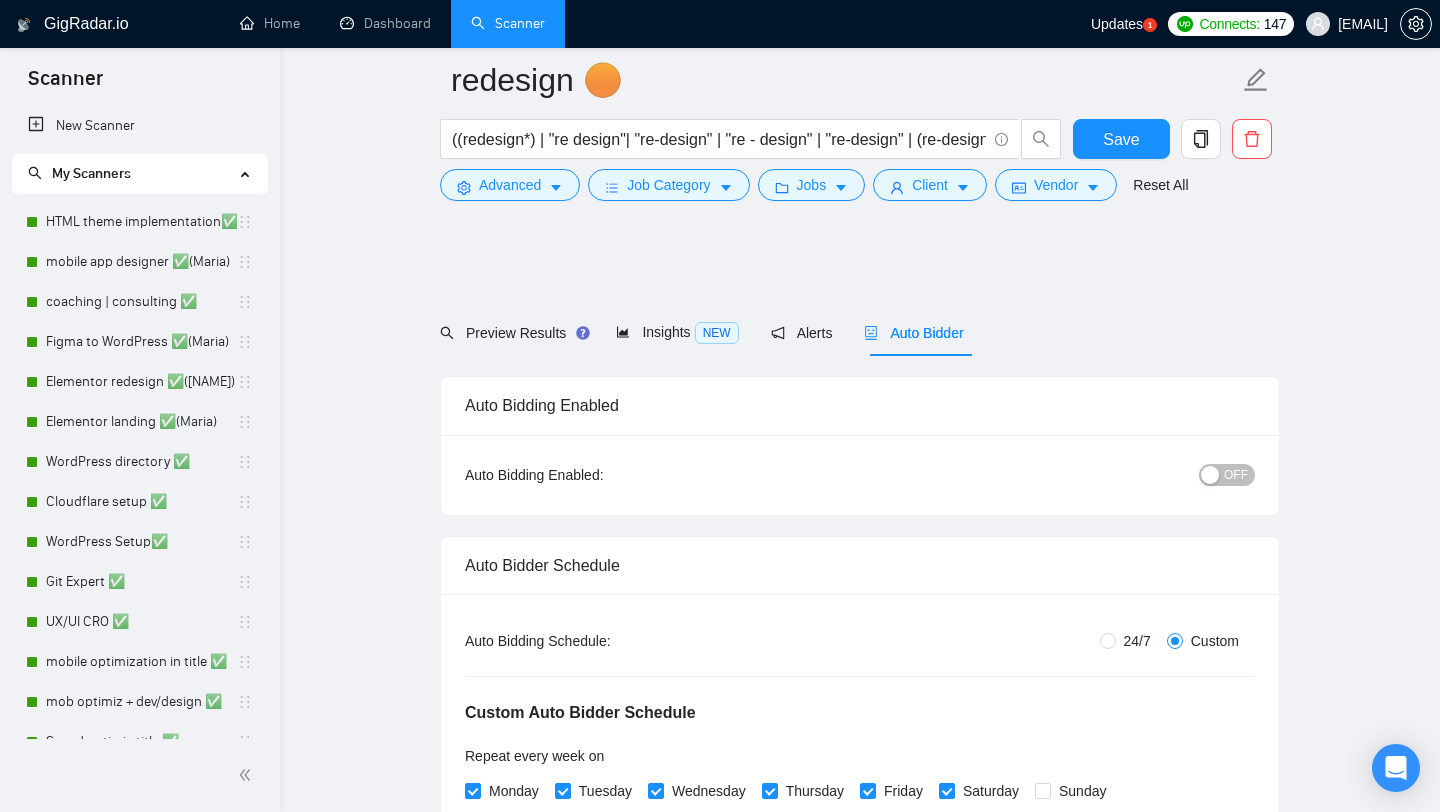 scroll, scrollTop: 1550, scrollLeft: 0, axis: vertical 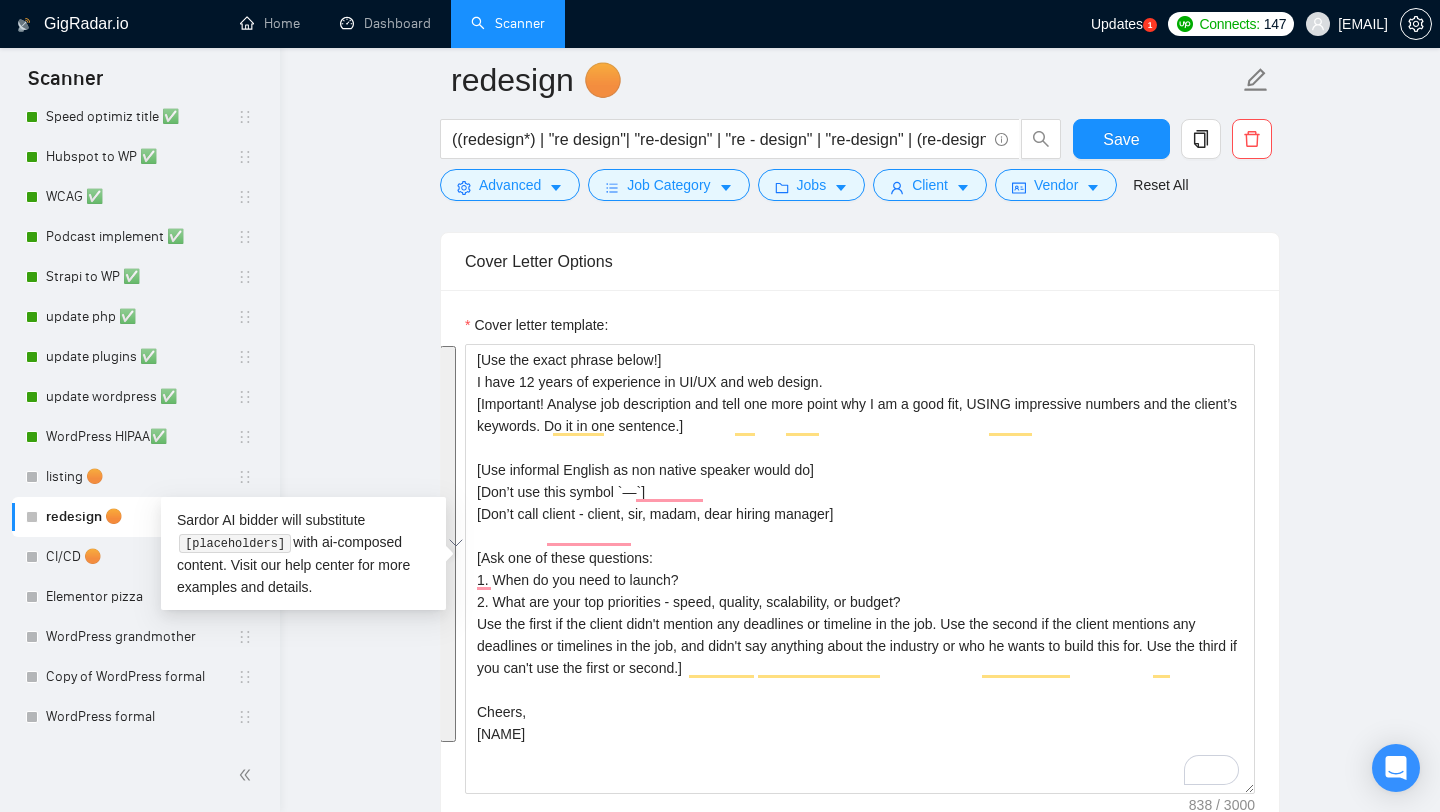 click on "GigRadar.io Home Dashboard Scanner Updates
1
Connects: 147 alex@onpoint.to redesign 🟠 ((redesign*) | "re design"| "re-design" | "re - design" | "re-design" | (re-design*)) (web | (web*)) Save Advanced   Job Category   Jobs   Client   Vendor   Reset All Preview Results Insights NEW Alerts Auto Bidder Auto Bidding Enabled Auto Bidding Enabled: OFF Auto Bidder Schedule Auto Bidding Type: Automated (recommended) Semi-automated Auto Bidding Schedule: 24/7 Custom Custom Auto Bidder Schedule Repeat every week on Monday Tuesday Wednesday Thursday Friday Saturday Sunday Active Hours ( Europe/Kiev ): From: 00:00 To: 00:00  (next day) ( 24  hours) Europe/Kiev Auto Bidding Type Select your bidding algorithm: Choose the algorithm for you bidding. The price per proposal does not include your connects expenditure. Template Bidder Works great for narrow segments and short cover letters that don't change. 0.50  credits / proposal Sardor AI 🤖 1.00  credits / proposal" at bounding box center [860, 916] 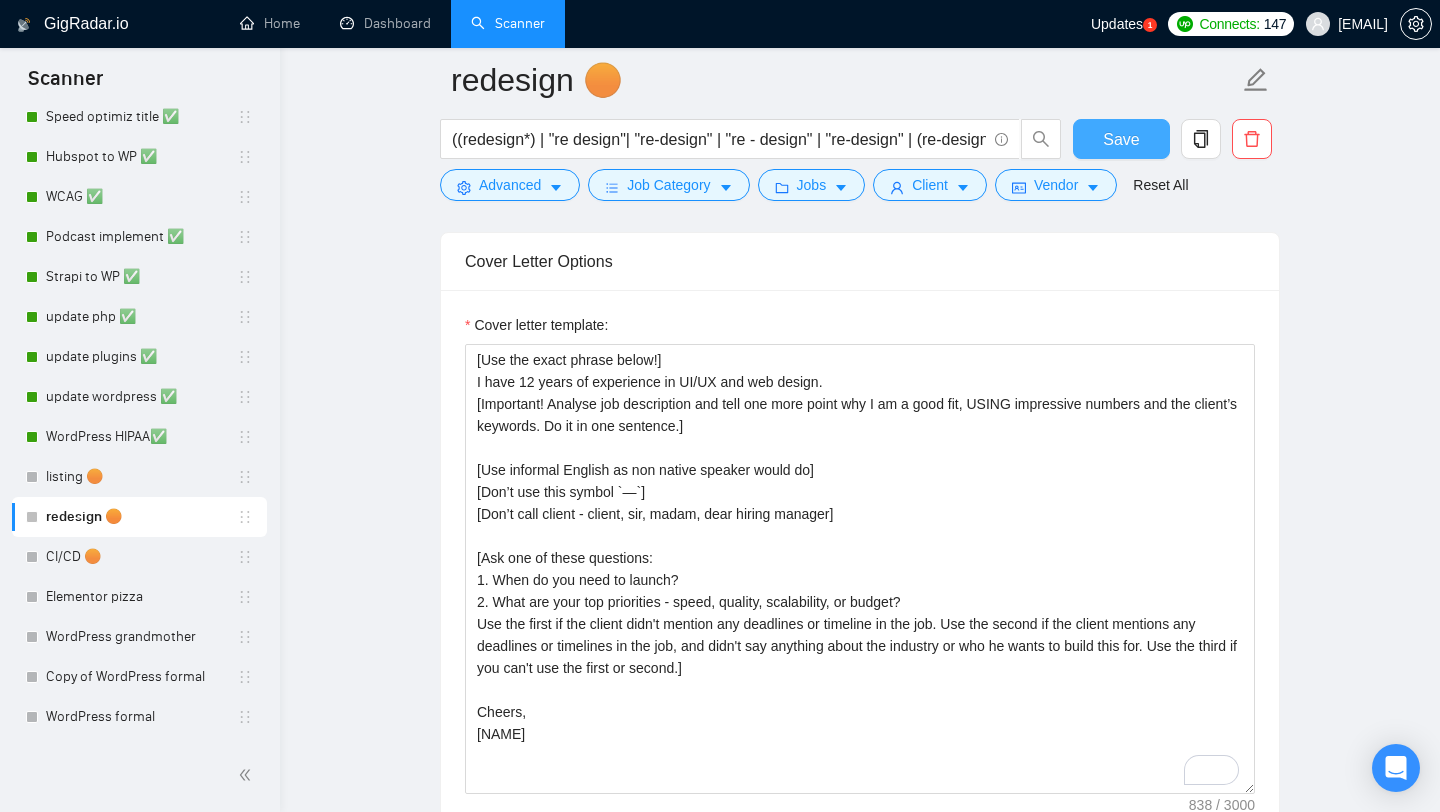 click on "Save" at bounding box center (1121, 139) 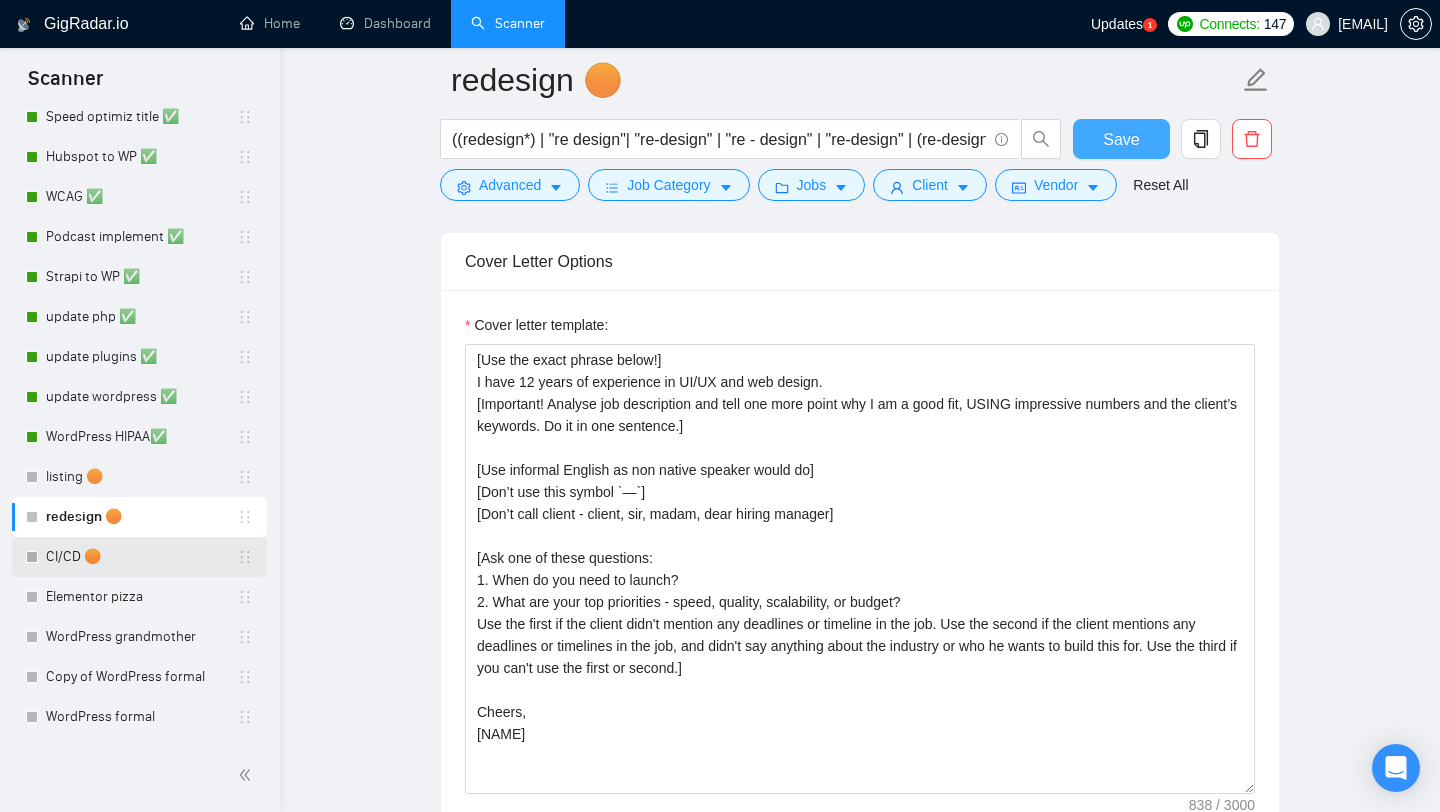 type 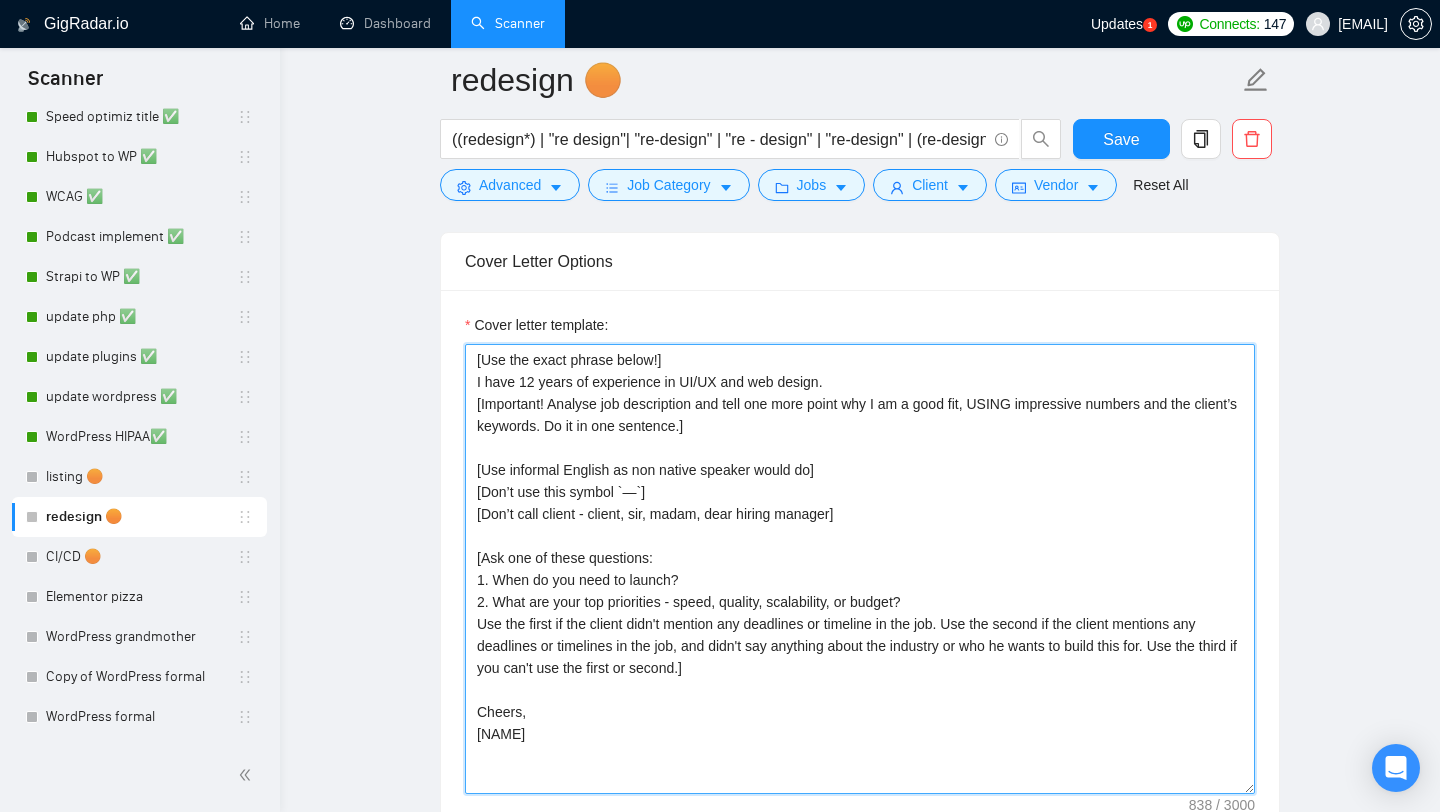 click on "[Use the exact phrase below!]
I have 12 years of experience in UI/UX and web design.
[Important! Analyse job description and tell one more point why I am a good fit, USING impressive numbers and the client’s keywords. Do it in one sentence.]
[Use informal English as non native speaker would do]
[Don’t use this symbol —]
[Don’t call client - client, sir, madam, dear hiring manager]
[Ask one of these questions:
1. When do you need to launch?
2. What are your top priorities - speed, quality, scalability, or budget?
Use the first if the client didn't mention any deadlines or timeline in the job. Use the second if the client mentions any deadlines or timelines in the job, and didn't say anything about the industry or who he wants to build this for. Use the third if you can't use the first or second.]
Cheers,
[NAME]" at bounding box center [860, 569] 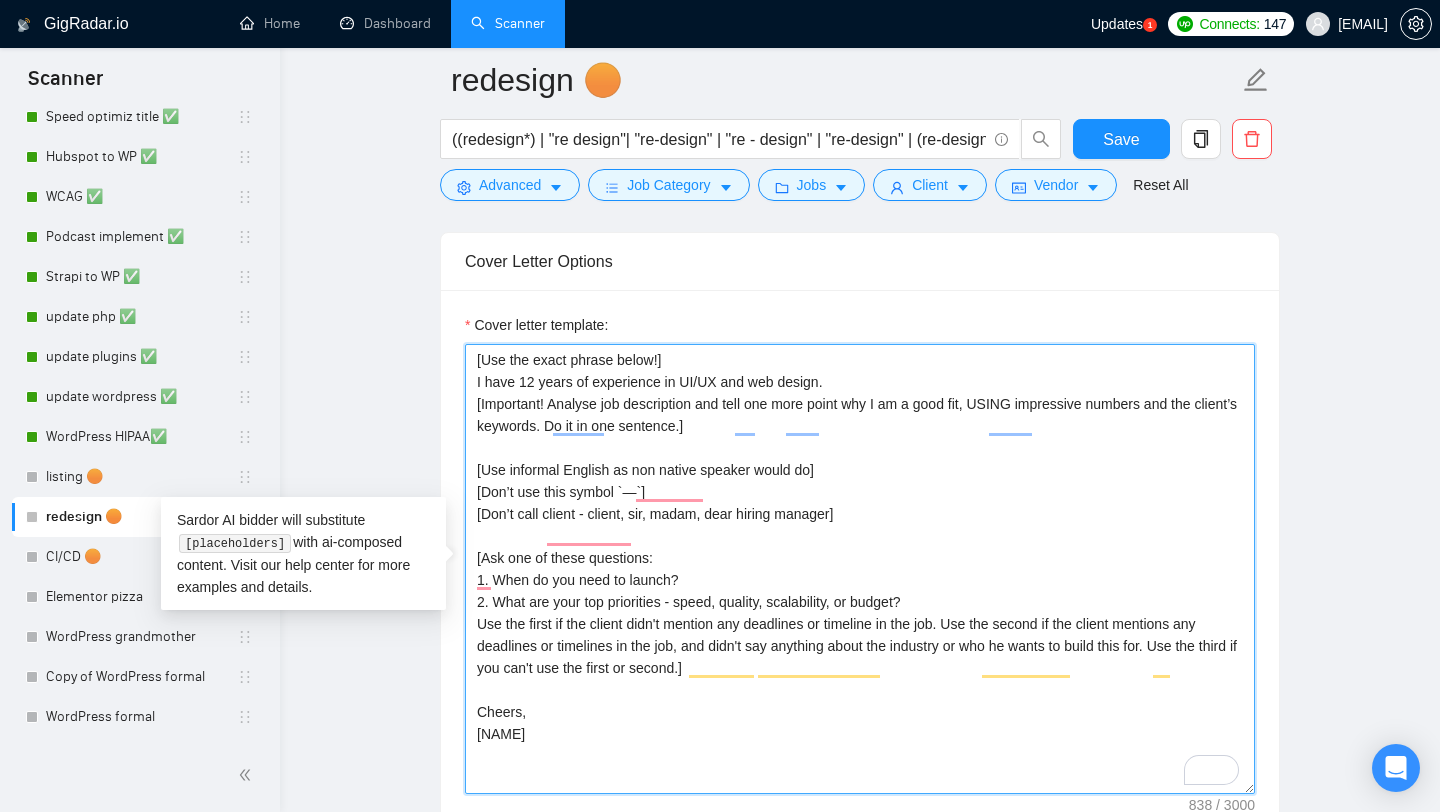 paste on "Hi there! This project is right up my alley, and I'm eager to help you achieve outstanding results" 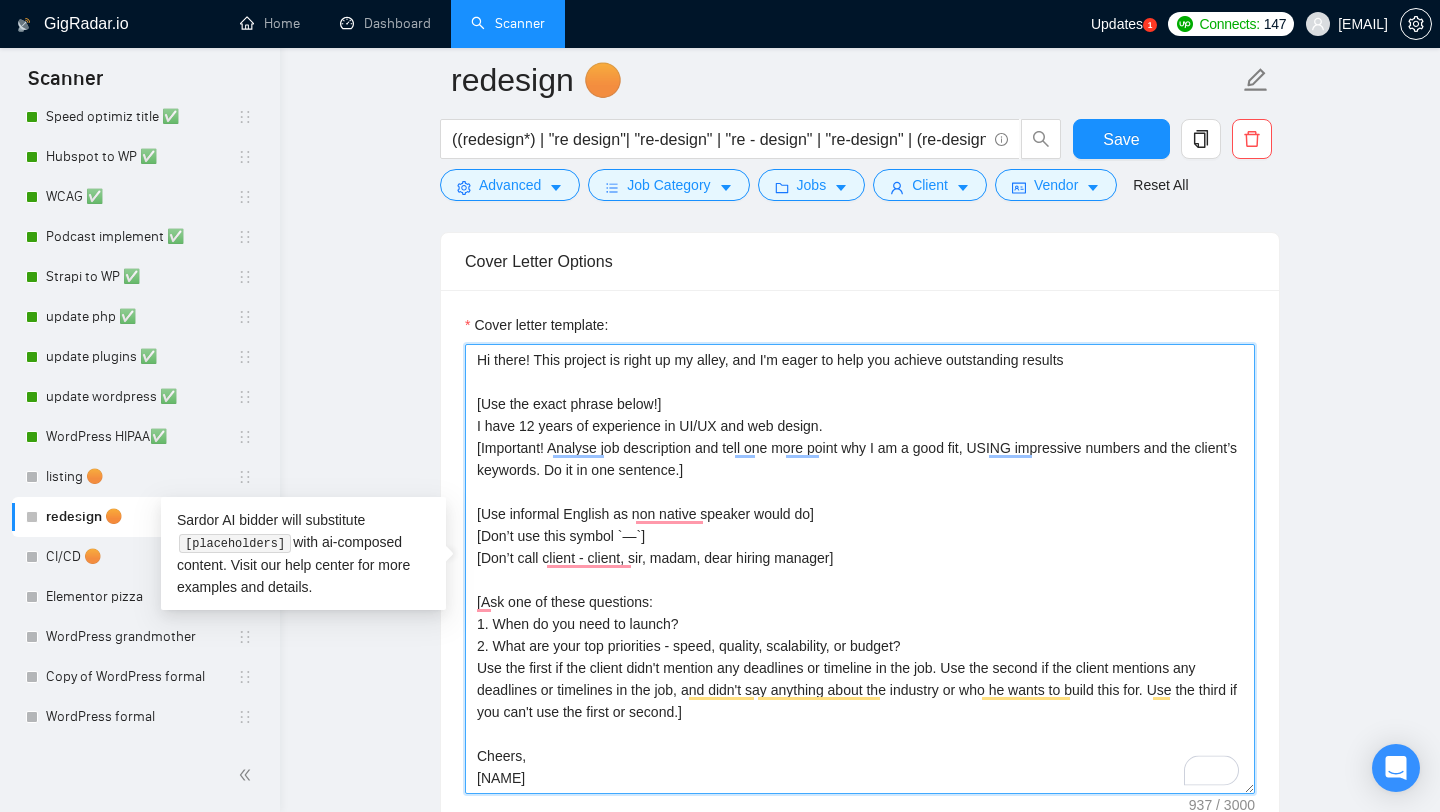 click on "Hi there! This project is right up my alley, and I'm eager to help you achieve outstanding results
[Use the exact phrase below!]
I have 12 years of experience in UI/UX and web design.
[Important! Analyse job description and tell one more point why I am a good fit, USING impressive numbers and the client’s keywords. Do it in one sentence.]
[Use informal English as non native speaker would do]
[Don’t use this symbol `—`]
[Don’t call client - client, sir, madam, dear hiring manager]
[Ask one of these questions:
1. When do you need to launch?
2. What are your top priorities - speed, quality, scalability, or budget?
Use the first if the client didn't mention any deadlines or timeline in the job. Use the second if the client mentions any deadlines or timelines in the job, and didn't say anything about the industry or who he wants to build this for. Use the third if you can't use the first or second.]
Cheers,
Alex" at bounding box center [860, 569] 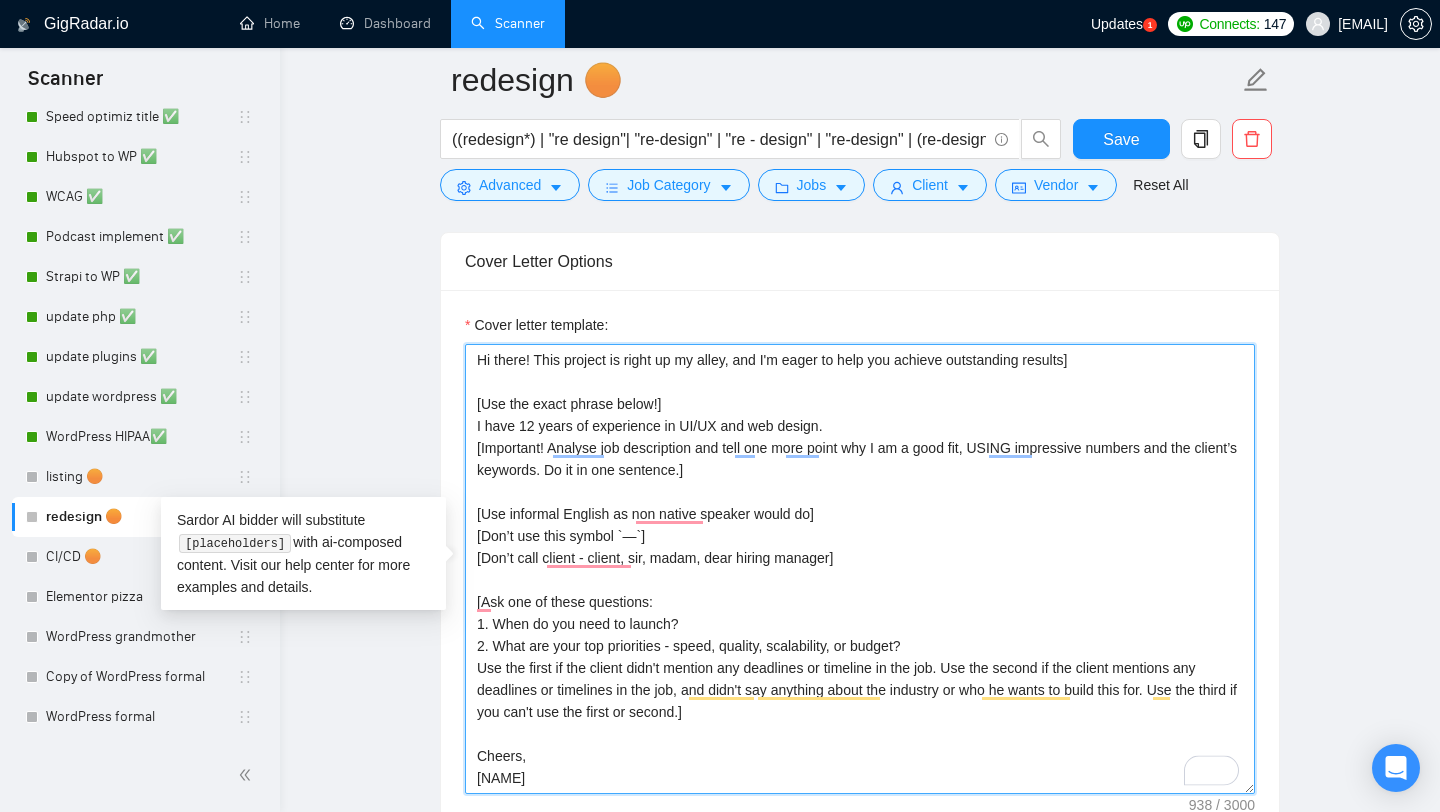 click on "Hi there! This project is right up my alley, and I'm eager to help you achieve outstanding results]
[Use the exact phrase below!]
I have 12 years of experience in UI/UX and web design.
[Important! Analyse job description and tell one more point why I am a good fit, USING impressive numbers and the client’s keywords. Do it in one sentence.]
[Use informal English as non native speaker would do]
[Don’t use this symbol `—`]
[Don’t call client - client, sir, madam, dear hiring manager]
[Ask one of these questions:
1. When do you need to launch?
2. What are your top priorities - speed, quality, scalability, or budget?
Use the first if the client didn't mention any deadlines or timeline in the job. Use the second if the client mentions any deadlines or timelines in the job, and didn't say anything about the industry or who he wants to build this for. Use the third if you can't use the first or second.]
Cheers,
Alex" at bounding box center (860, 569) 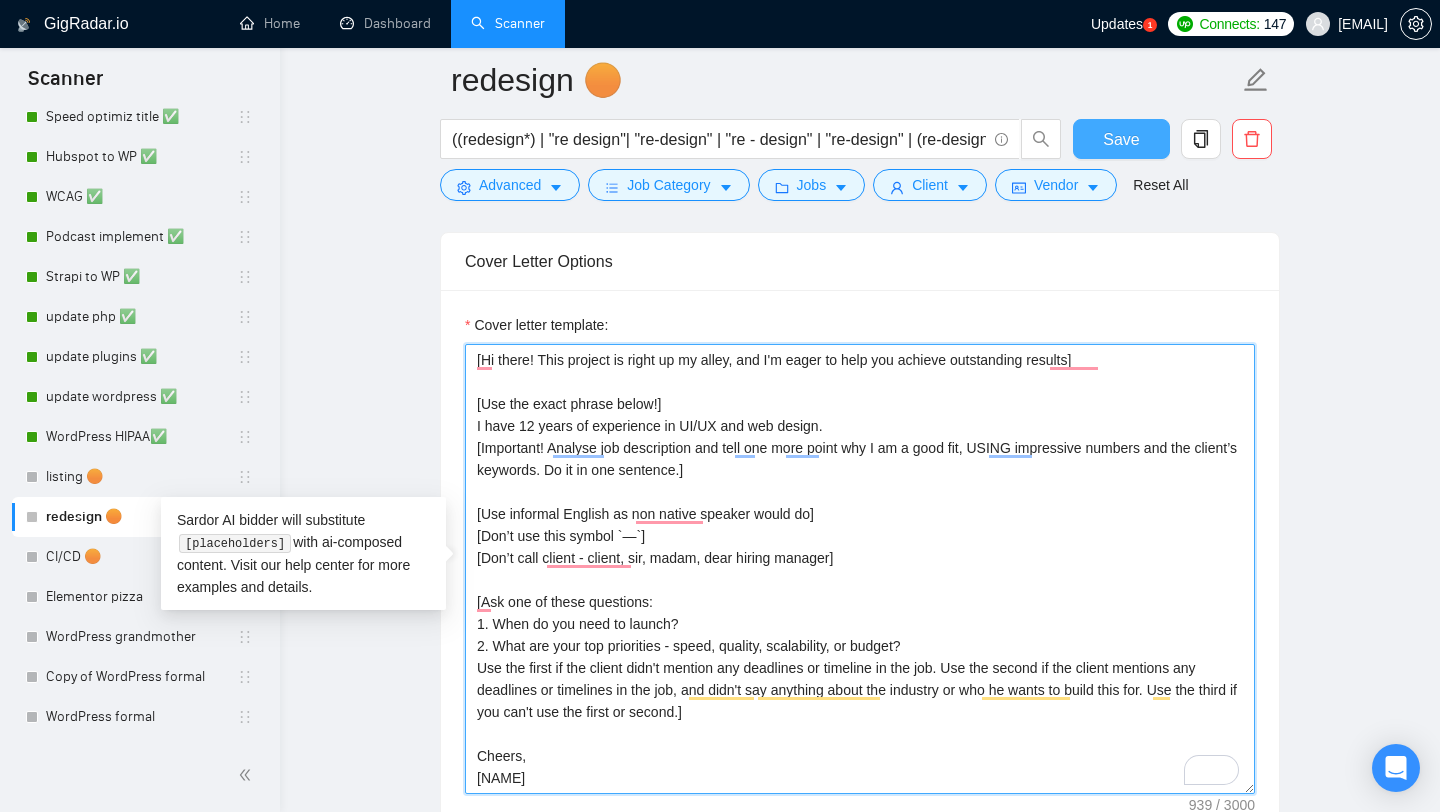 type on "[Hi there! This project is right up my alley, and I'm eager to help you achieve outstanding results]
[Use the exact phrase below!]
I have 12 years of experience in UI/UX and web design.
[Important! Analyse job description and tell one more point why I am a good fit, USING impressive numbers and the client’s keywords. Do it in one sentence.]
[Use informal English as non native speaker would do]
[Don’t use this symbol `—`]
[Don’t call client - client, sir, madam, dear hiring manager]
[Ask one of these questions:
1. When do you need to launch?
2. What are your top priorities - speed, quality, scalability, or budget?
Use the first if the client didn't mention any deadlines or timeline in the job. Use the second if the client mentions any deadlines or timelines in the job, and didn't say anything about the industry or who he wants to build this for. Use the third if you can't use the first or second.]
Cheers,
Alex" 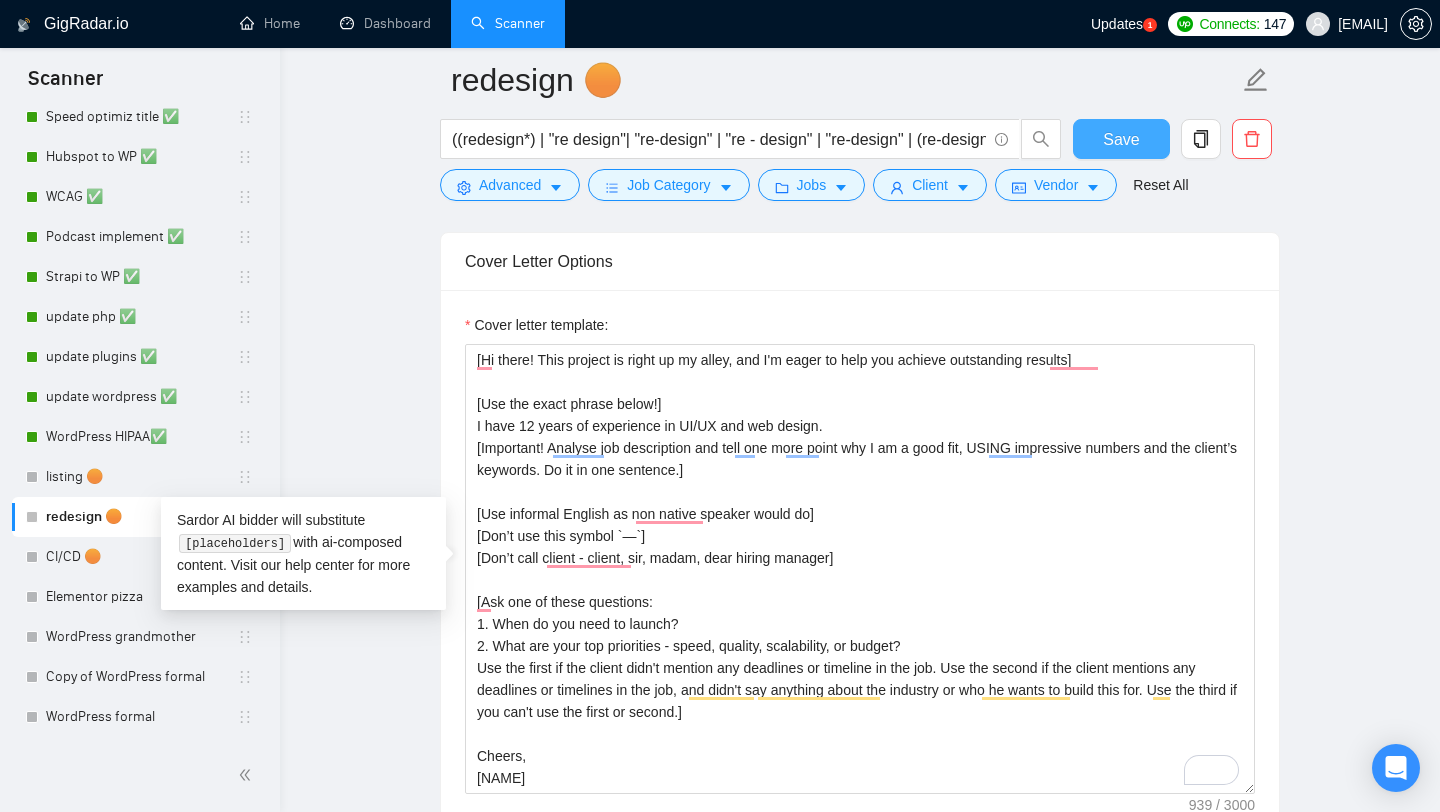 click on "Save" at bounding box center [1121, 139] 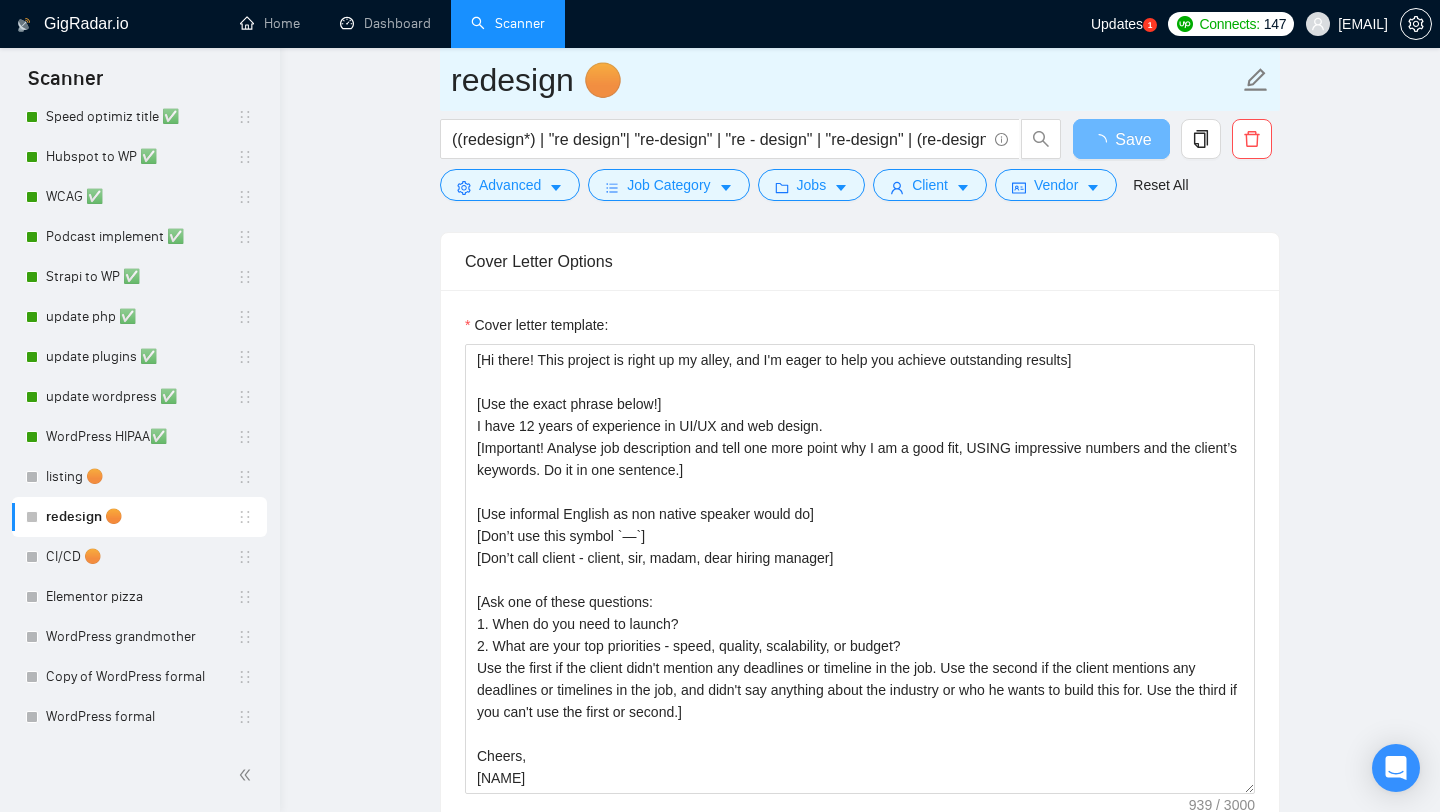click on "redesign 🟠" at bounding box center (845, 80) 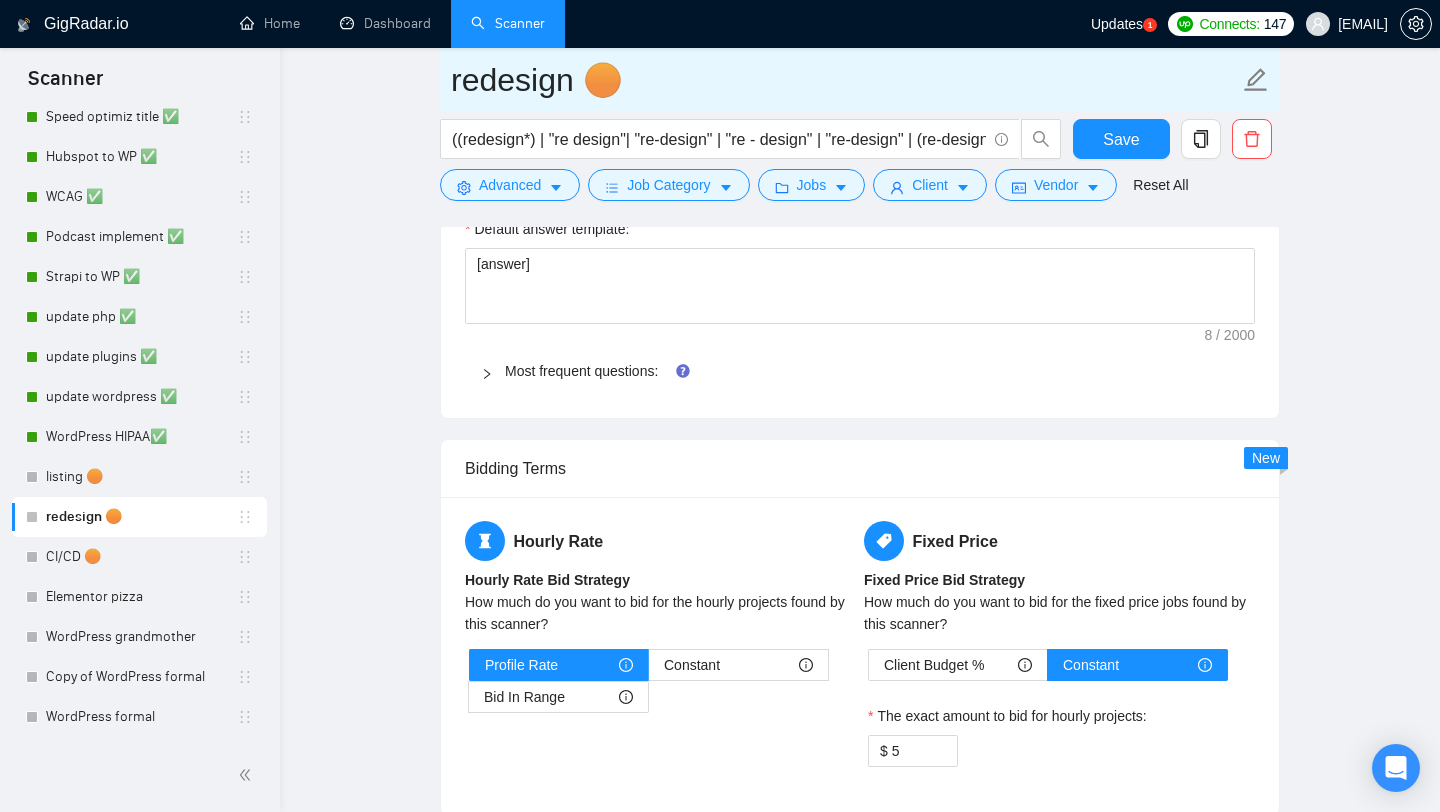 scroll, scrollTop: 2290, scrollLeft: 0, axis: vertical 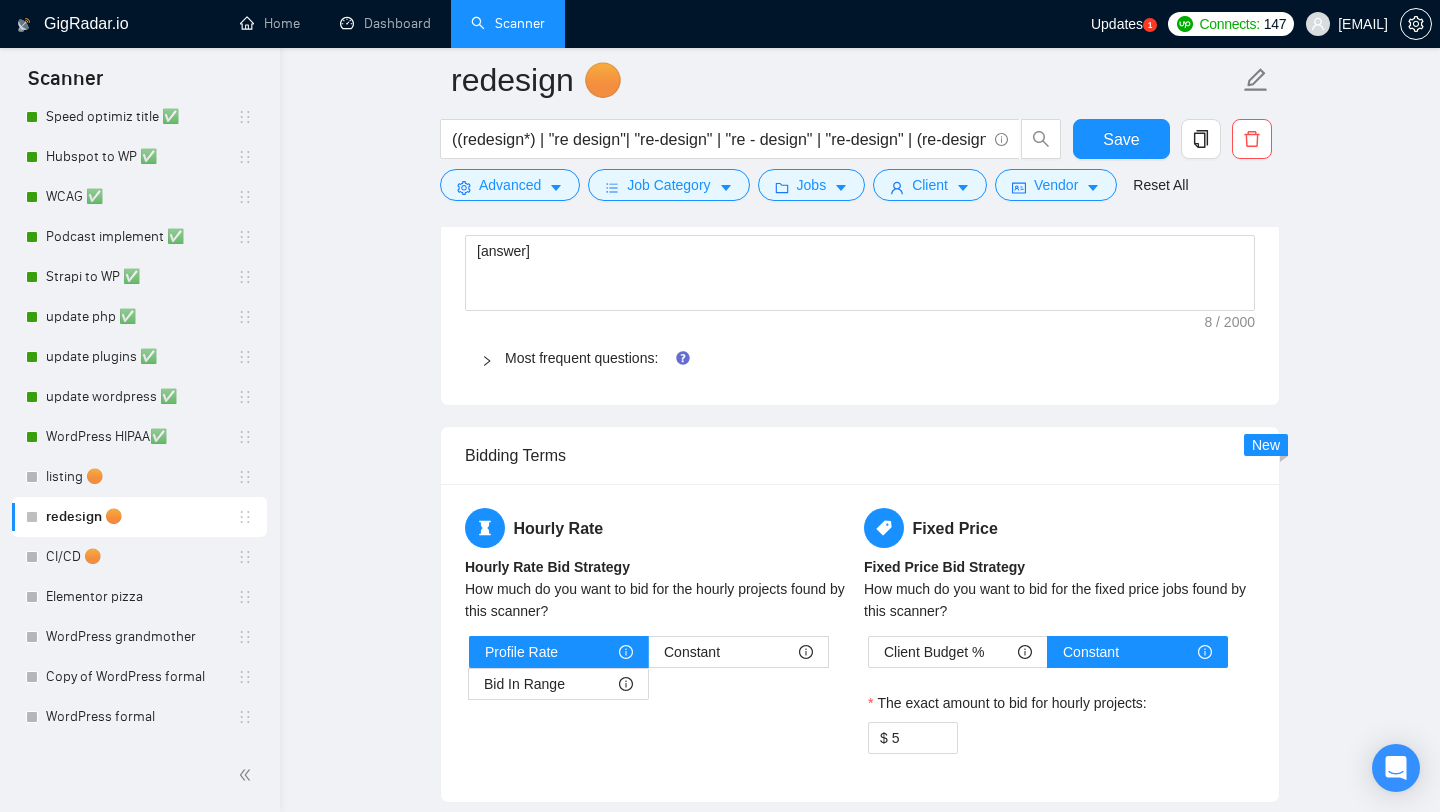click on "Most frequent questions:" at bounding box center (860, 358) 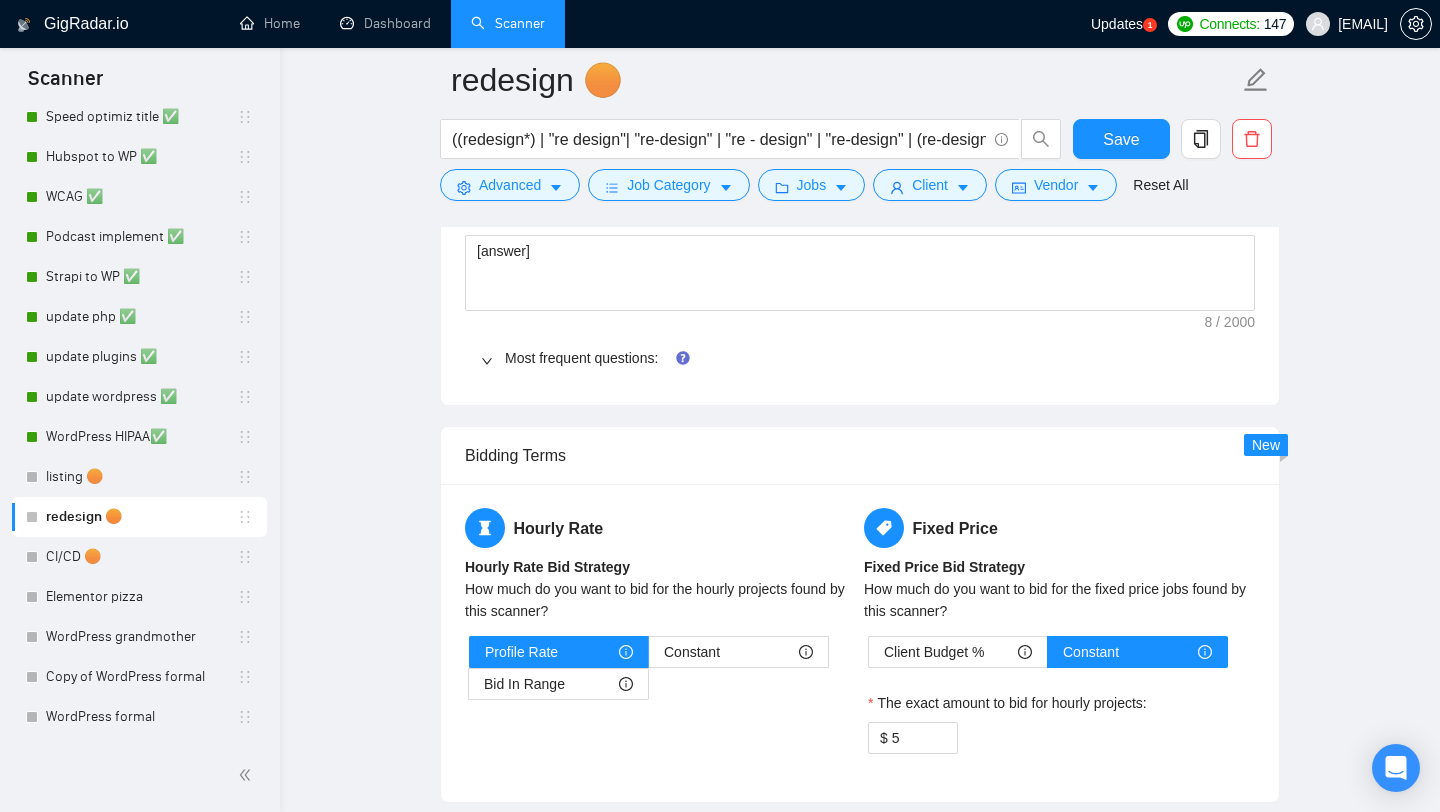 type 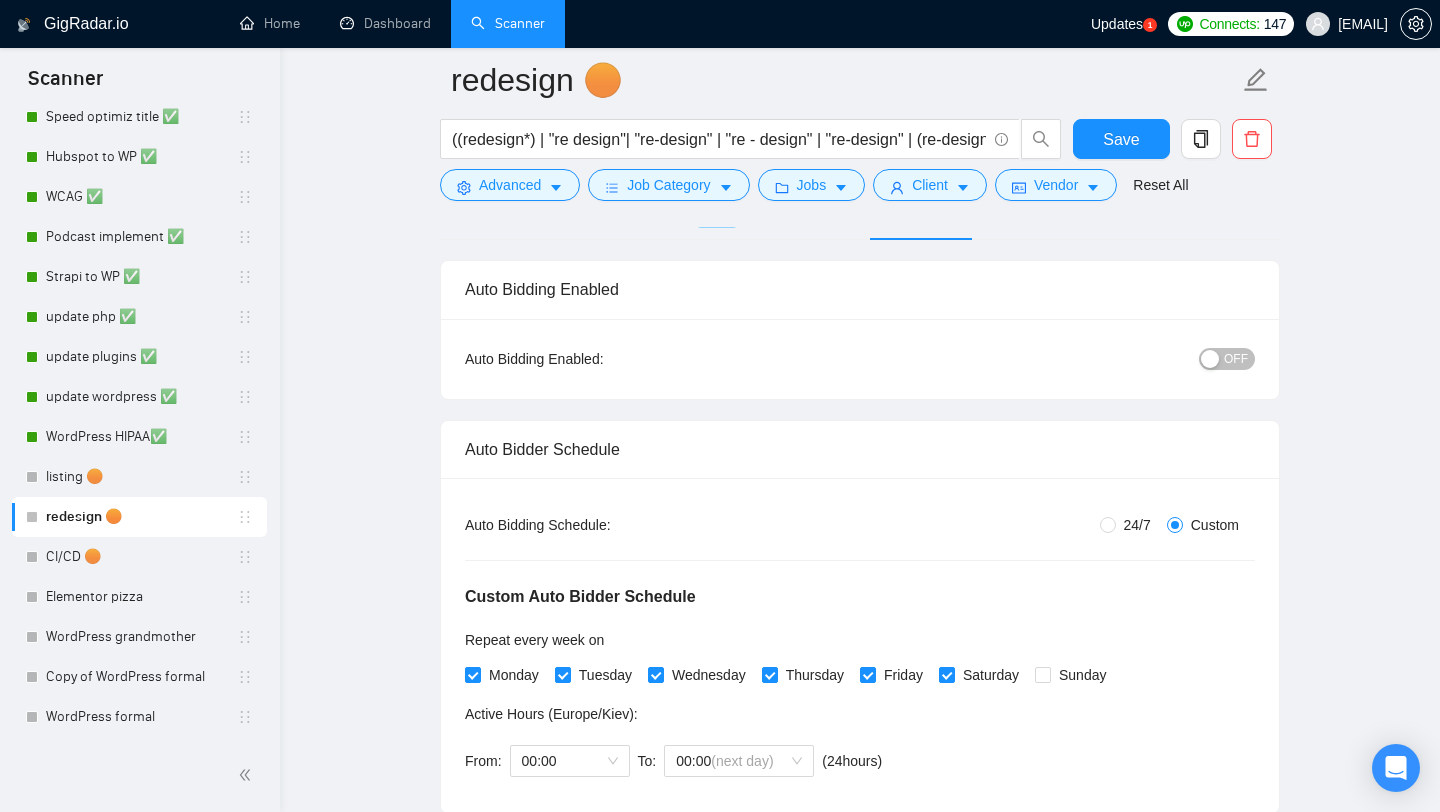 scroll, scrollTop: 0, scrollLeft: 0, axis: both 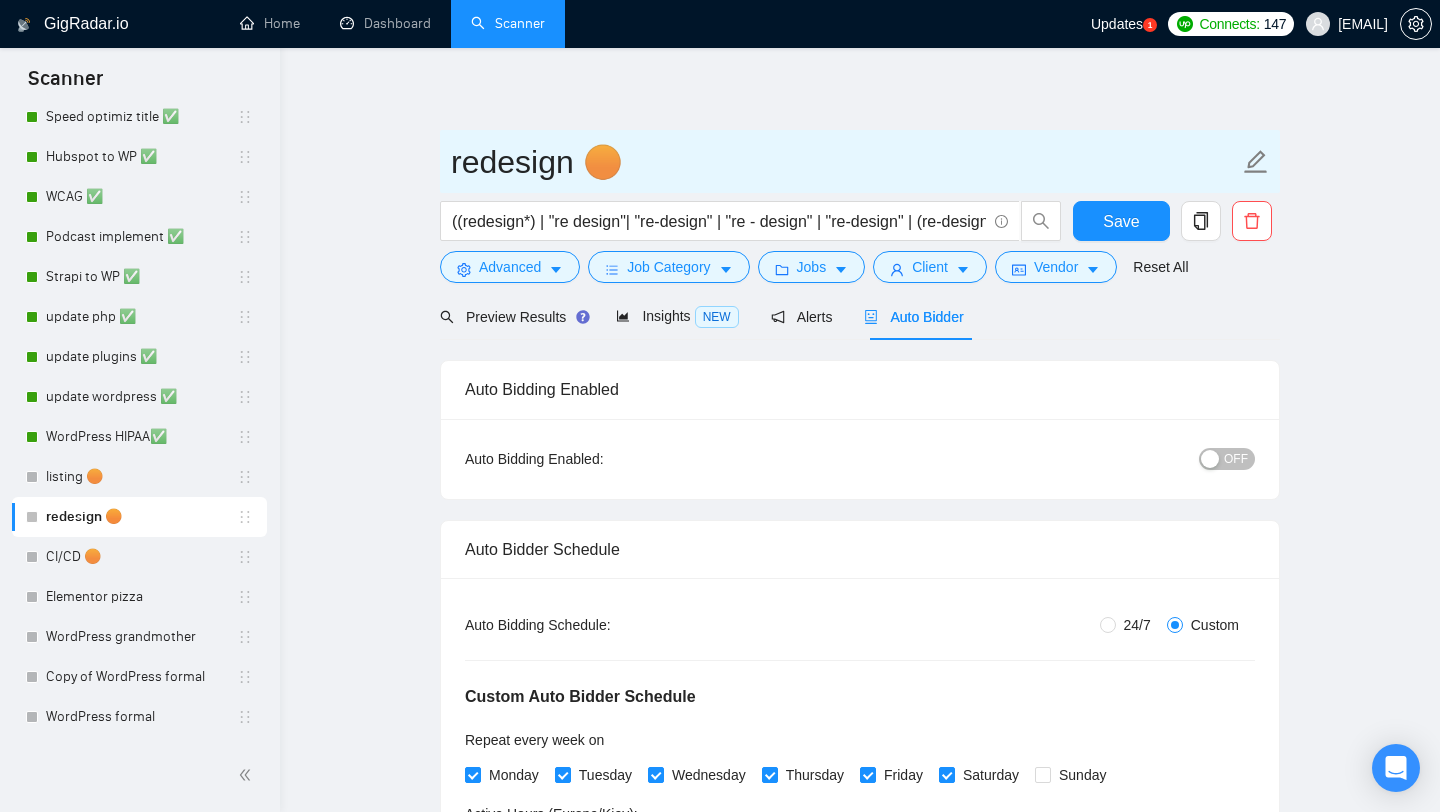 click on "redesign 🟠" at bounding box center (845, 162) 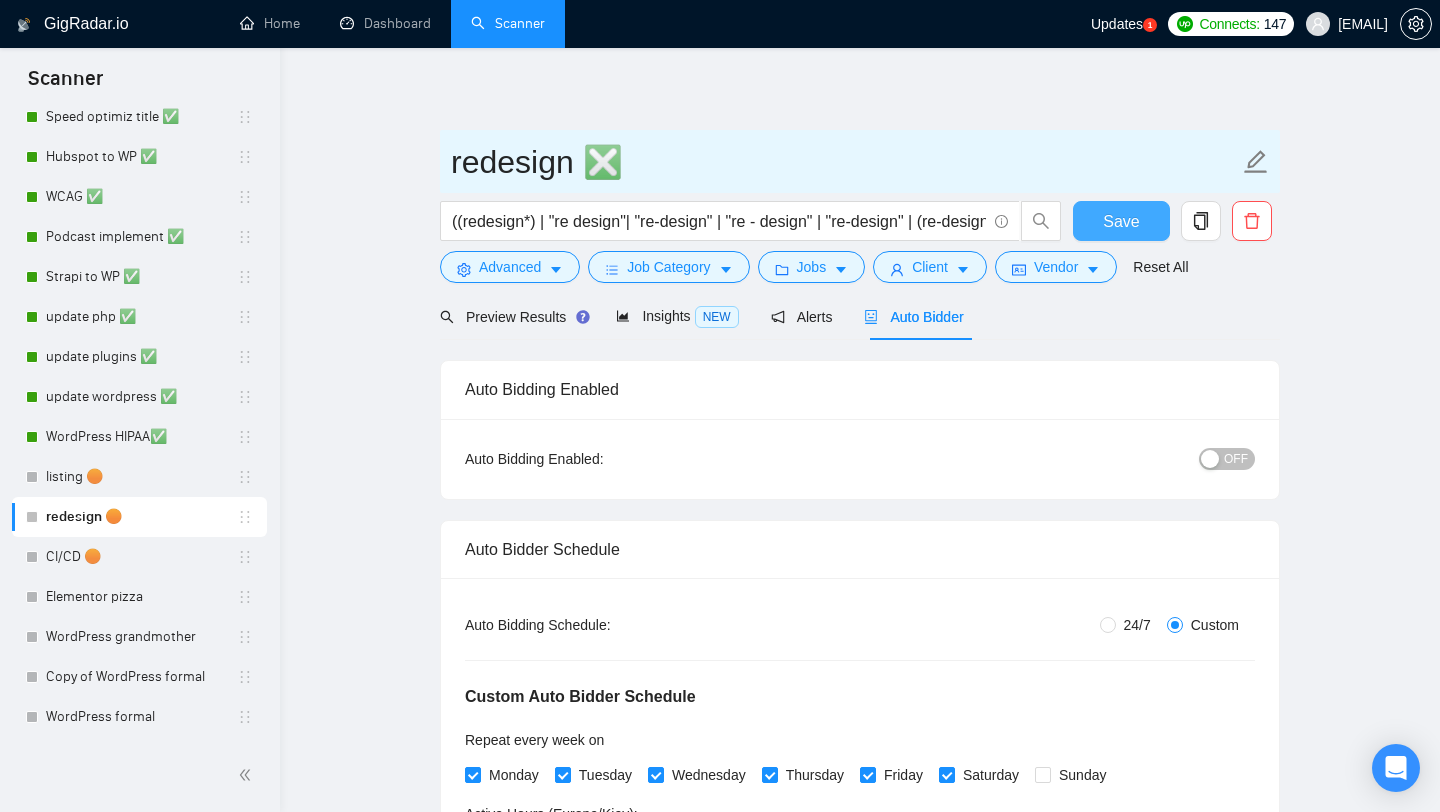 type on "redesign ❎" 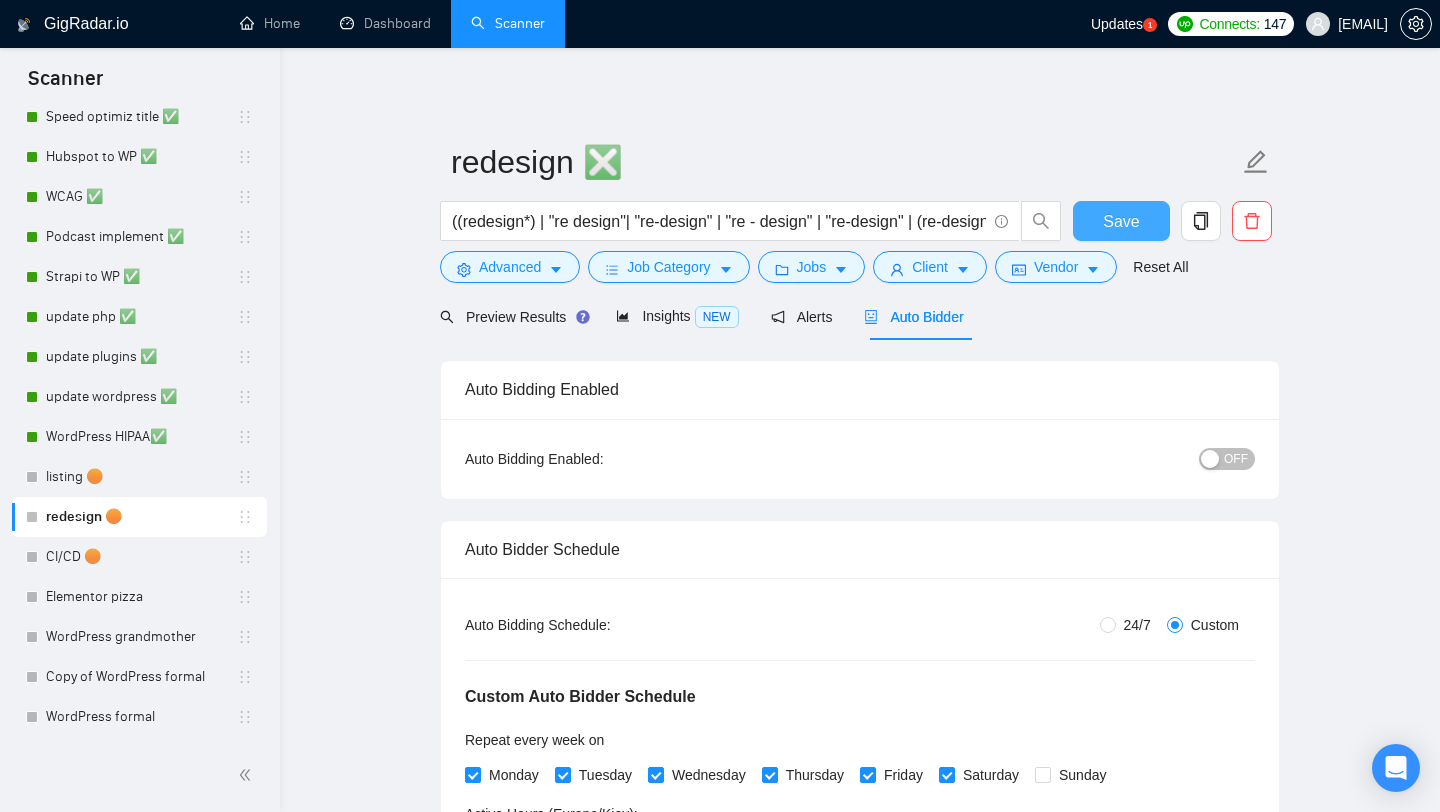 click on "Save" at bounding box center [1121, 221] 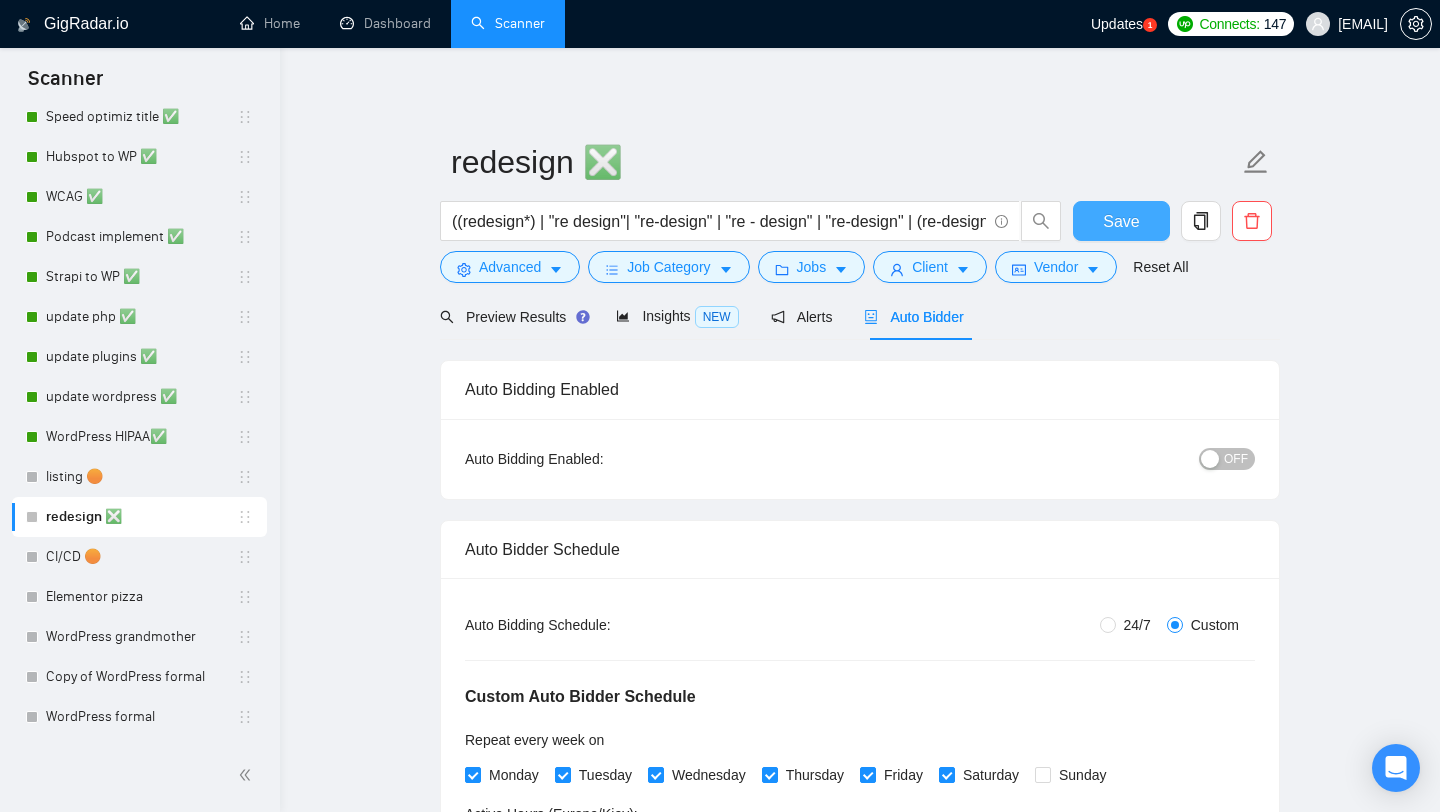 type 